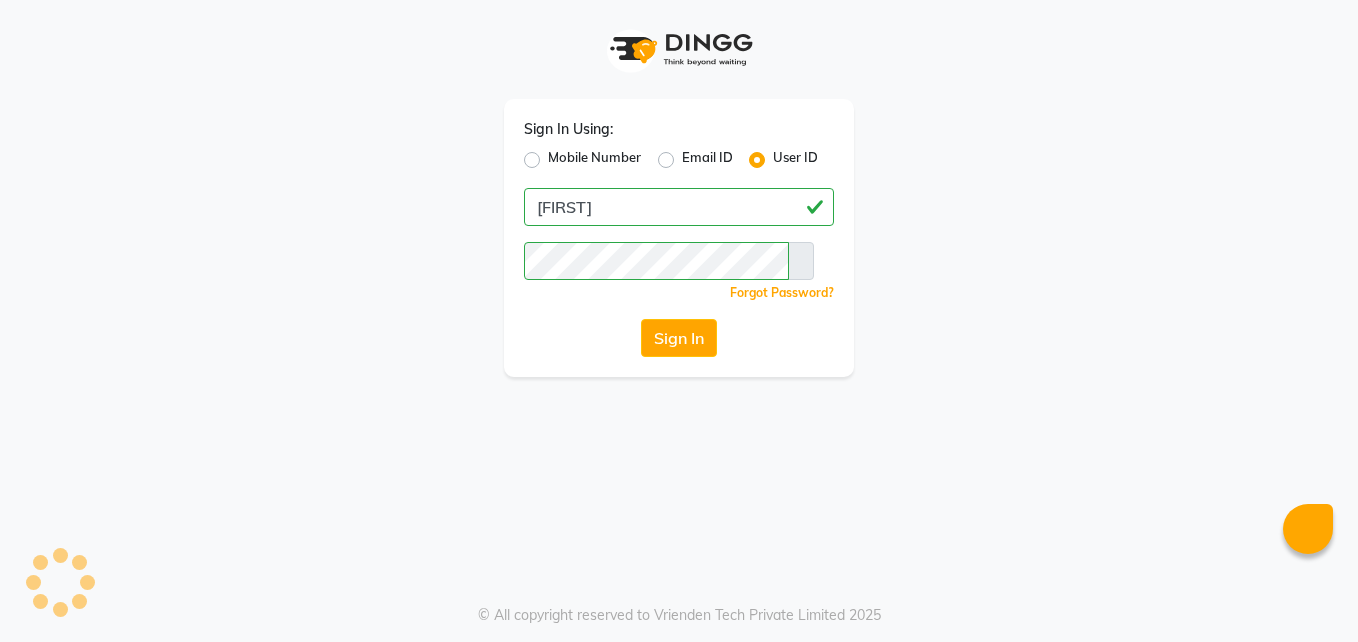 scroll, scrollTop: 0, scrollLeft: 0, axis: both 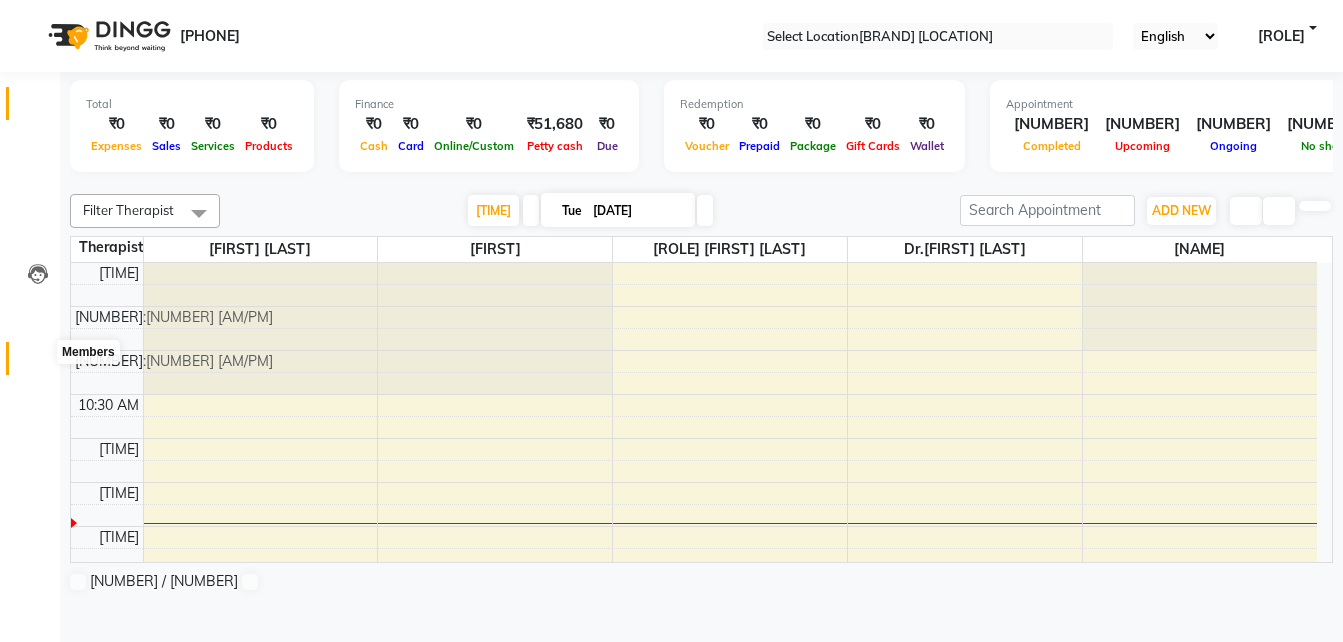 click at bounding box center (38, 363) 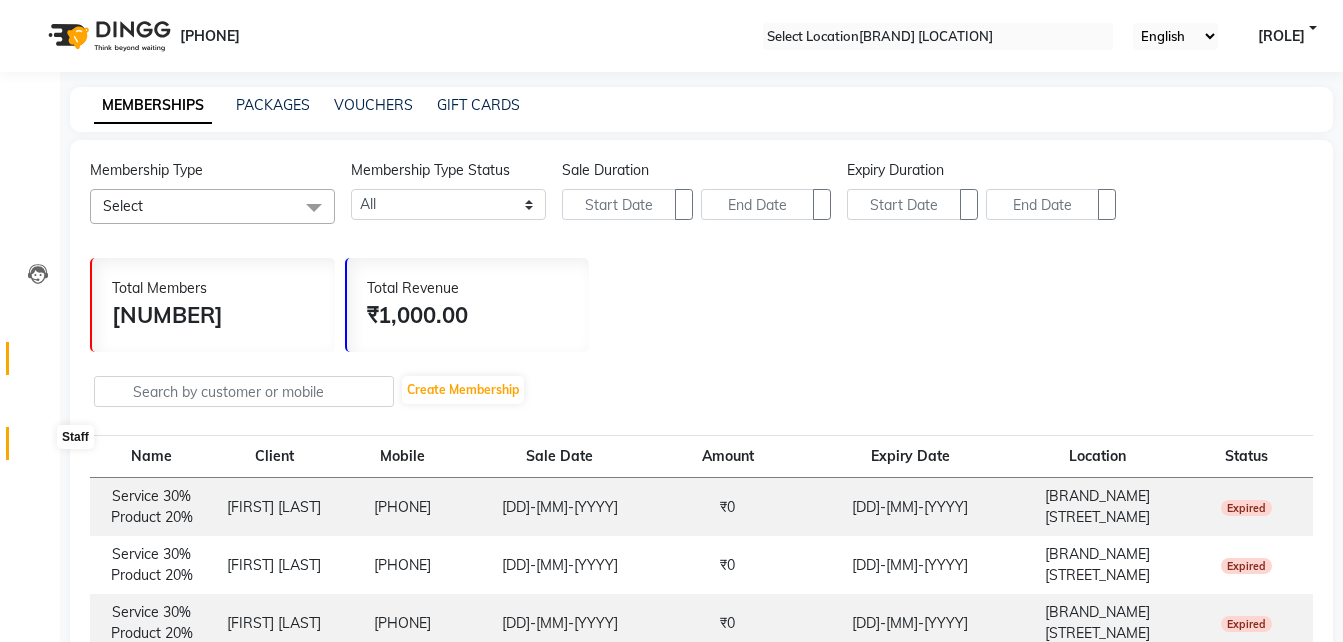 click at bounding box center (38, 448) 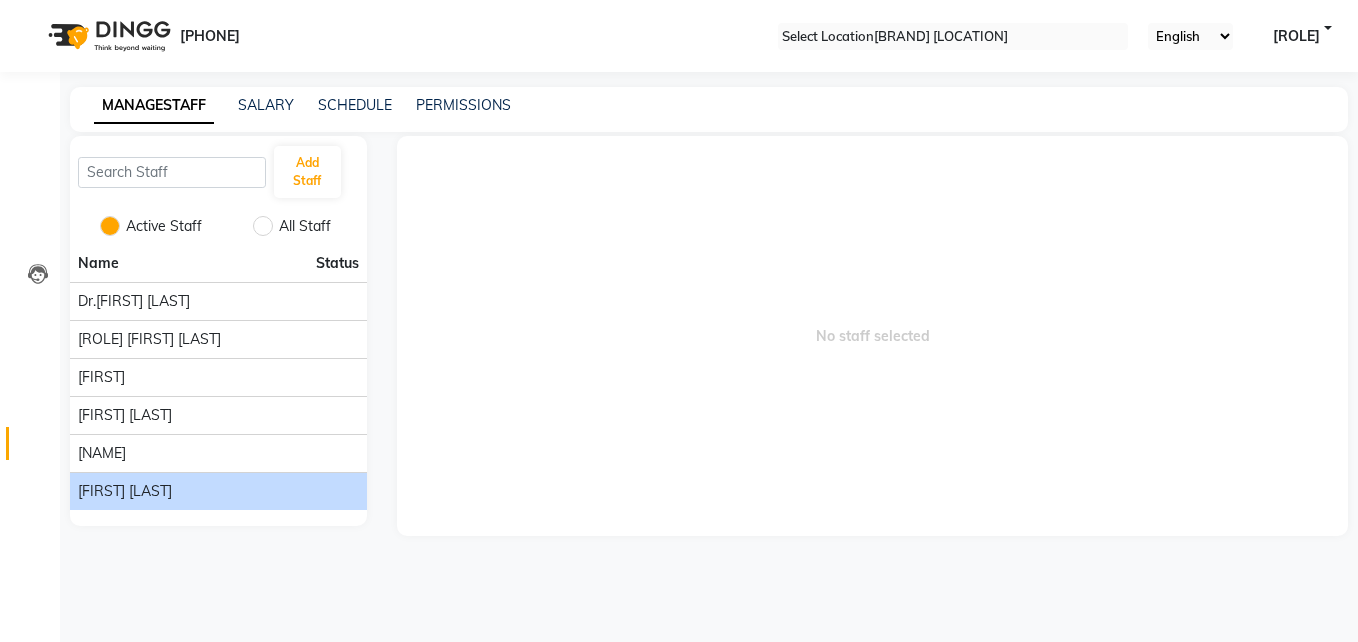 click on "[FIRST] [LAST]" at bounding box center [134, 301] 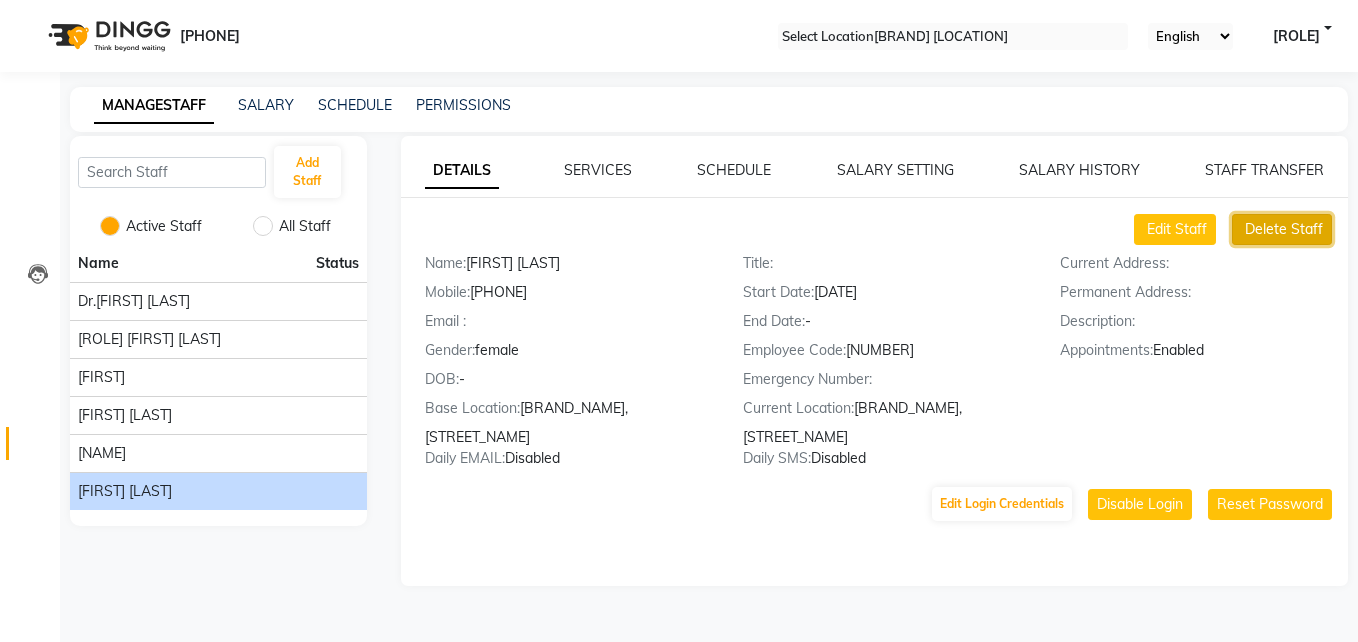 click on "Delete Staff" at bounding box center [1177, 229] 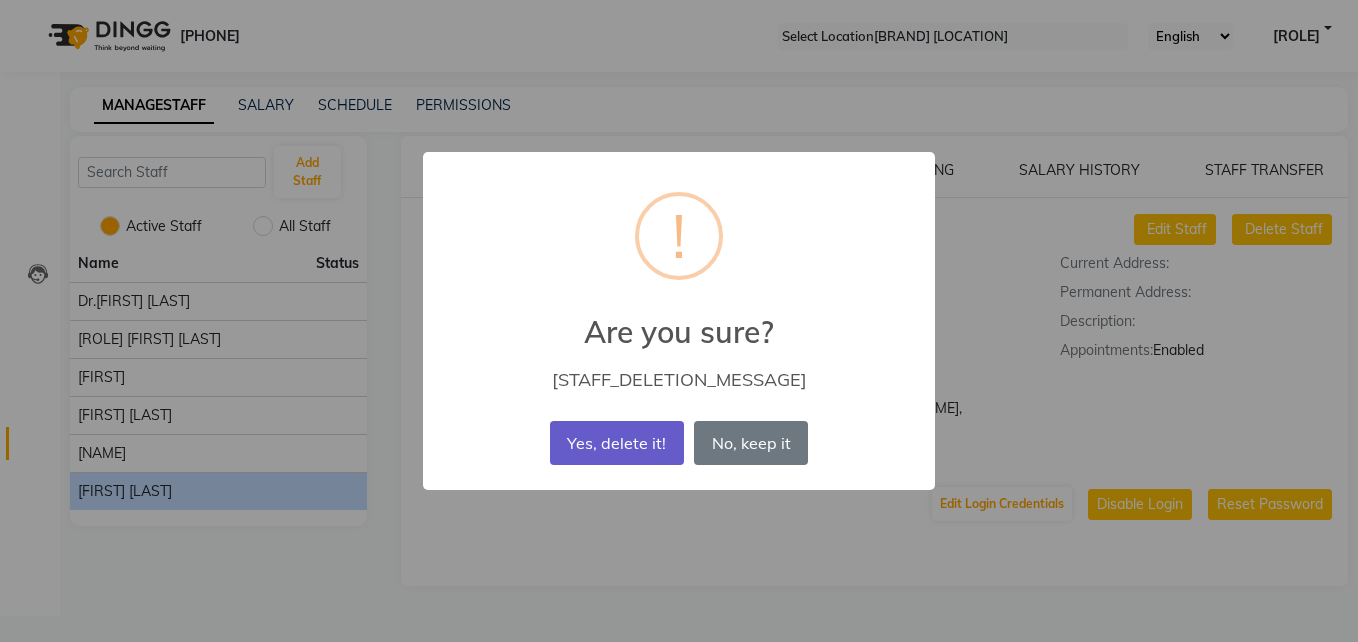 click on "Yes, delete it!" at bounding box center (617, 443) 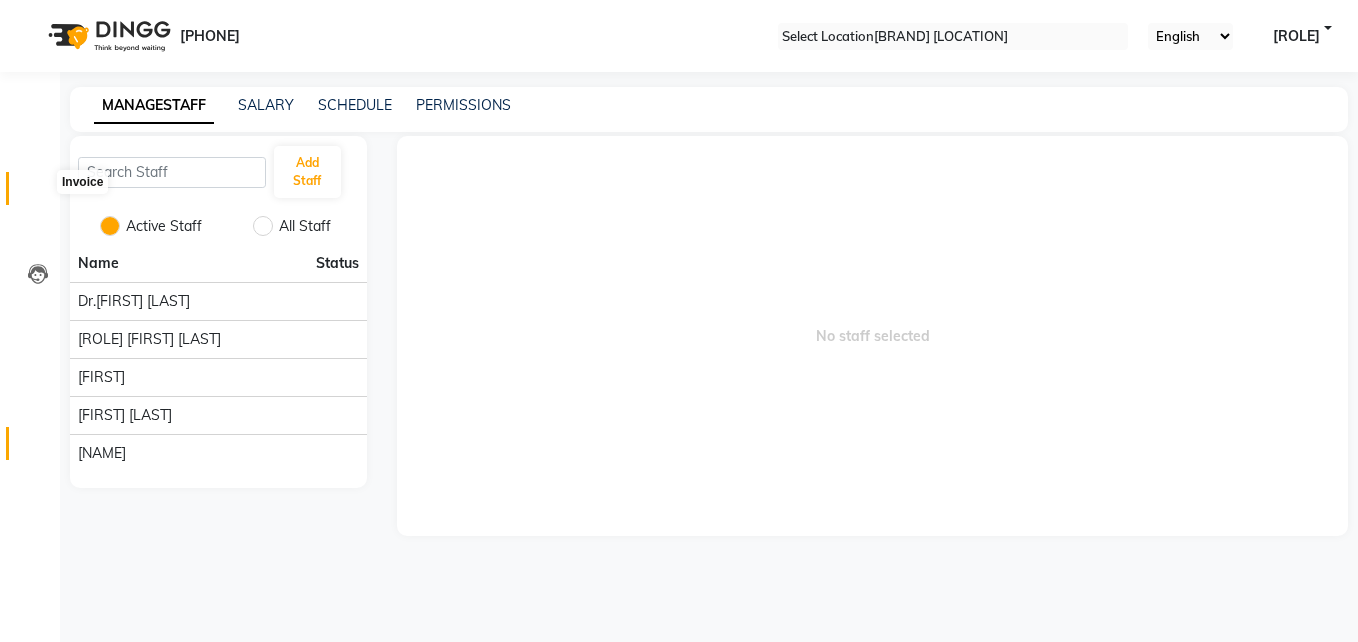 click at bounding box center (38, 193) 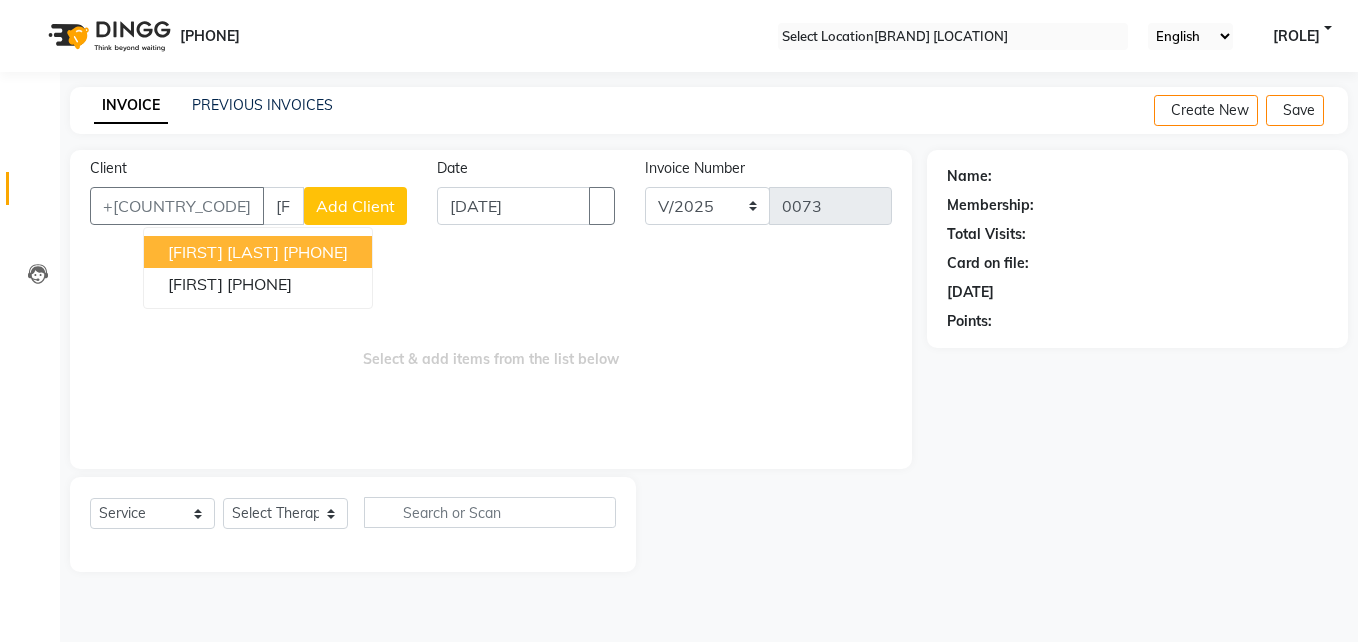 click on "[FIRST] [LAST]" at bounding box center [223, 252] 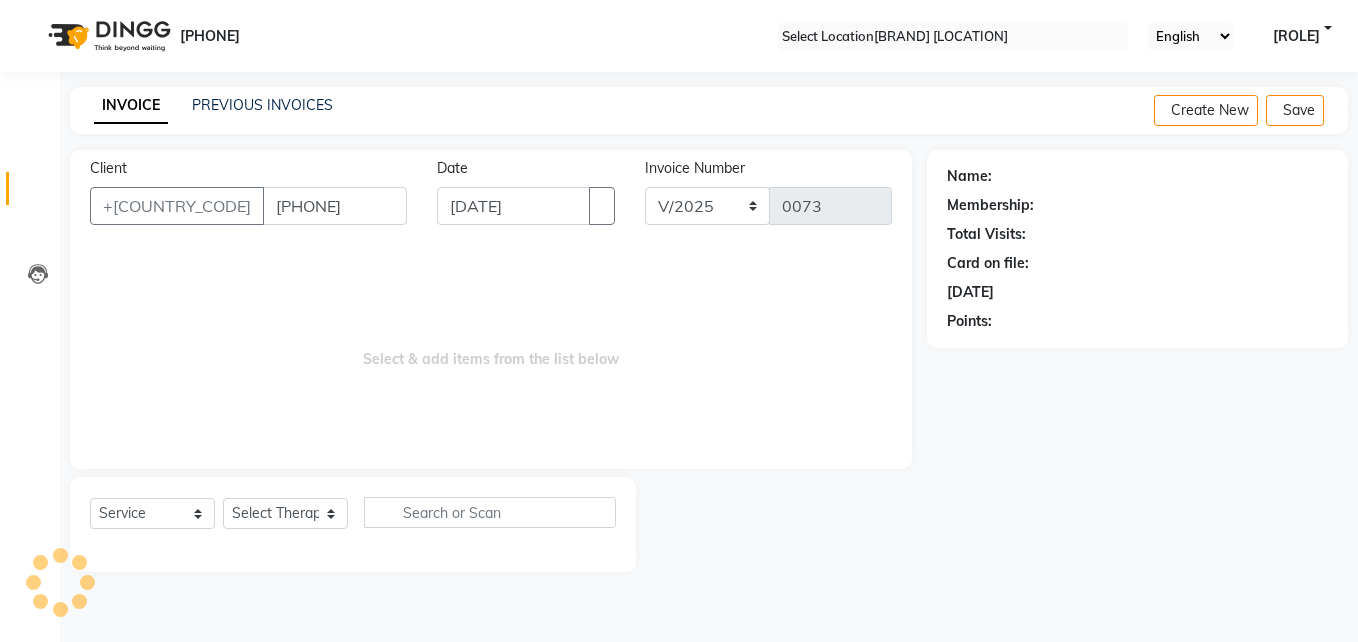 type on "[PHONE]" 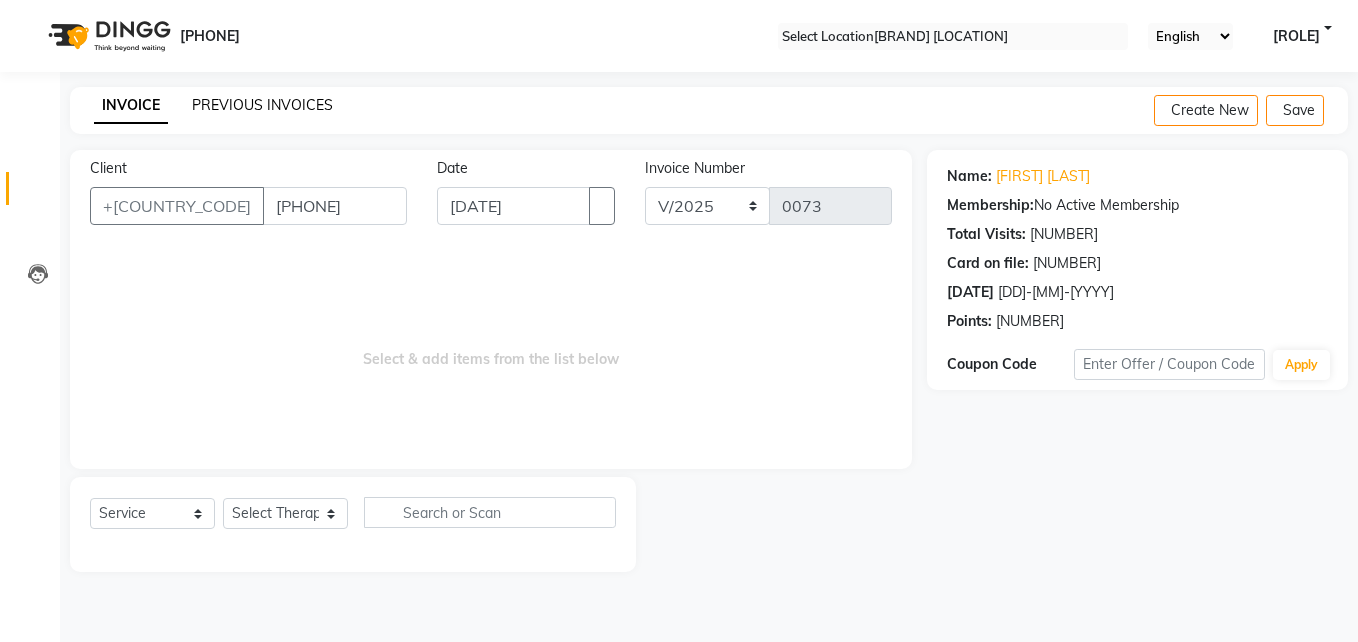 click on "PREVIOUS INVOICES" at bounding box center (262, 105) 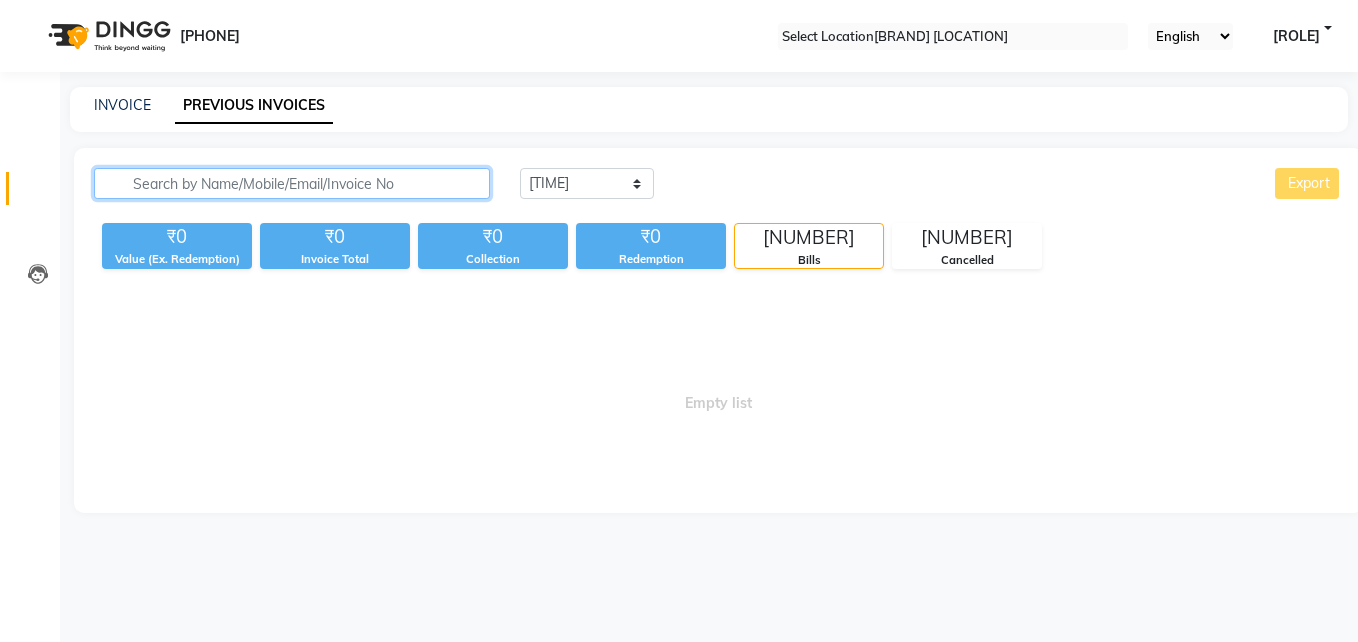 click at bounding box center (292, 183) 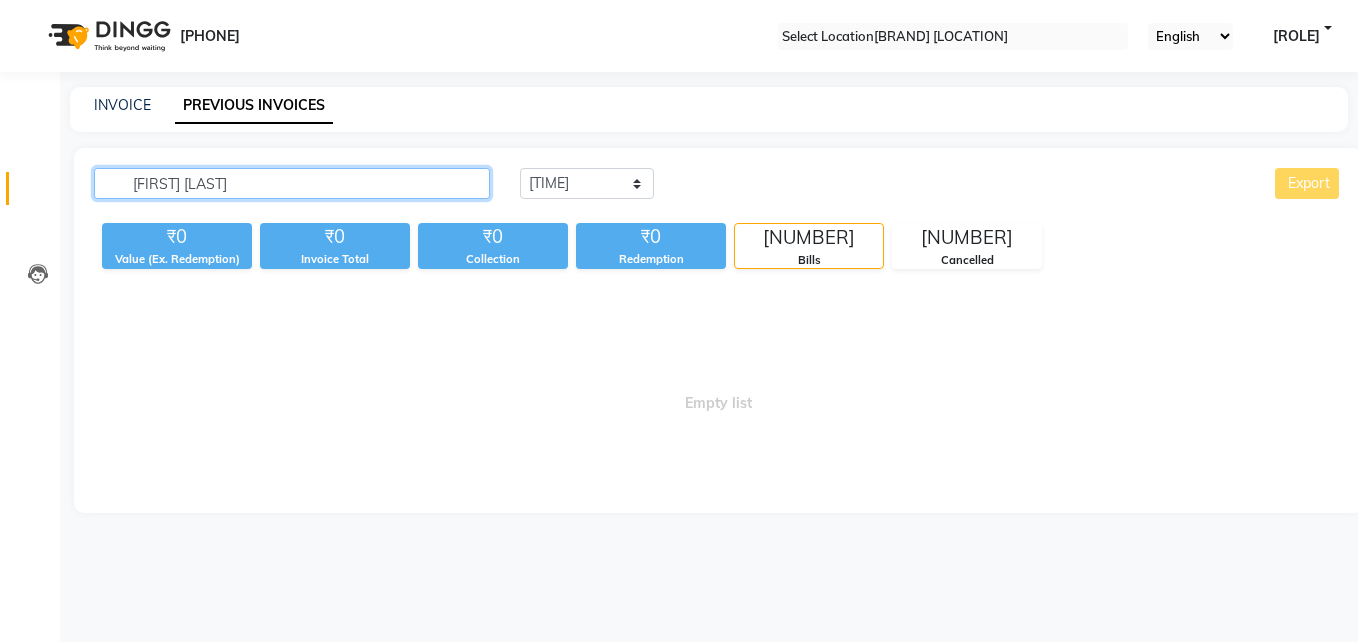 type on "[FIRST] [LAST]" 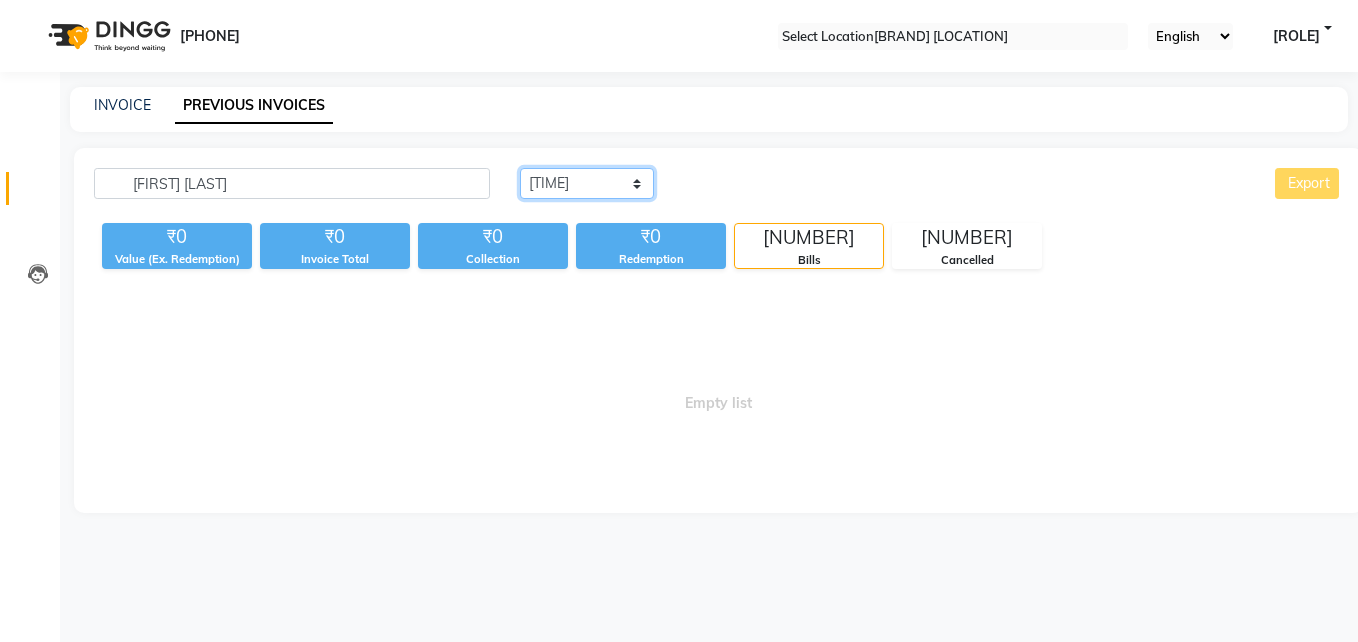 click on "Today Yesterday Custom Range" at bounding box center (587, 183) 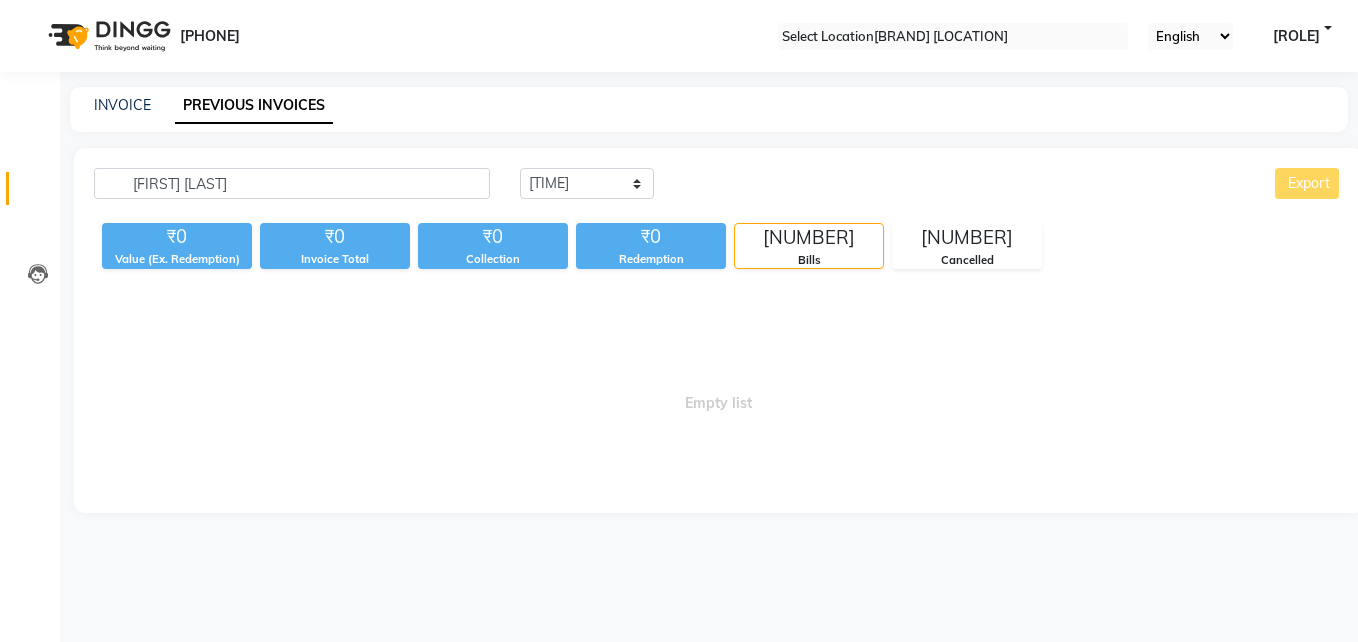 click on "Today Yesterday Custom Range Export" at bounding box center [931, 191] 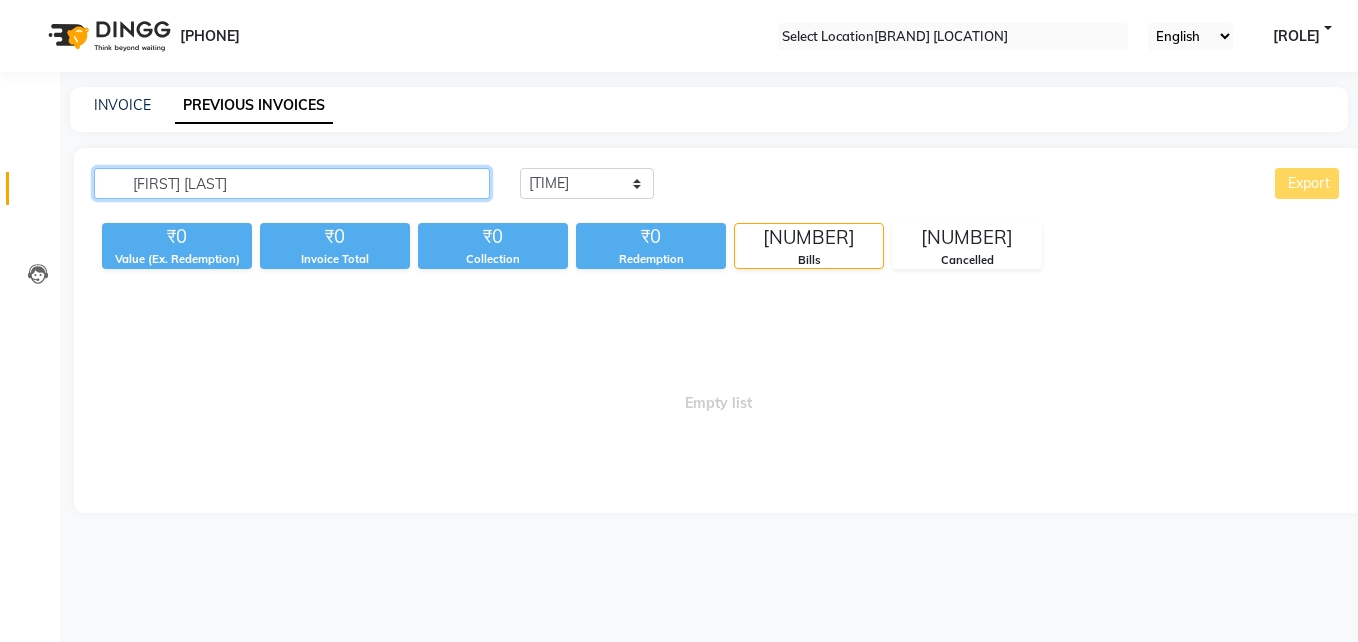 click on "[FIRST] [LAST]" at bounding box center [292, 183] 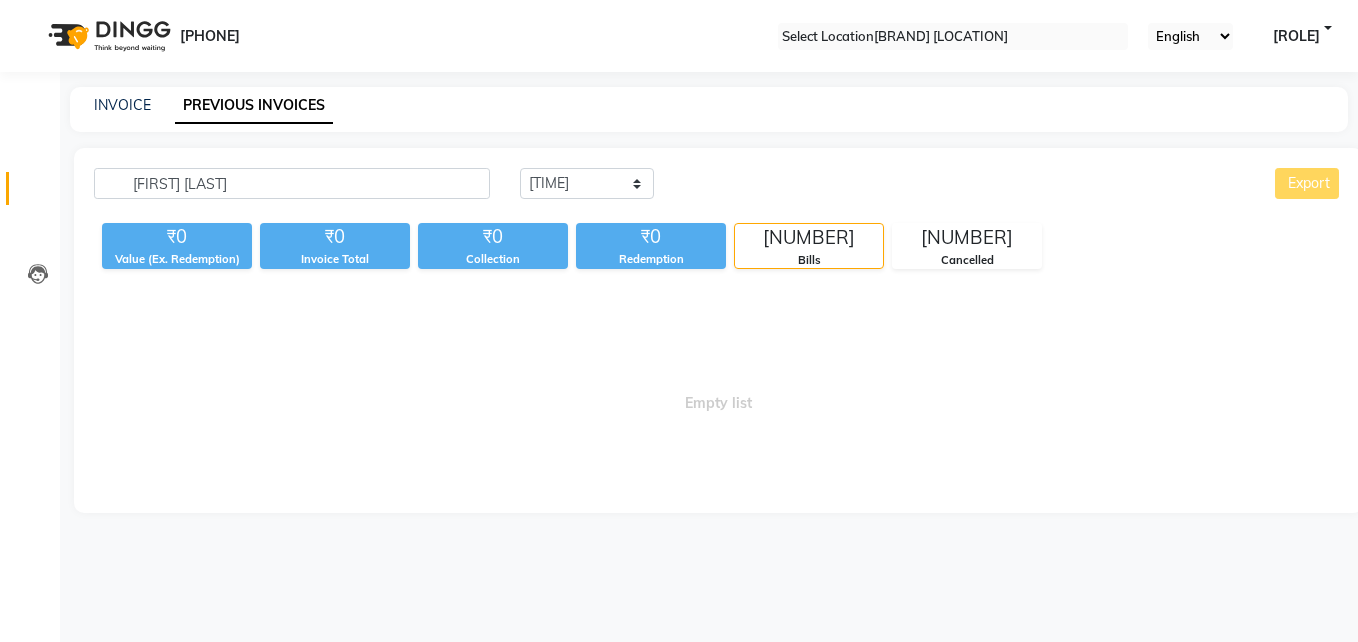 click on "PREVIOUS INVOICES" at bounding box center (254, 106) 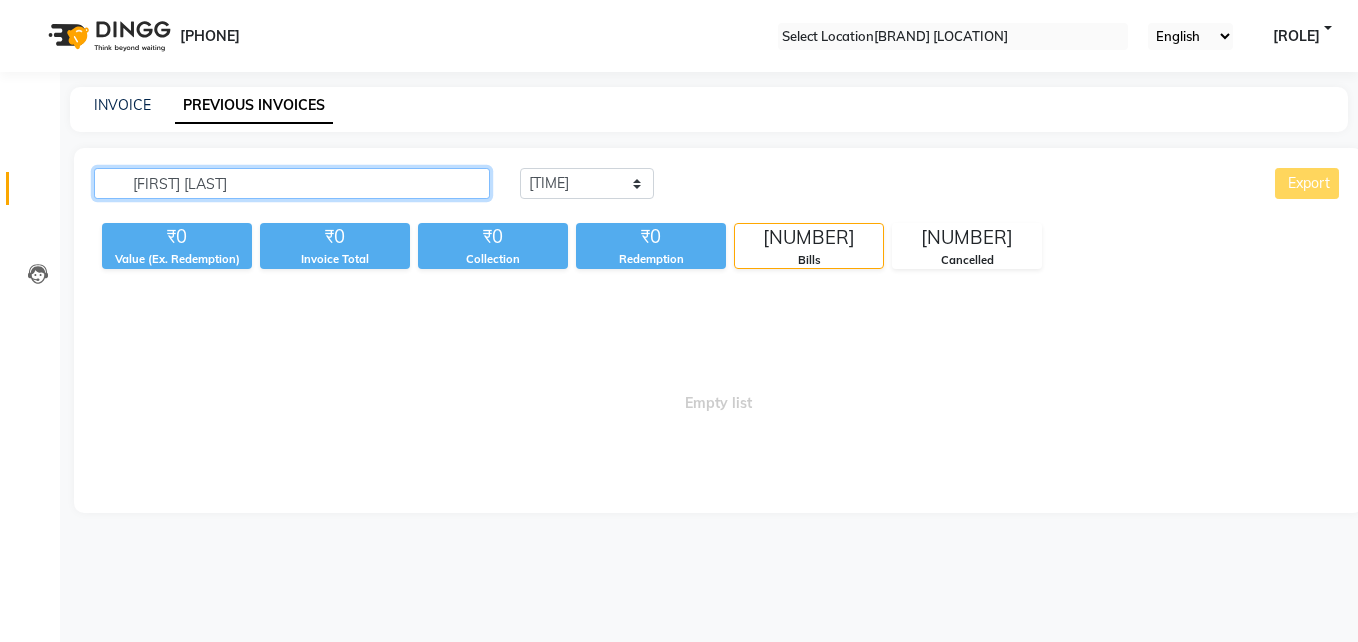 click on "[FIRST] [LAST]" at bounding box center [292, 183] 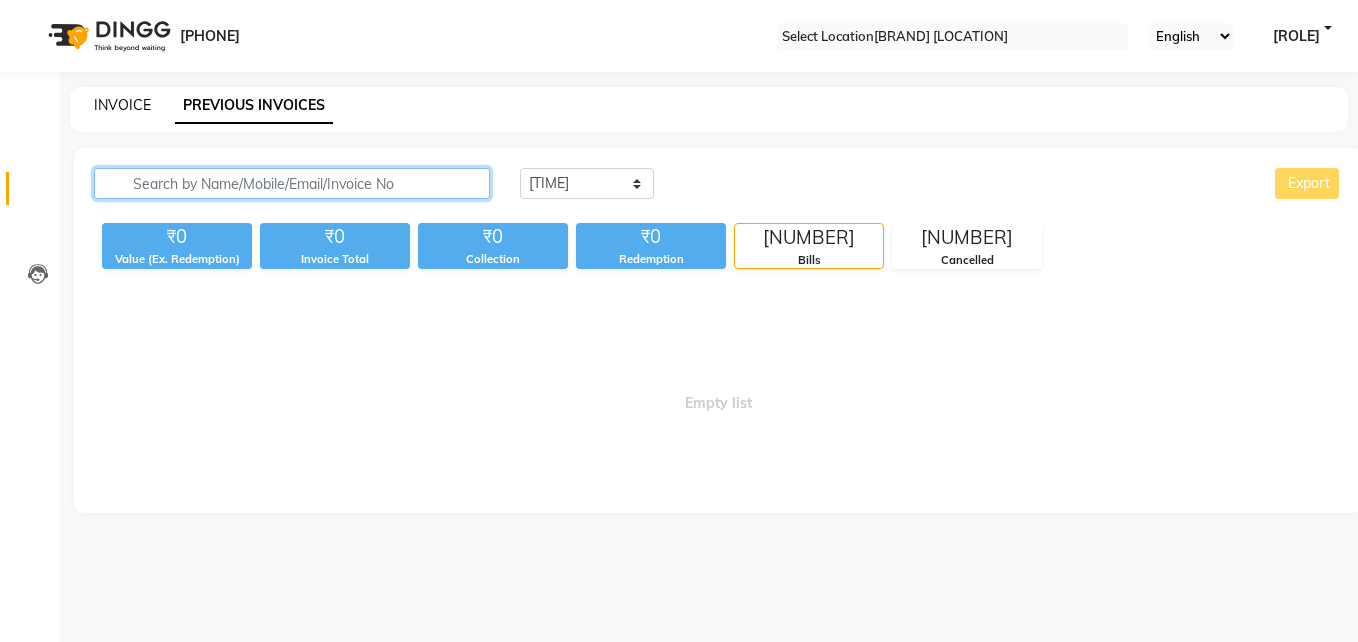 type 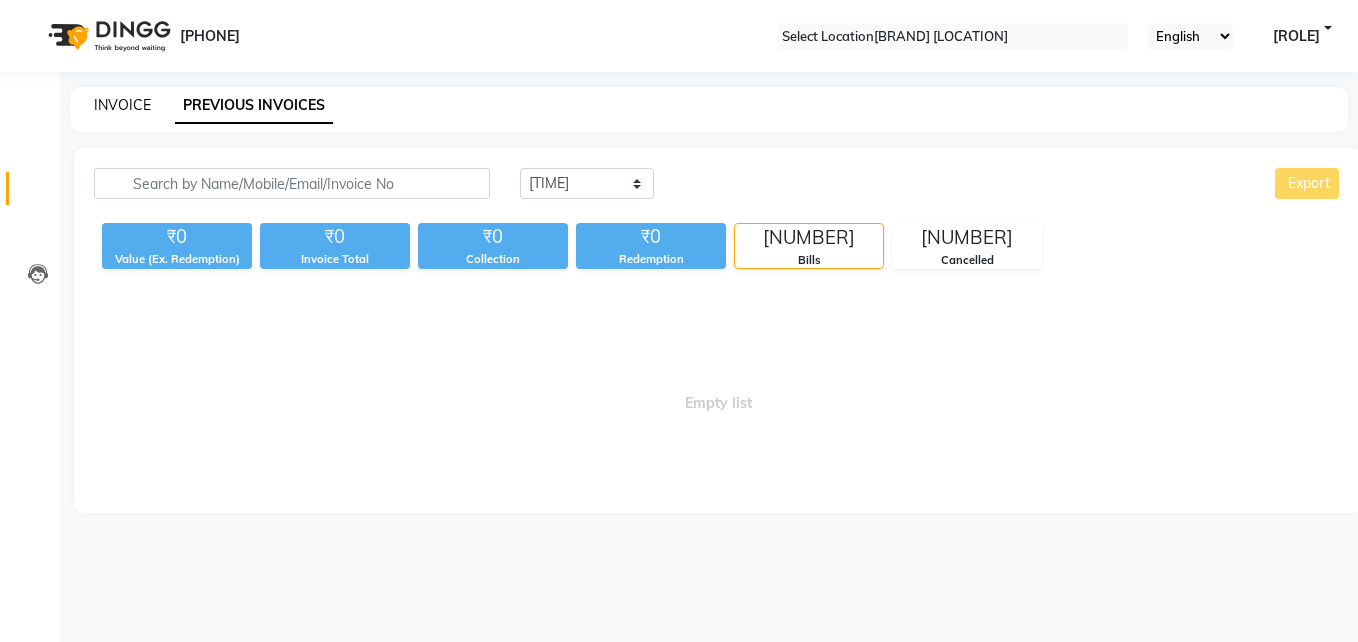 click on "INVOICE" at bounding box center (122, 105) 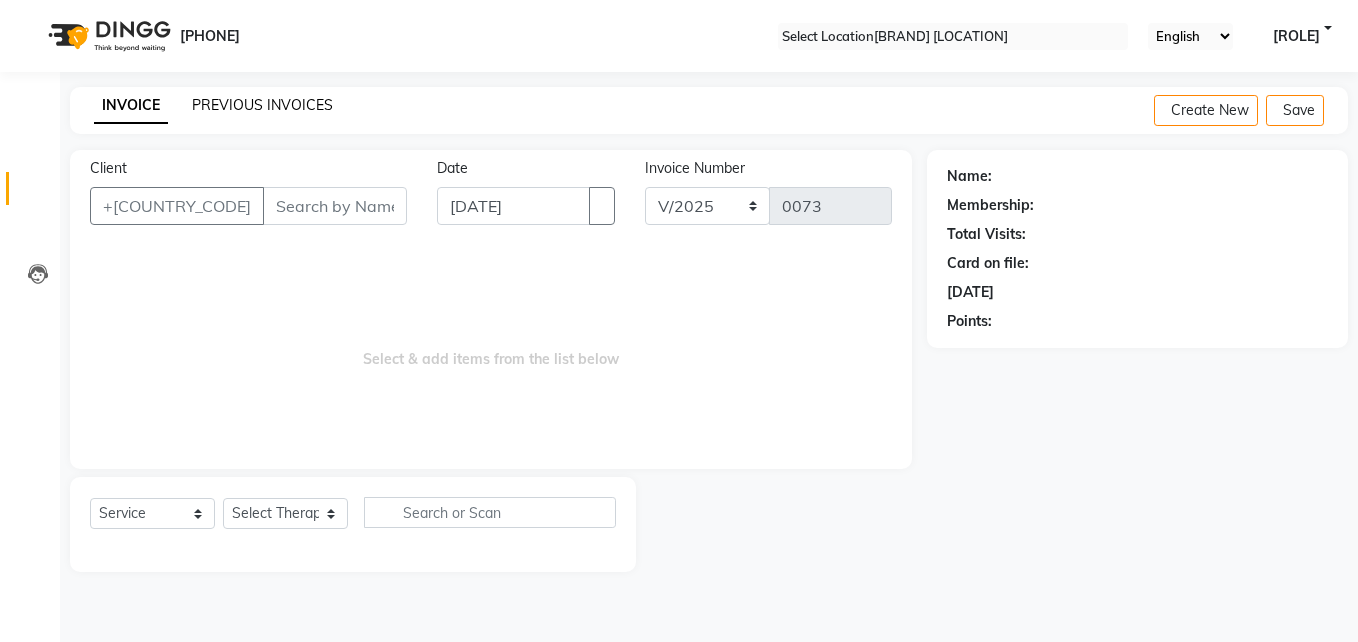 click on "PREVIOUS INVOICES" at bounding box center [262, 105] 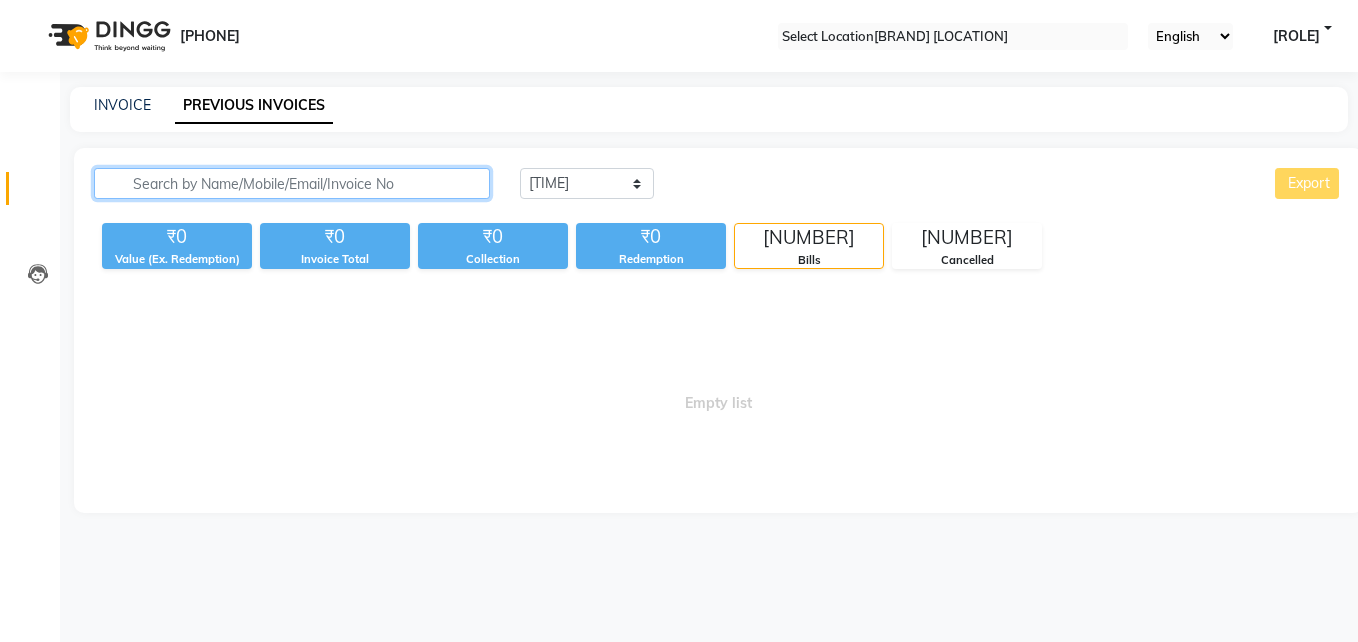 click at bounding box center [292, 183] 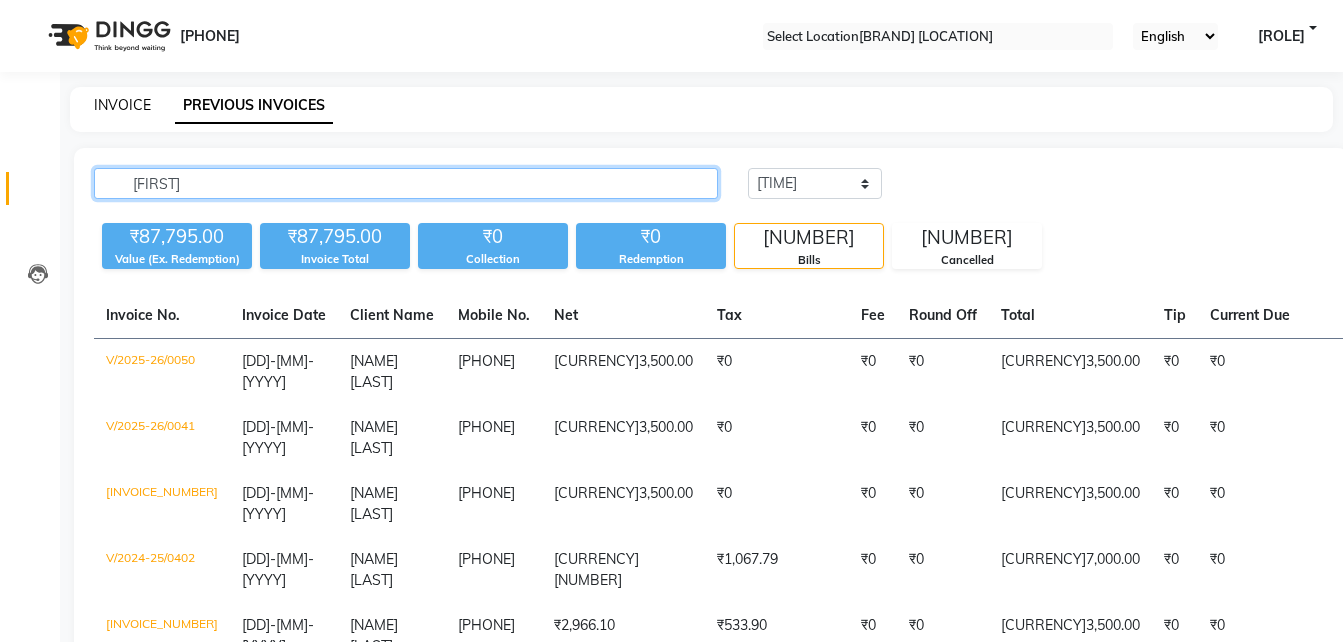 type on "[FIRST]" 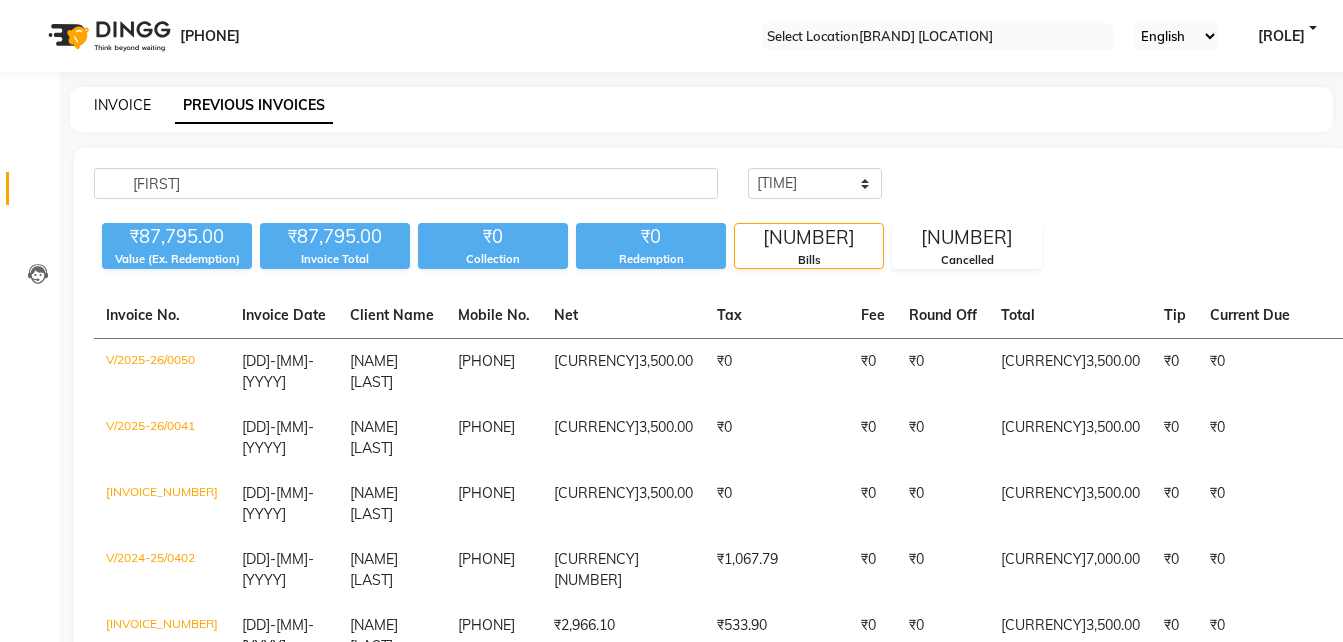 click on "INVOICE" at bounding box center (122, 105) 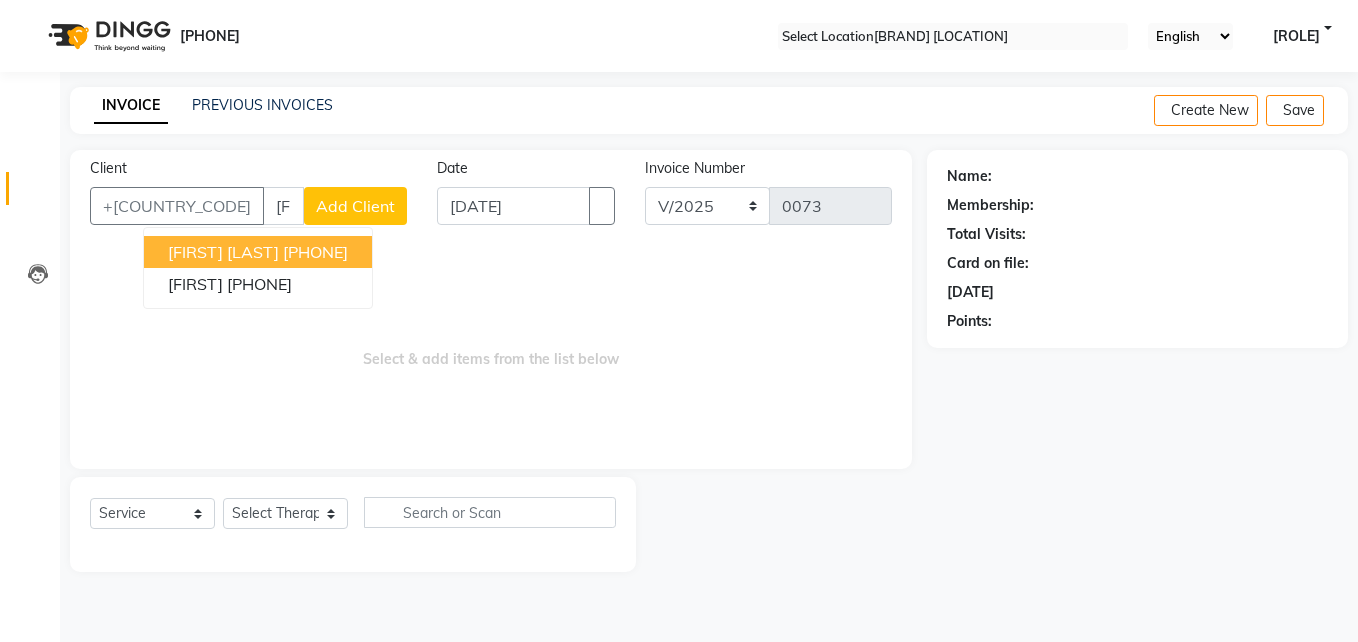 click on "[FIRST] [LAST]" at bounding box center (223, 252) 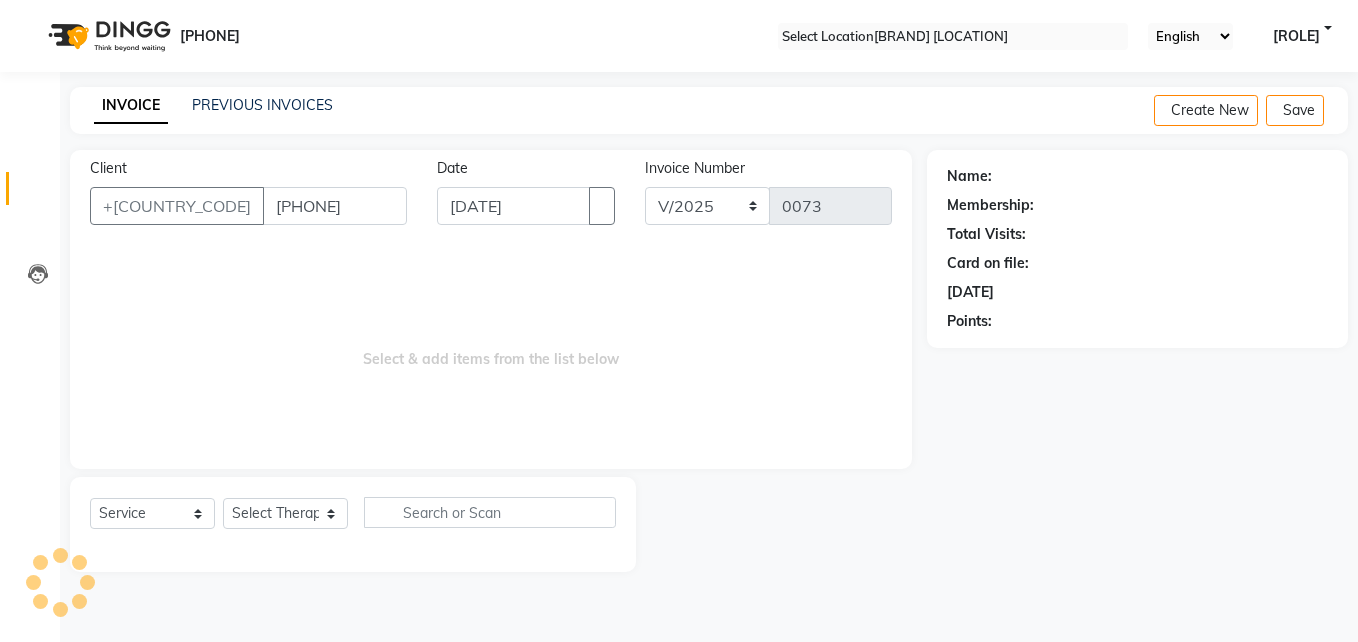 type on "[PHONE]" 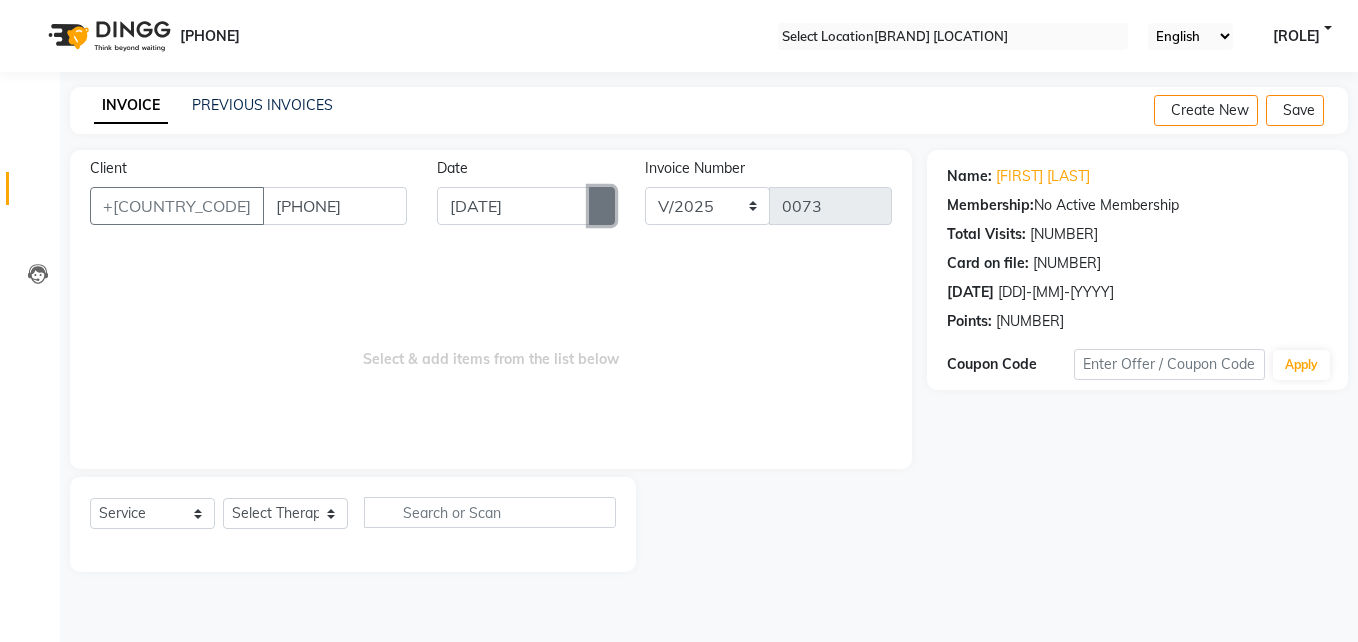 click at bounding box center (602, 206) 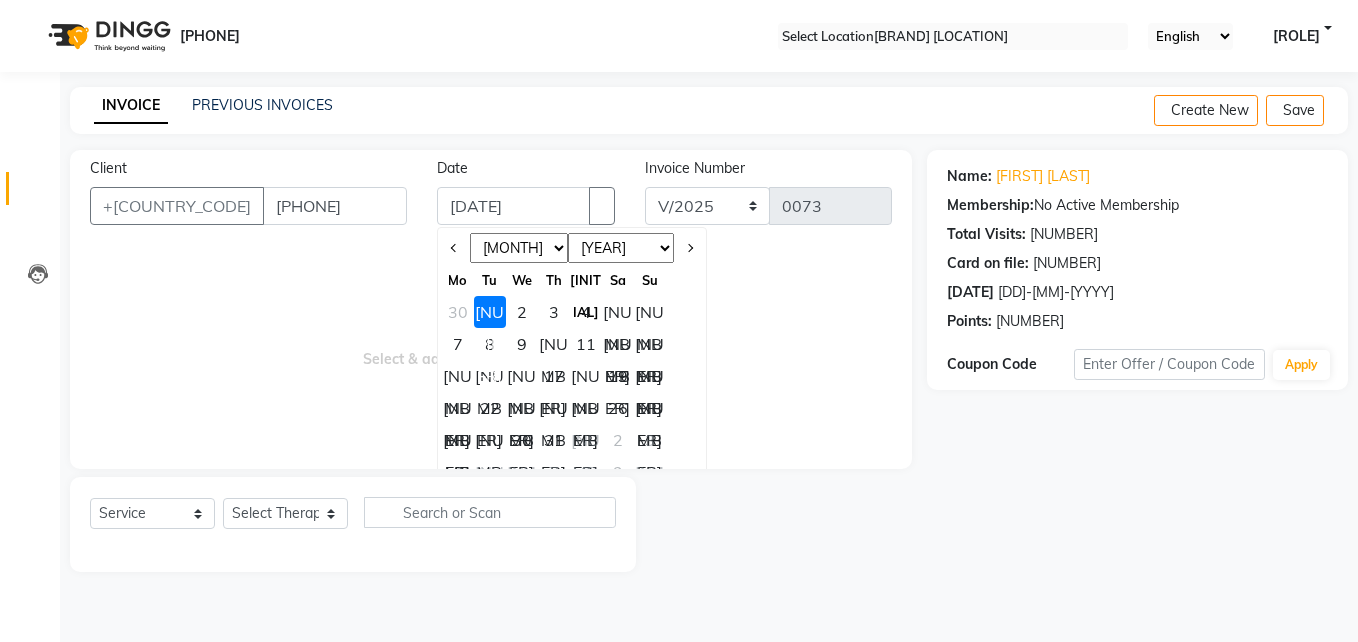 click on "Jan Feb Mar Apr May Jun Jul Aug Sep Oct Nov Dec" at bounding box center [519, 248] 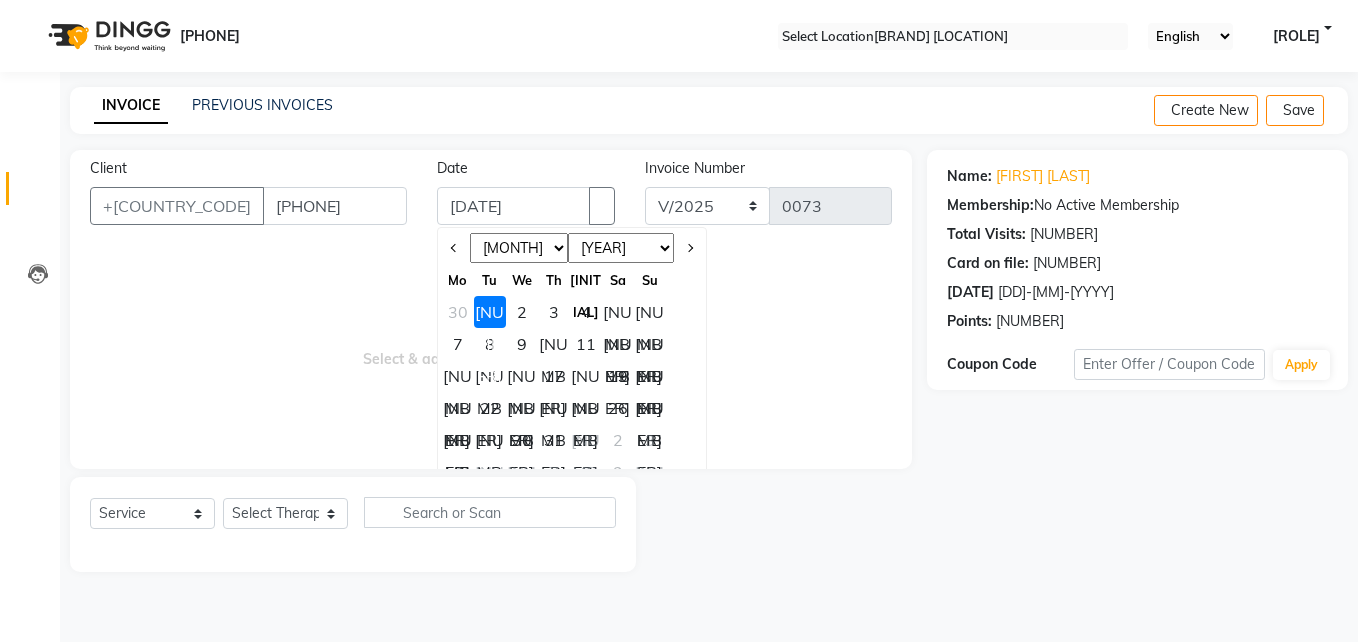 select on "[NUMBER]" 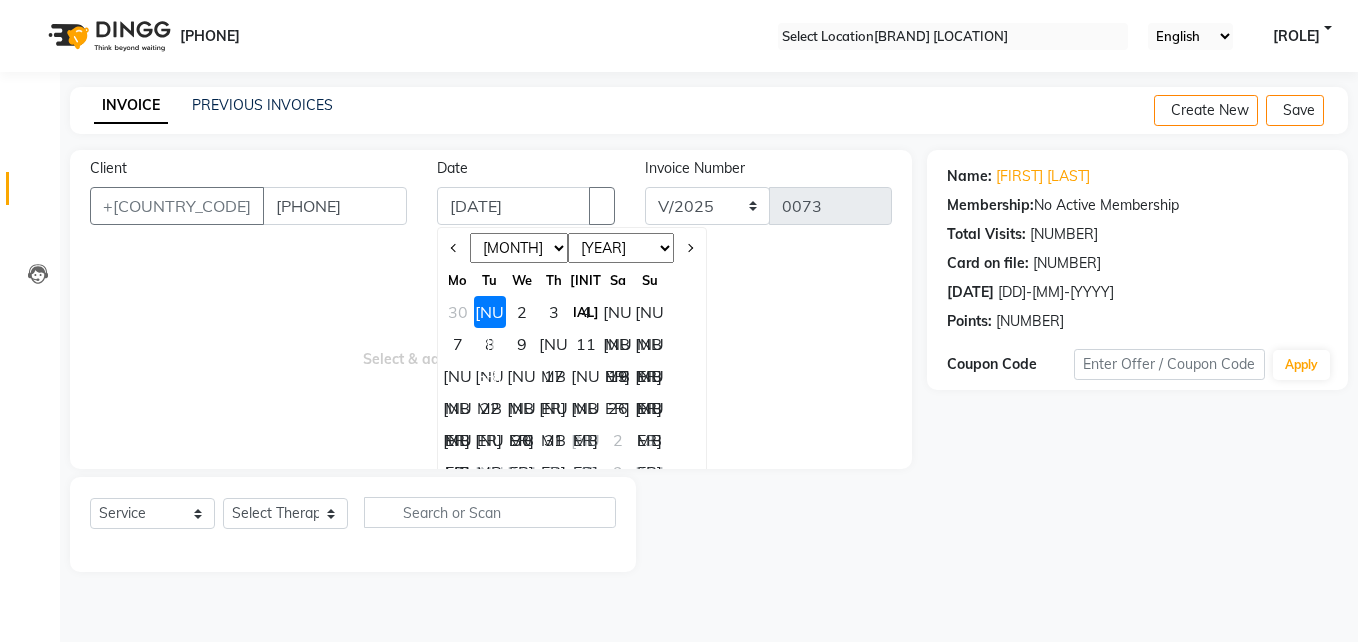 click on "Jan Feb Mar Apr May Jun Jul Aug Sep Oct Nov Dec" at bounding box center [519, 248] 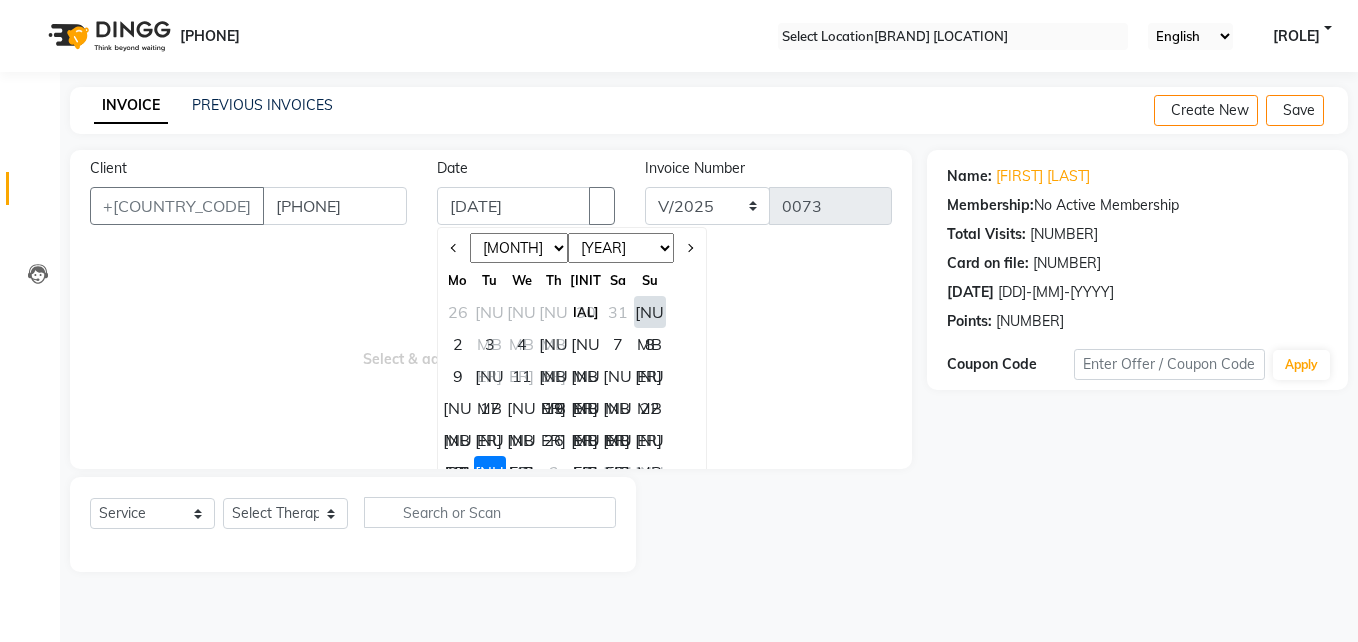 click on "[NUMBER]" at bounding box center (586, 440) 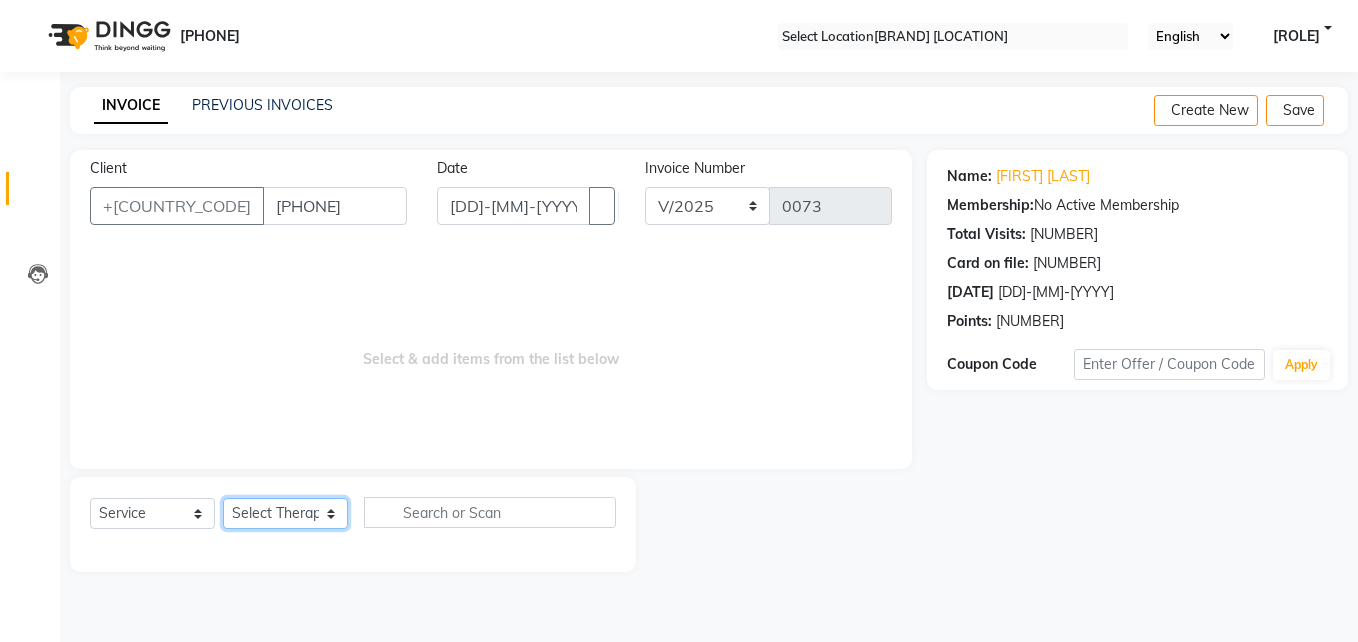 click on "Select Therapist Dr.[FIRST] [LAST] Dr.[FIRST] [LAST] [FIRST] [LAST] [FIRST] [LAST]" at bounding box center [285, 513] 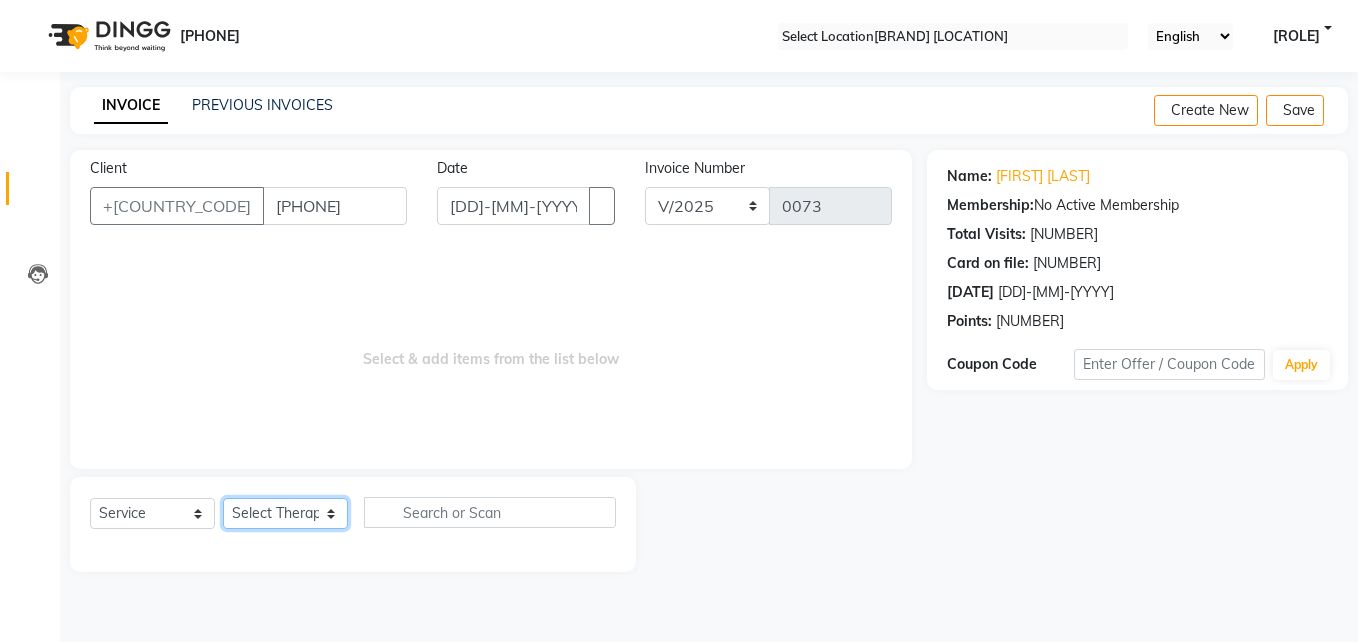 select on "[NUMBER]" 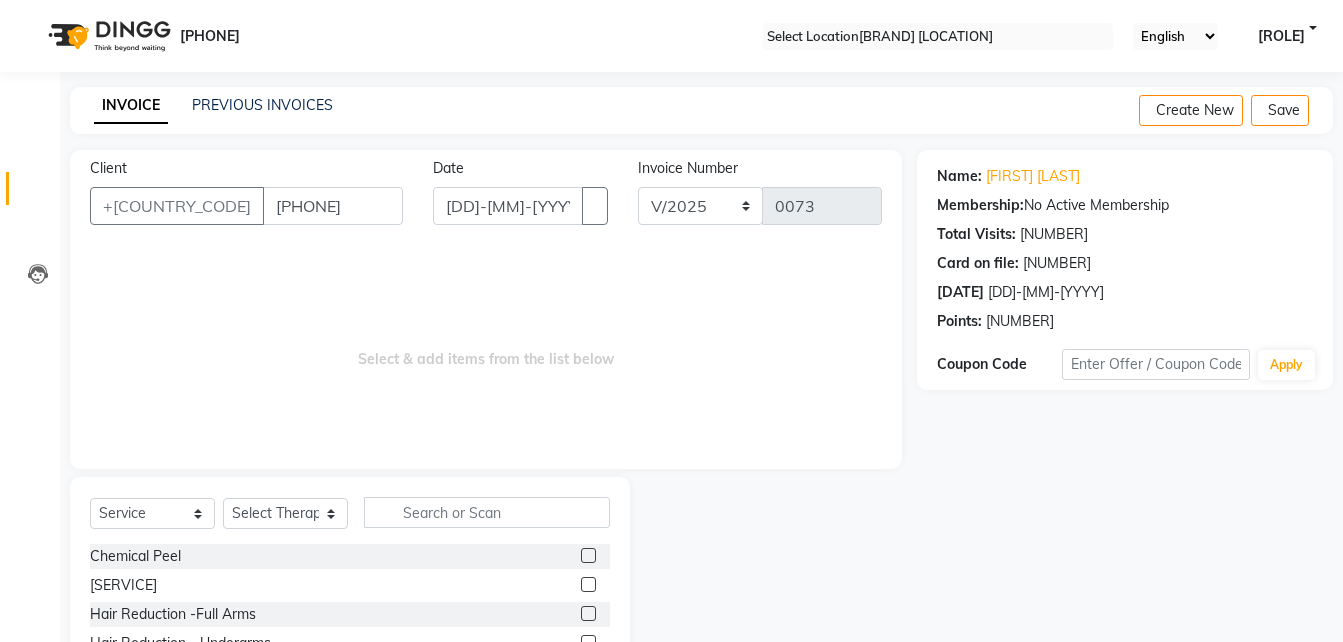 click at bounding box center (588, 555) 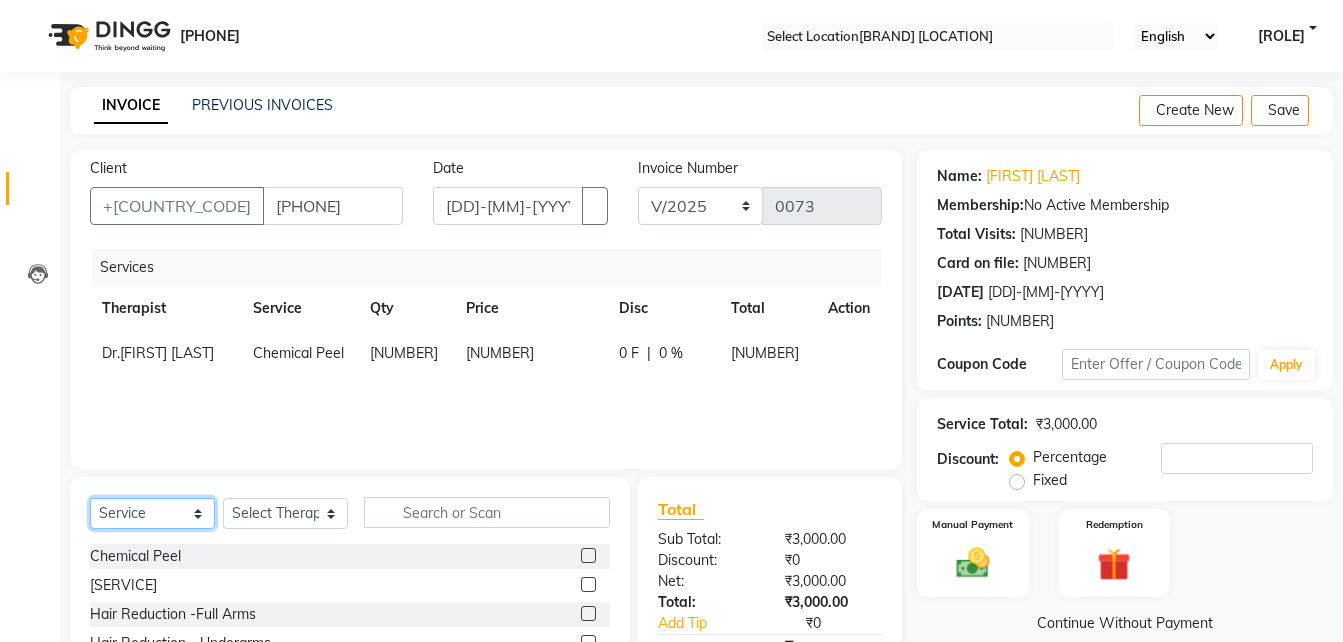 click on "Select  Service  Product  Membership  Package Voucher Prepaid Gift Card" at bounding box center (152, 513) 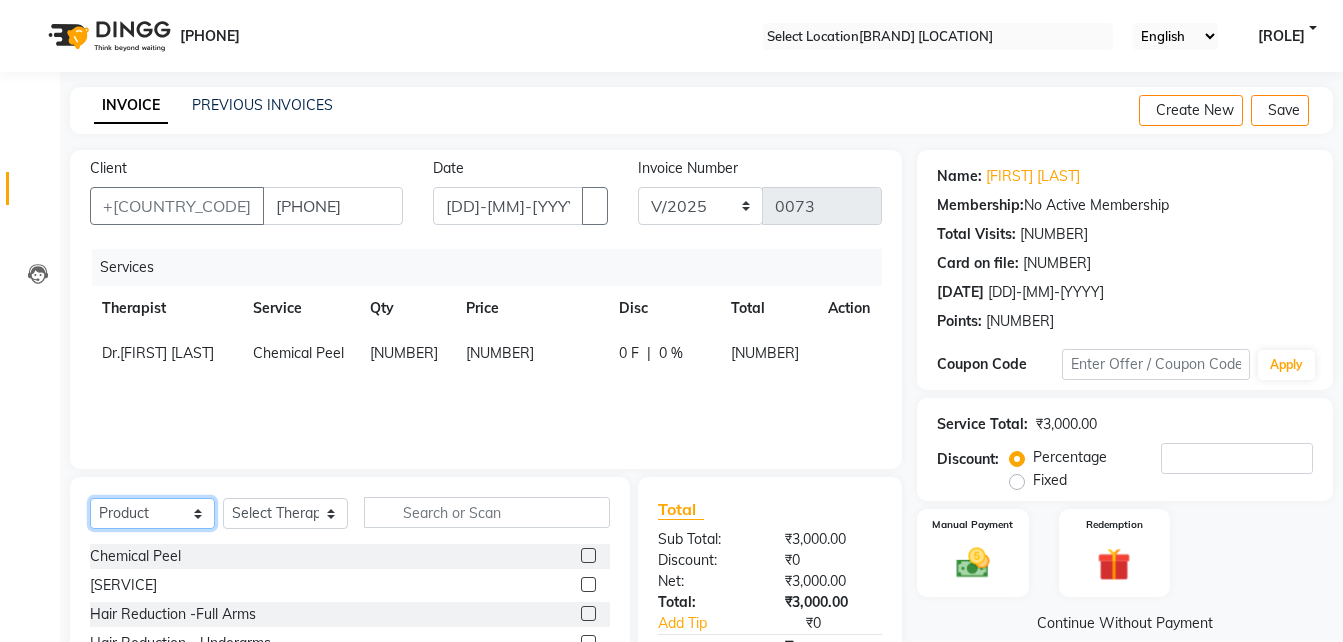 click on "Select  Service  Product  Membership  Package Voucher Prepaid Gift Card" at bounding box center (152, 513) 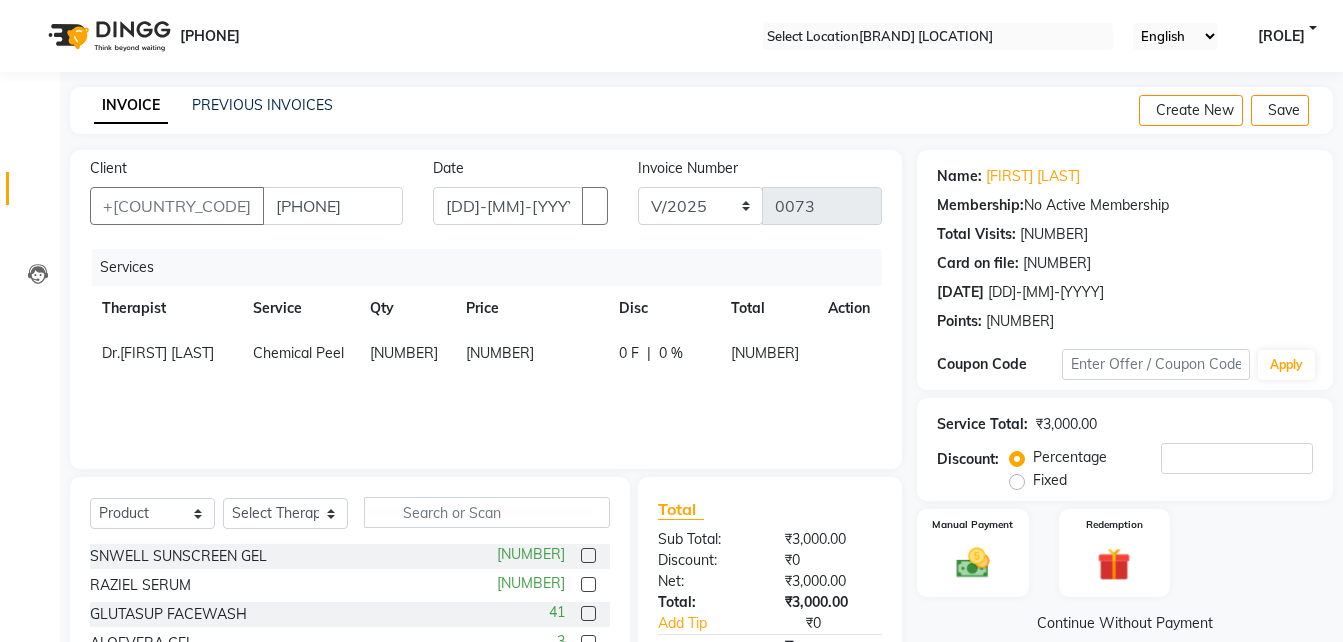 click at bounding box center [588, 584] 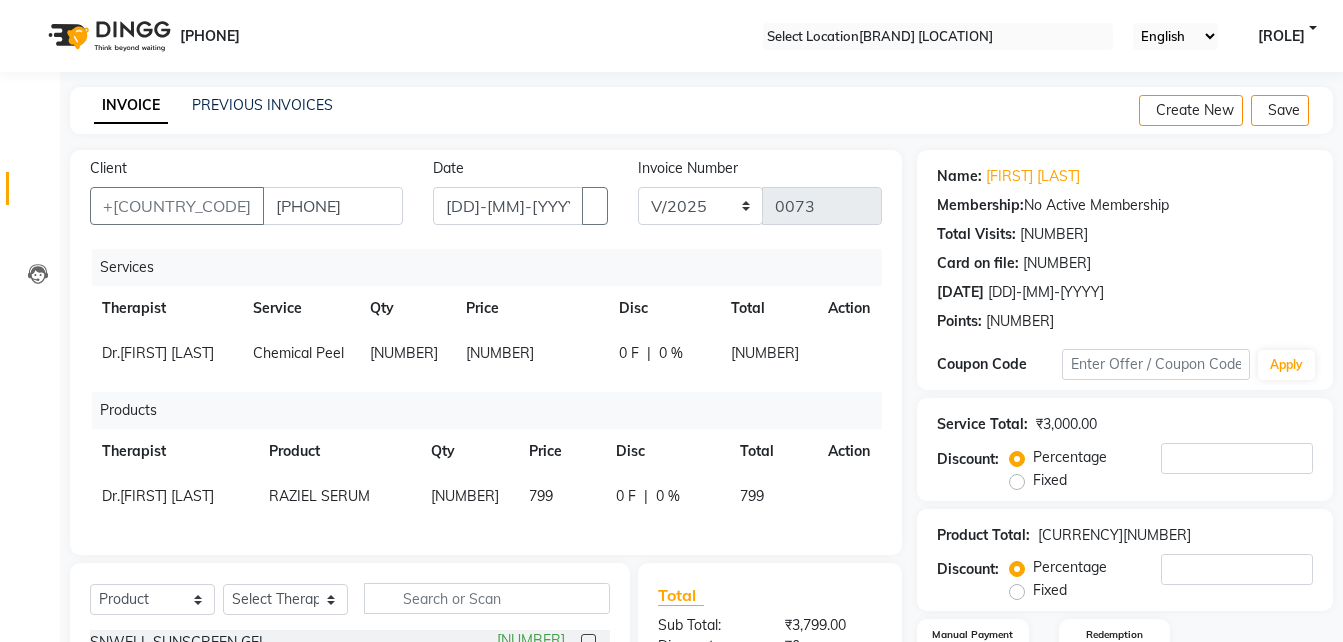click on "Fixed" at bounding box center [1050, 590] 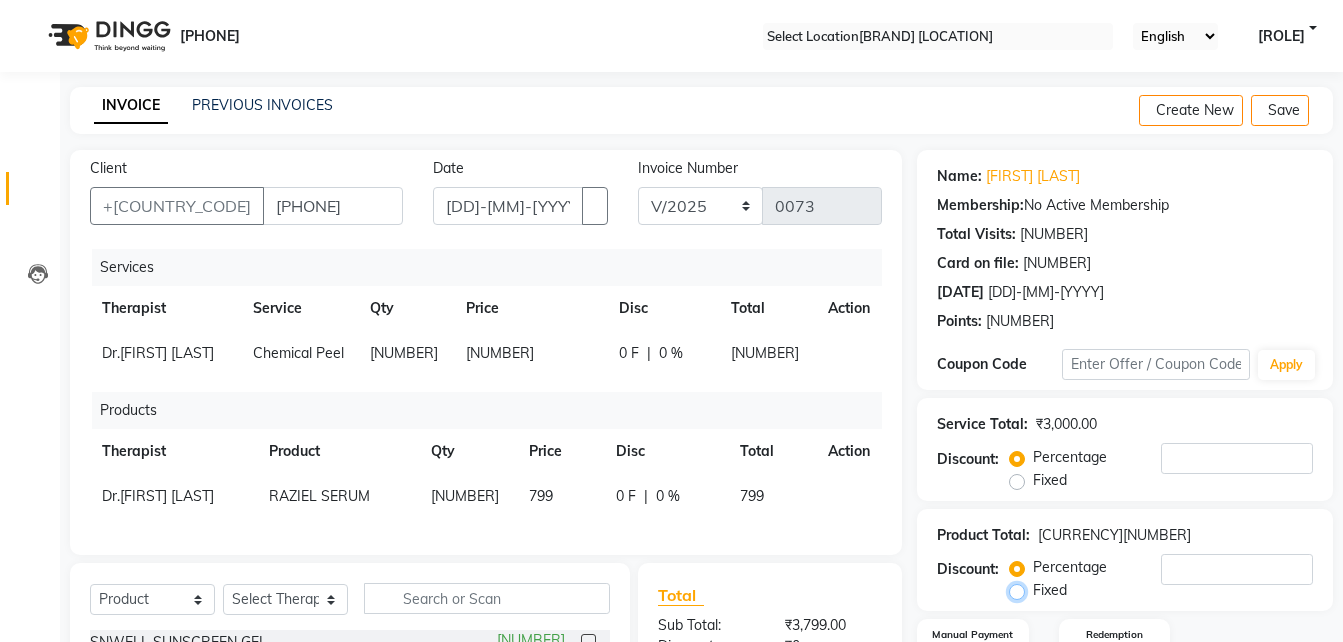 click on "Fixed" at bounding box center [1021, 590] 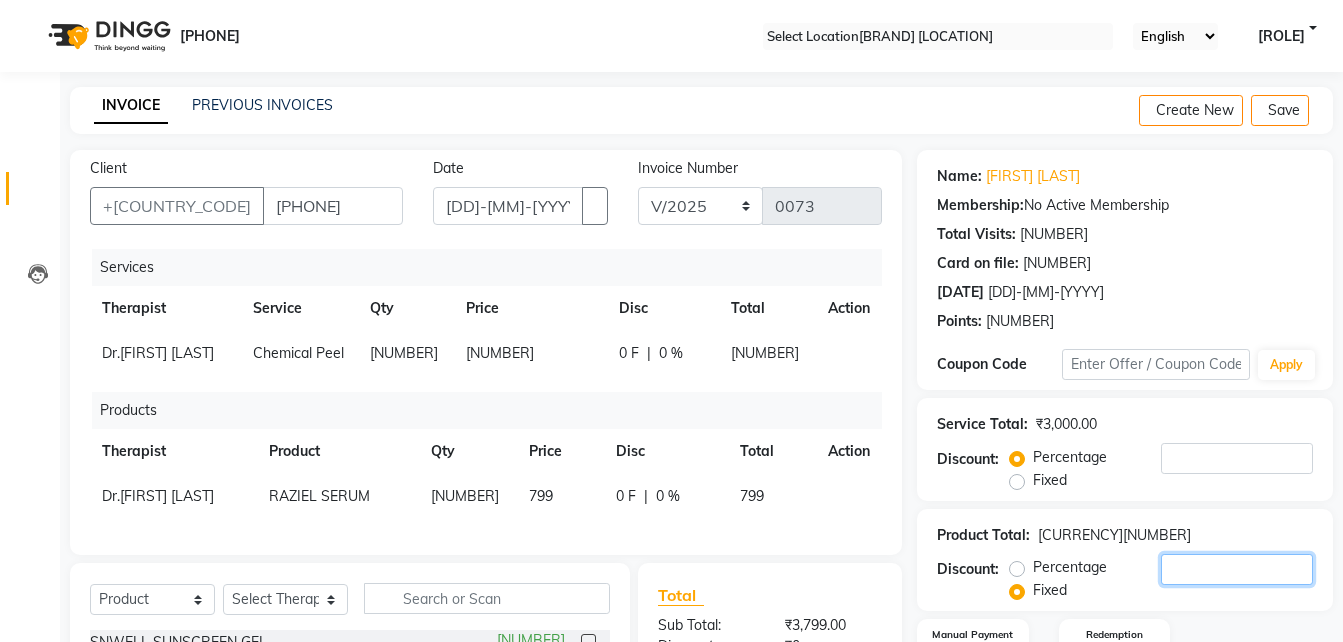click on "[NUMBER]" at bounding box center [1237, 569] 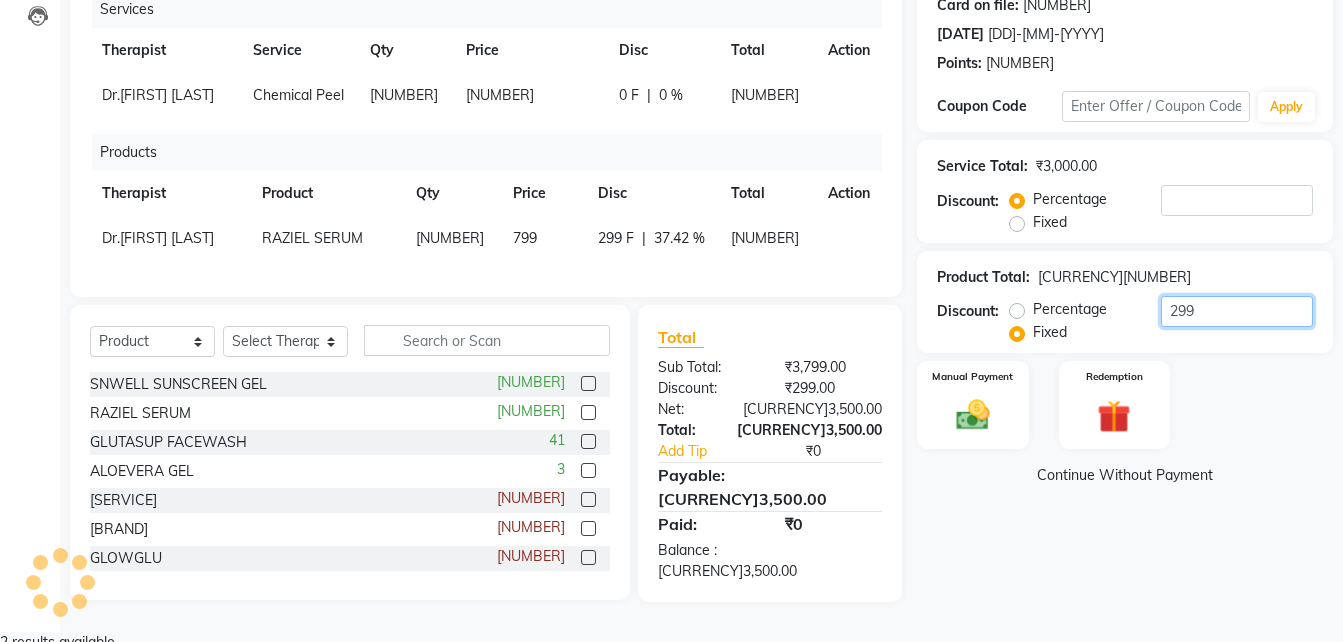 scroll, scrollTop: 260, scrollLeft: 0, axis: vertical 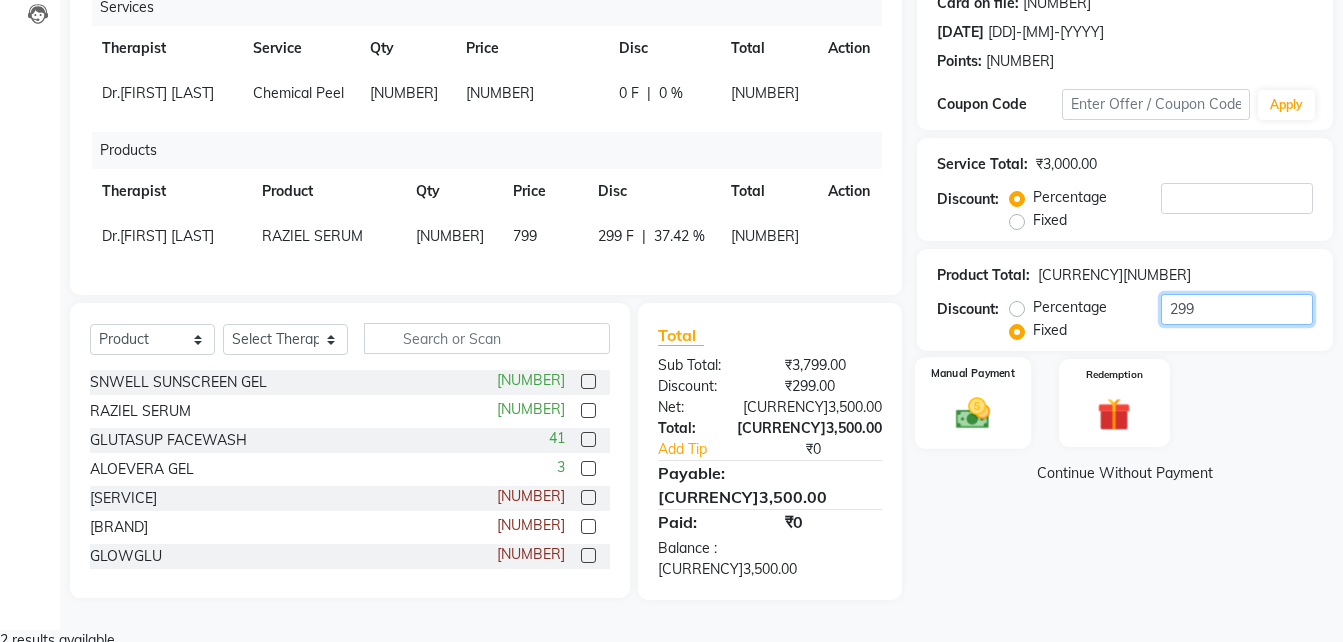 type on "299" 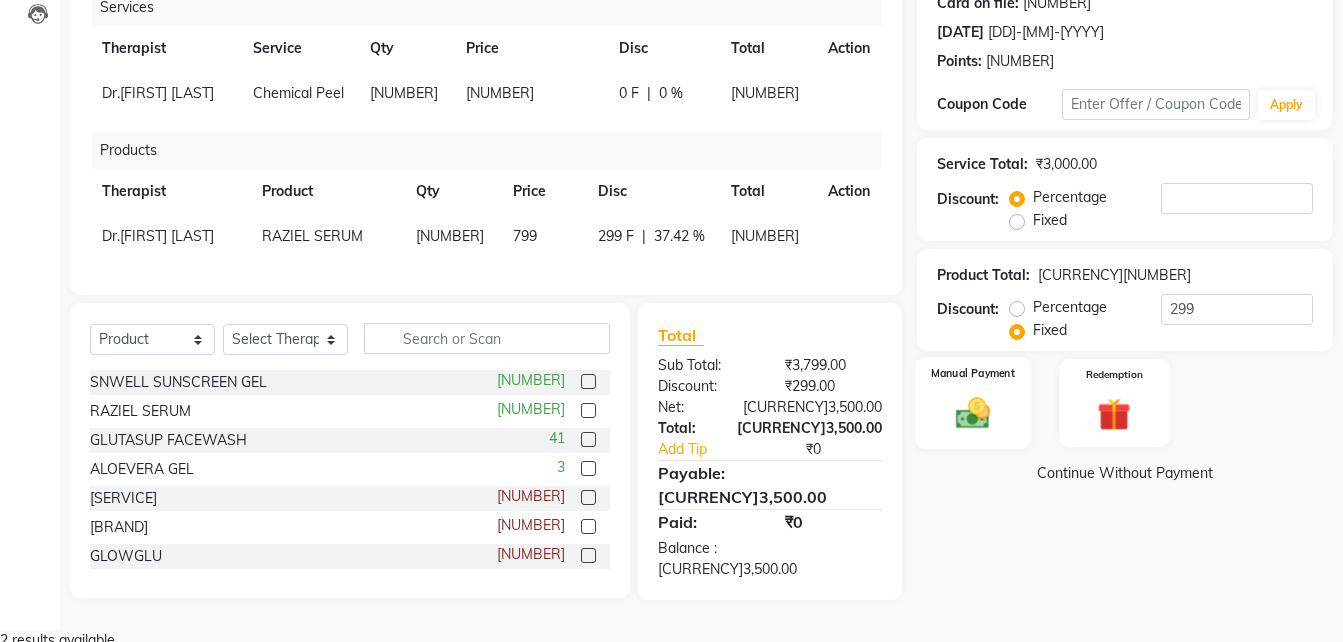 click at bounding box center (973, 414) 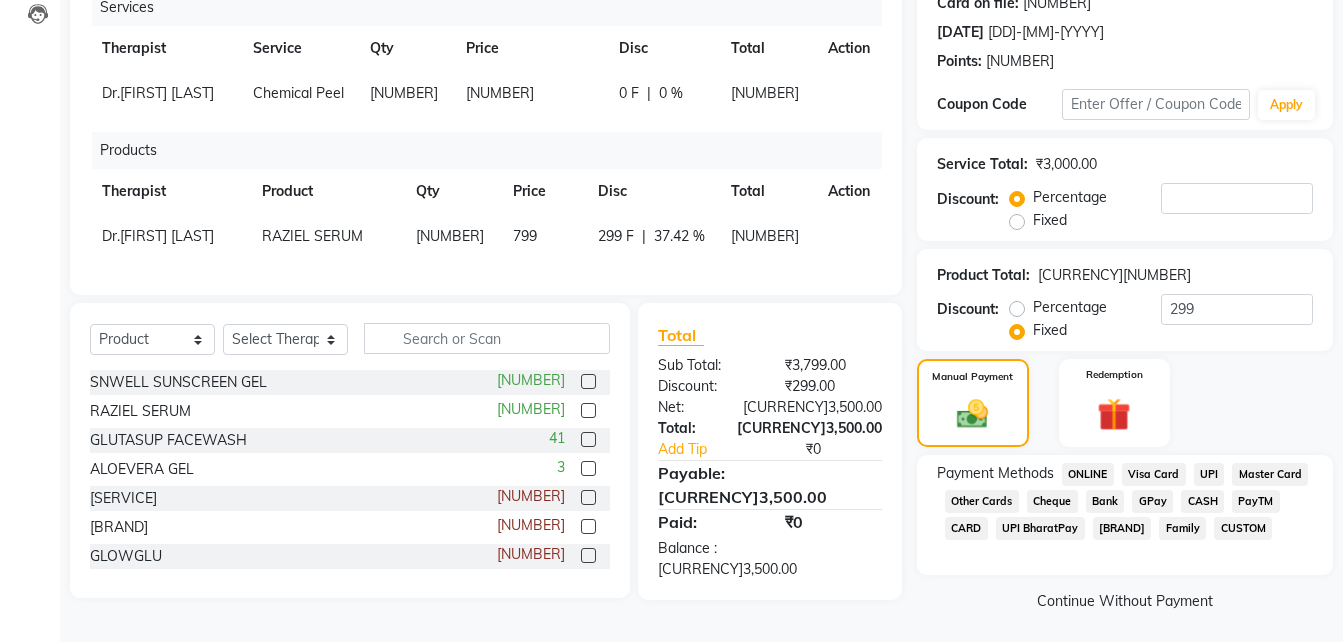 click on "UPI" at bounding box center [1088, 474] 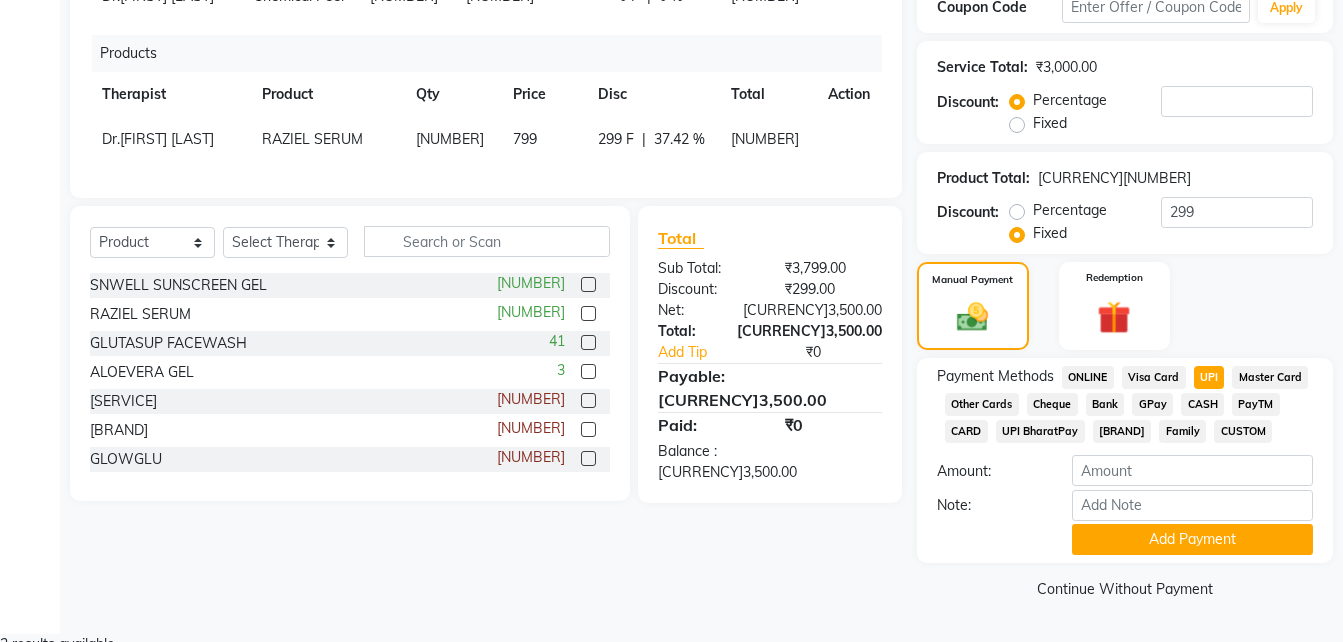 scroll, scrollTop: 358, scrollLeft: 0, axis: vertical 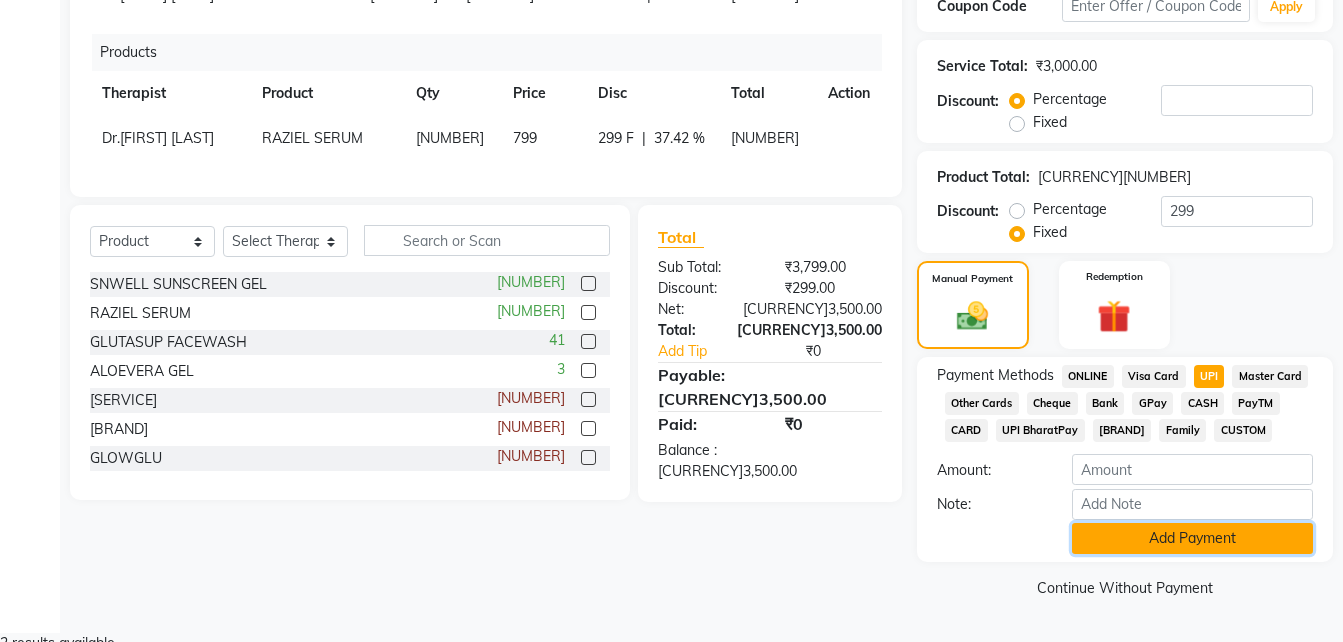 click on "Add Payment" at bounding box center [1192, 538] 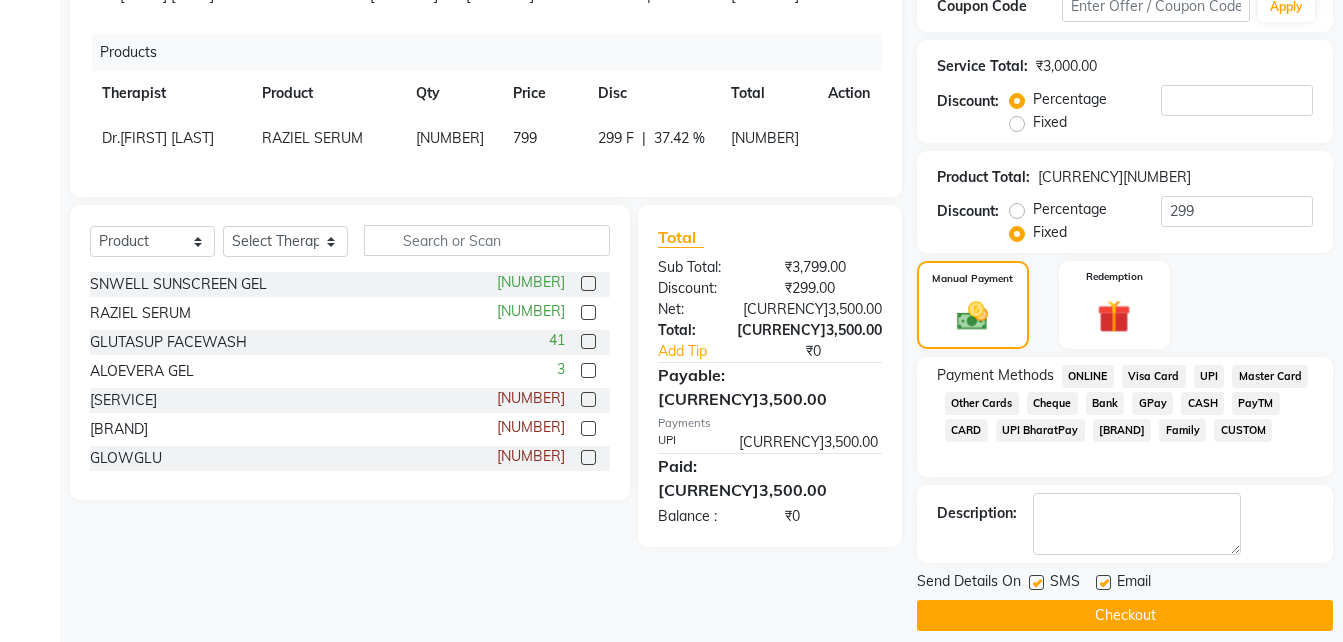 click at bounding box center (1036, 582) 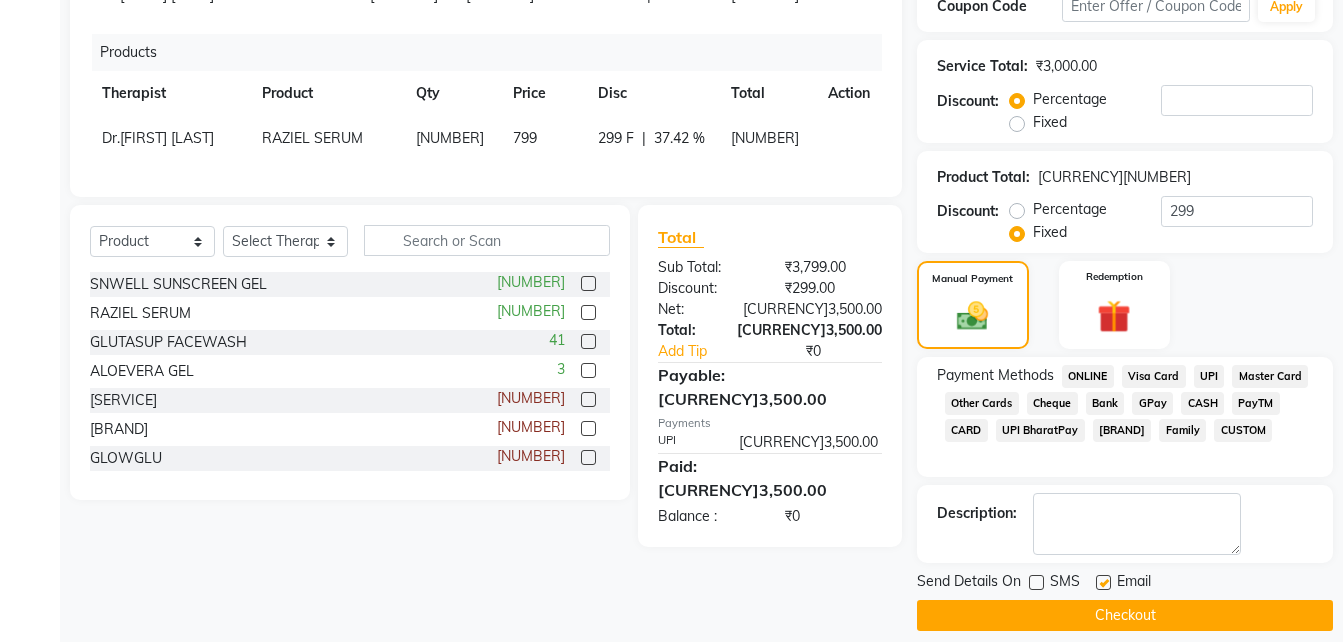 click at bounding box center (1103, 582) 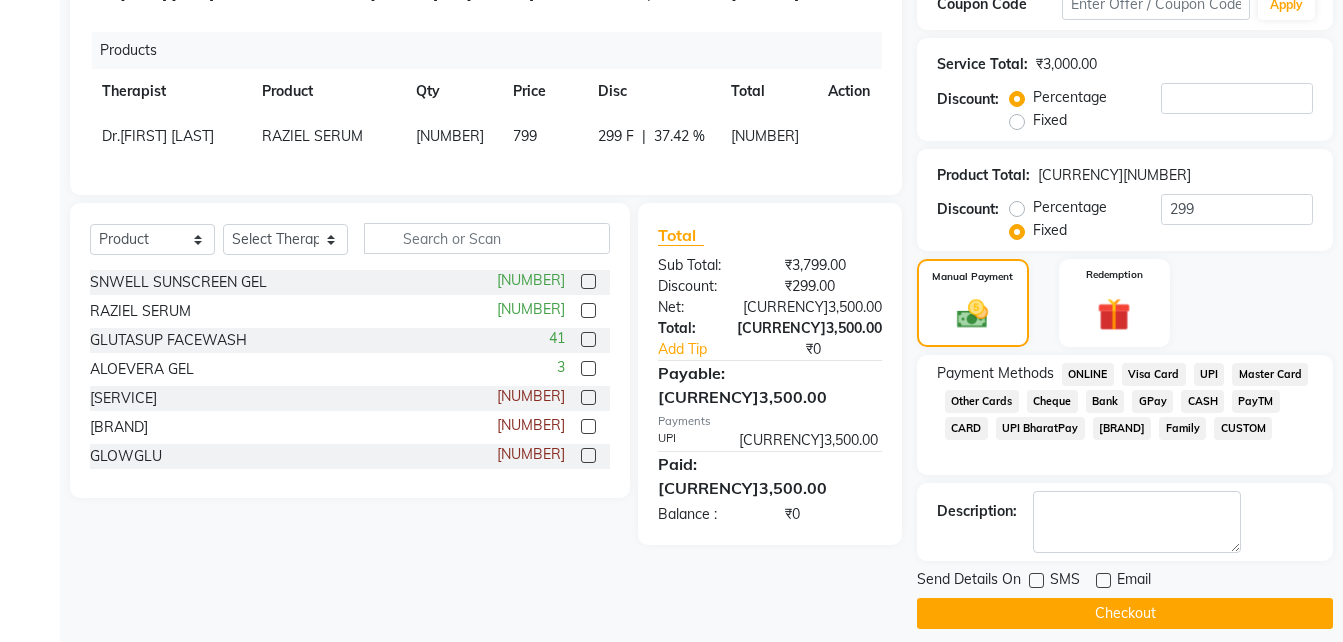 scroll, scrollTop: 388, scrollLeft: 0, axis: vertical 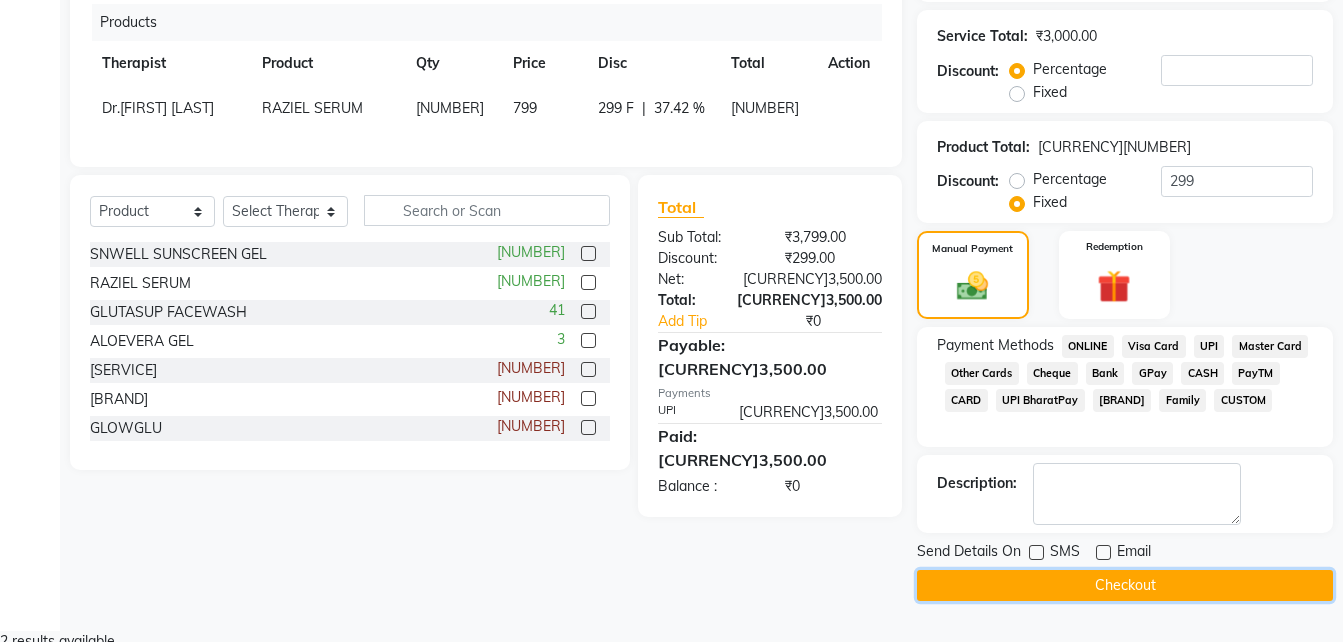 click on "Checkout" at bounding box center (1125, 585) 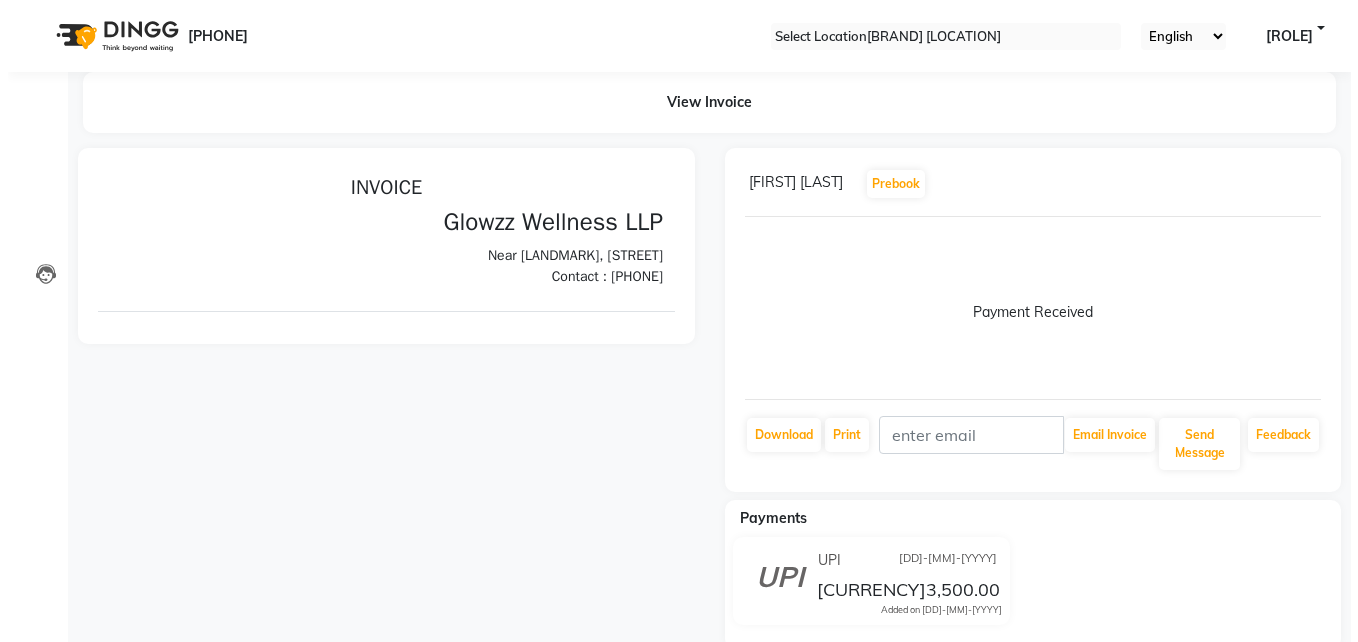 scroll, scrollTop: 0, scrollLeft: 0, axis: both 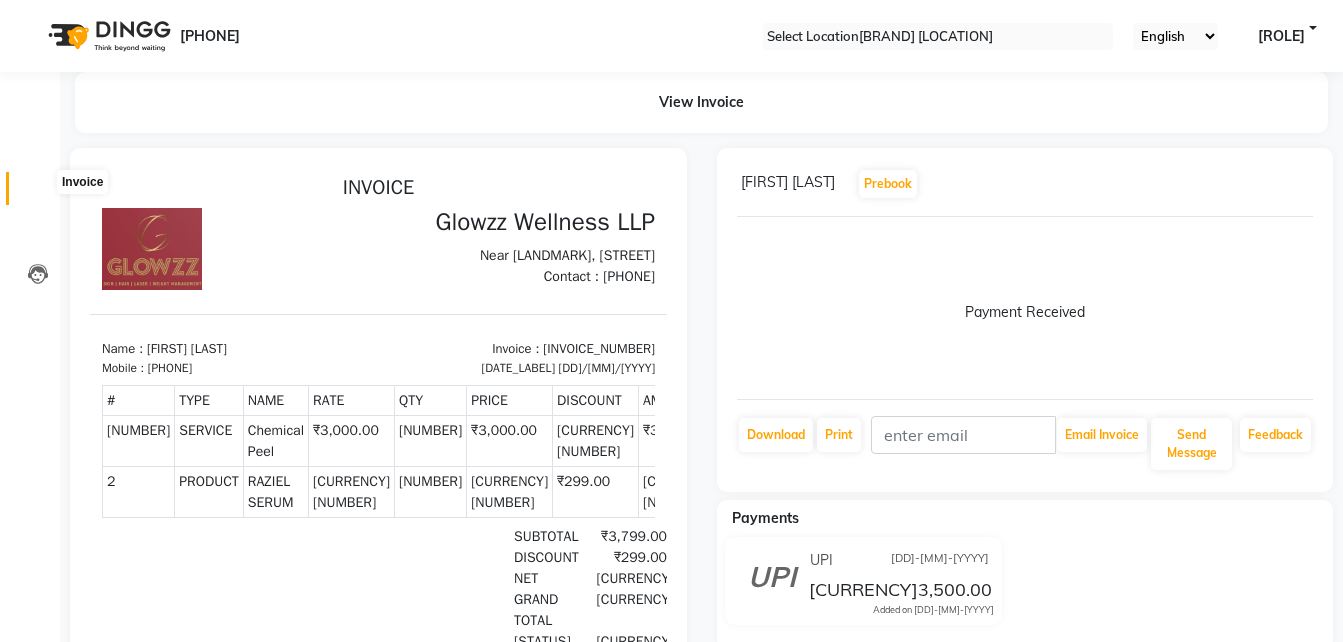 click at bounding box center [37, 193] 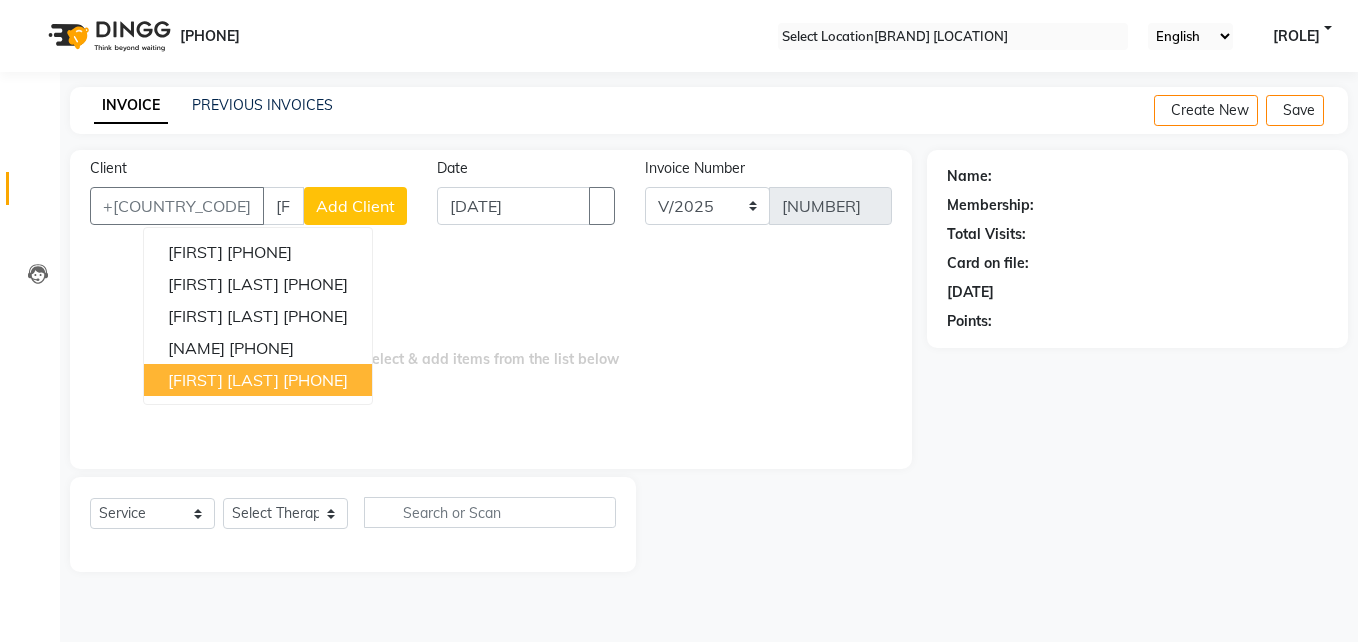 click on "[FIRST] [LAST]" at bounding box center (223, 380) 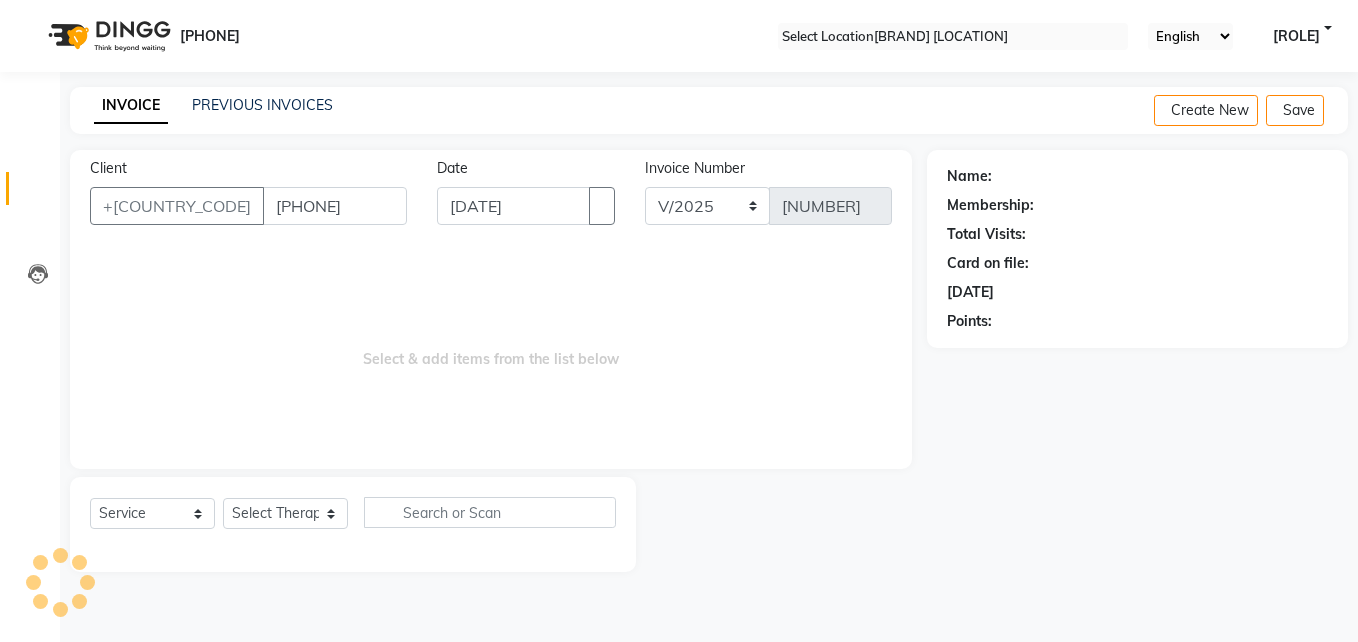 type on "[PHONE]" 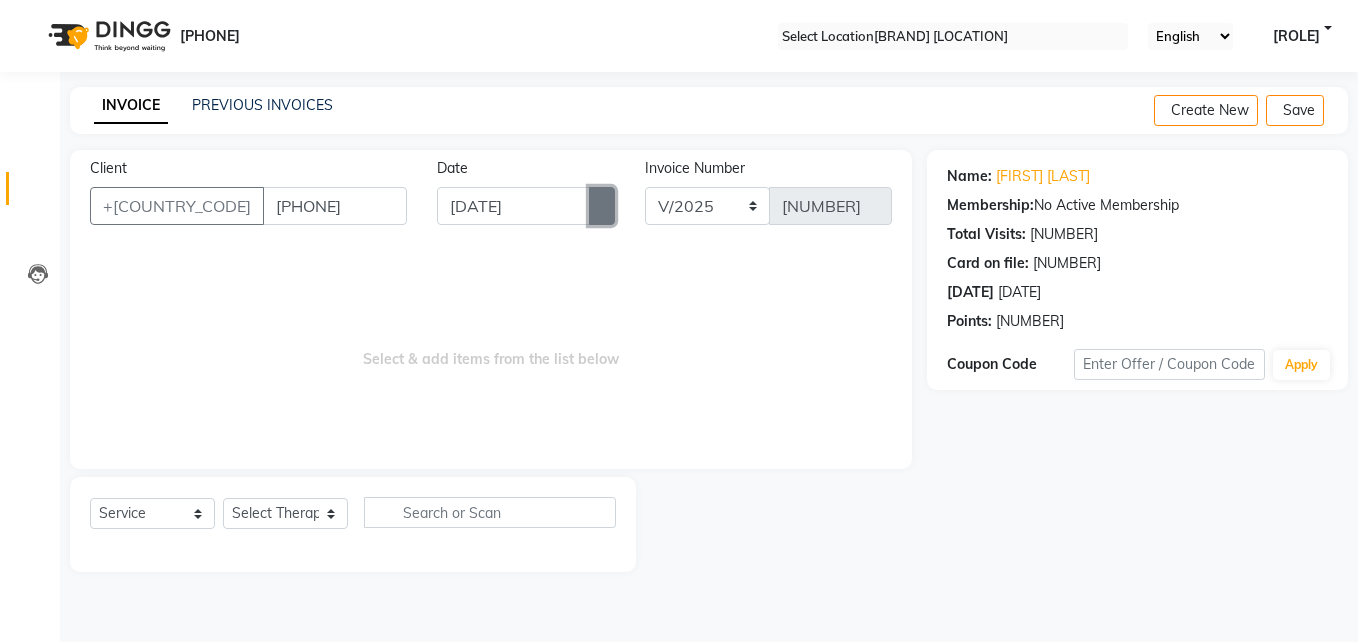 click at bounding box center (602, 206) 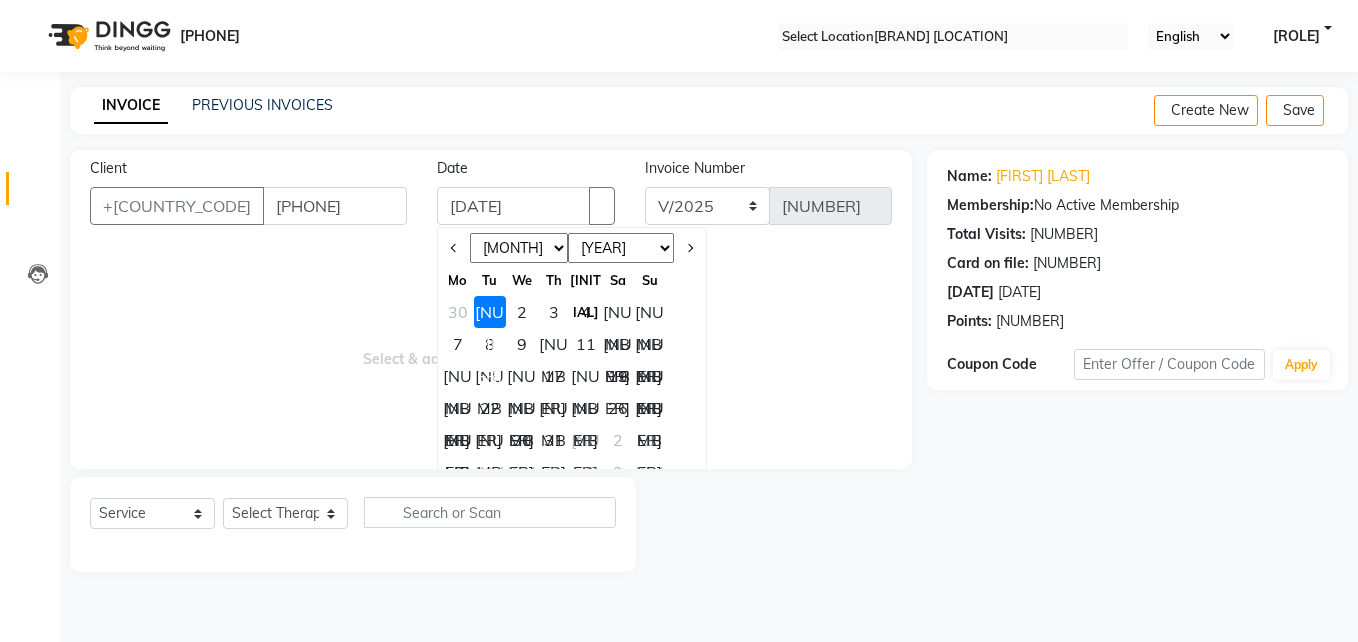 click on "Jan Feb Mar Apr May Jun Jul Aug Sep Oct Nov Dec" at bounding box center [519, 248] 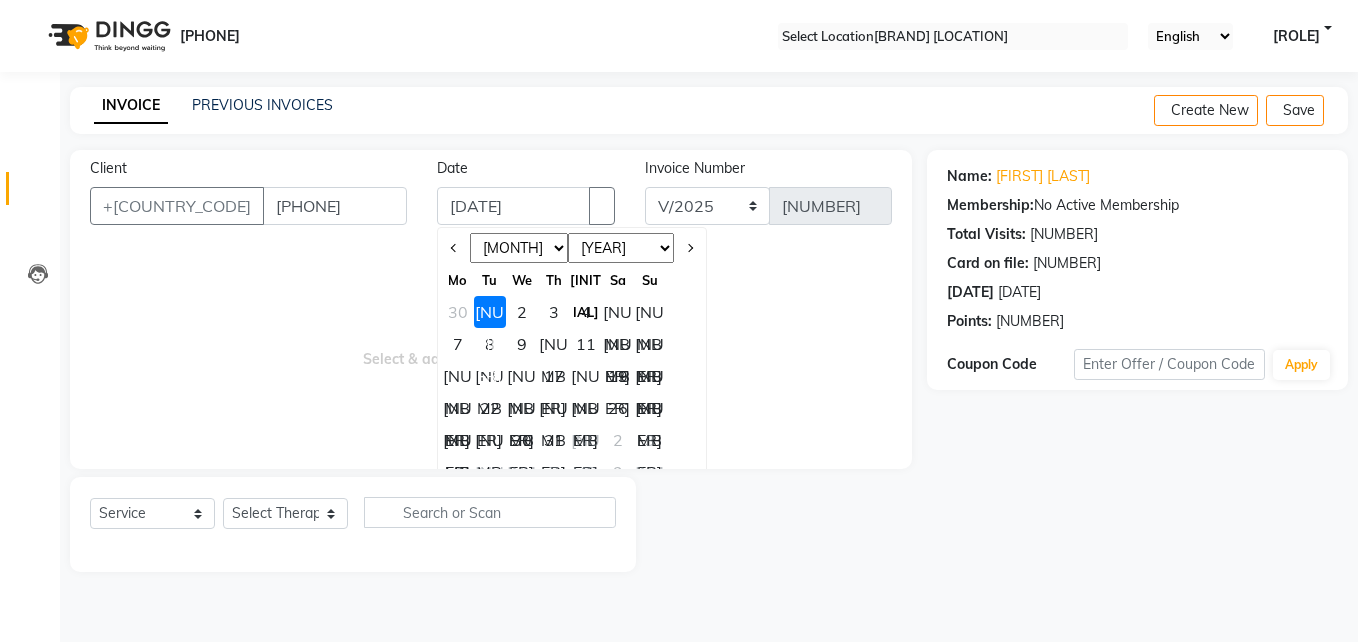 select on "[NUMBER]" 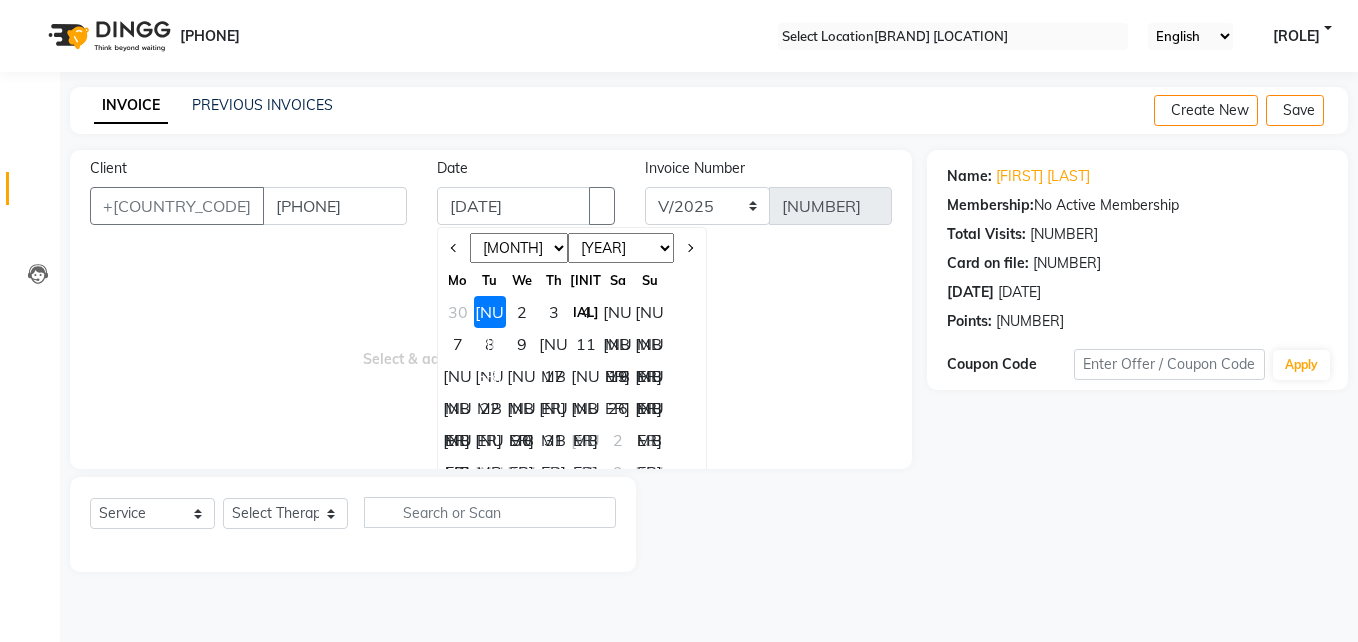 click on "Jan Feb Mar Apr May Jun Jul Aug Sep Oct Nov Dec" at bounding box center (519, 248) 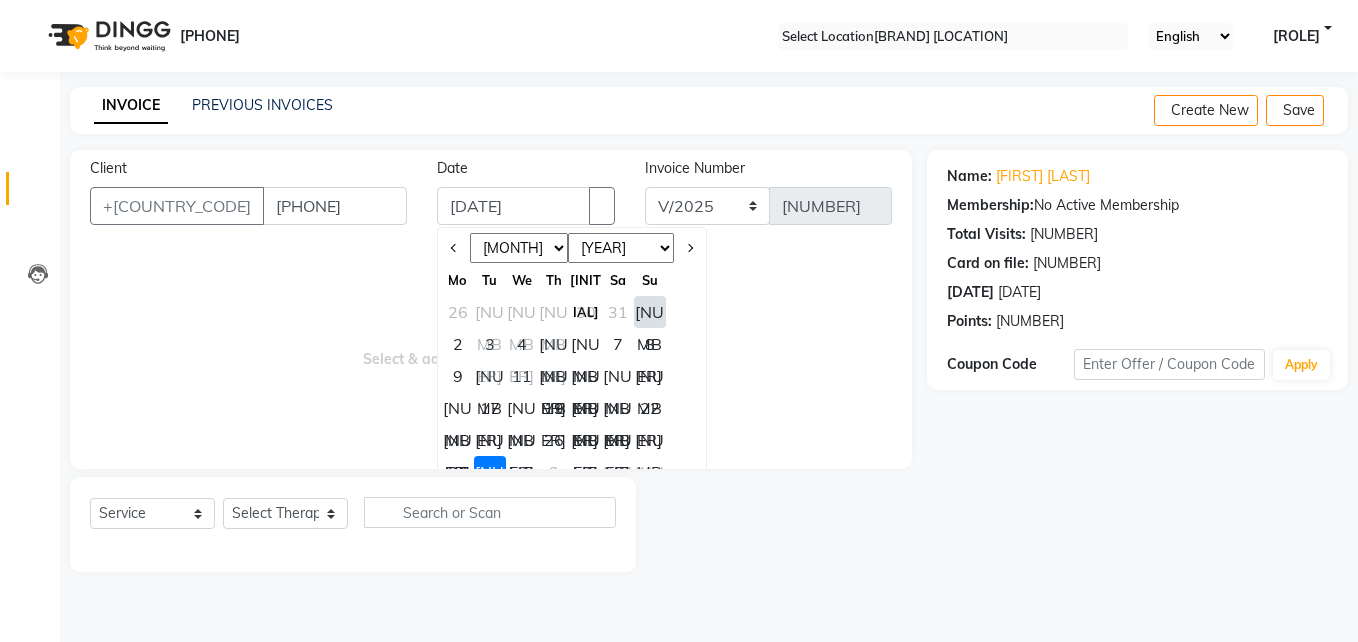 click on "30" at bounding box center [458, 472] 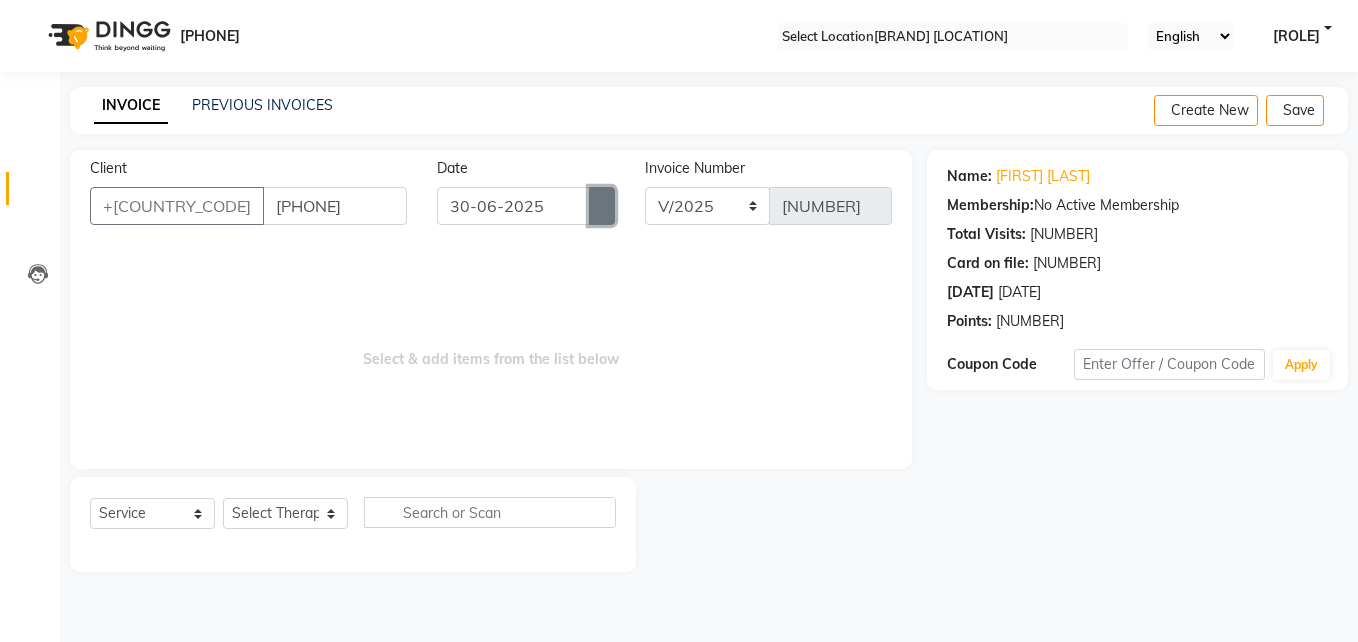 click at bounding box center (602, 206) 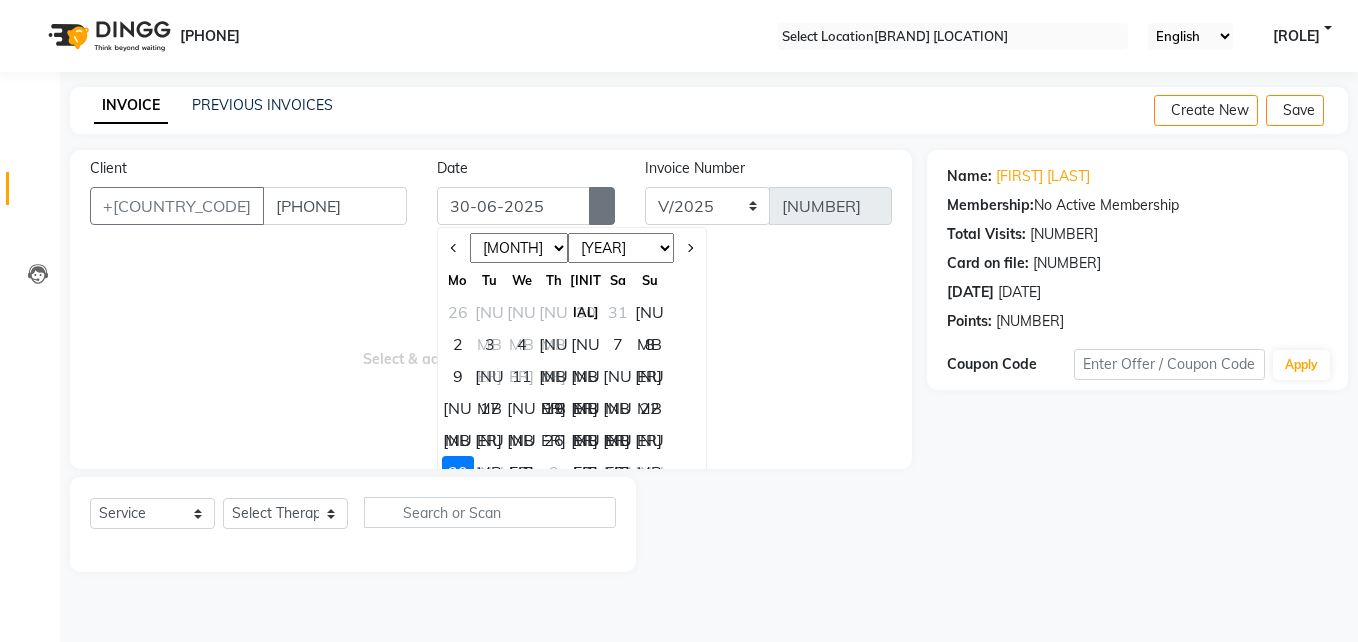 scroll, scrollTop: 20, scrollLeft: 0, axis: vertical 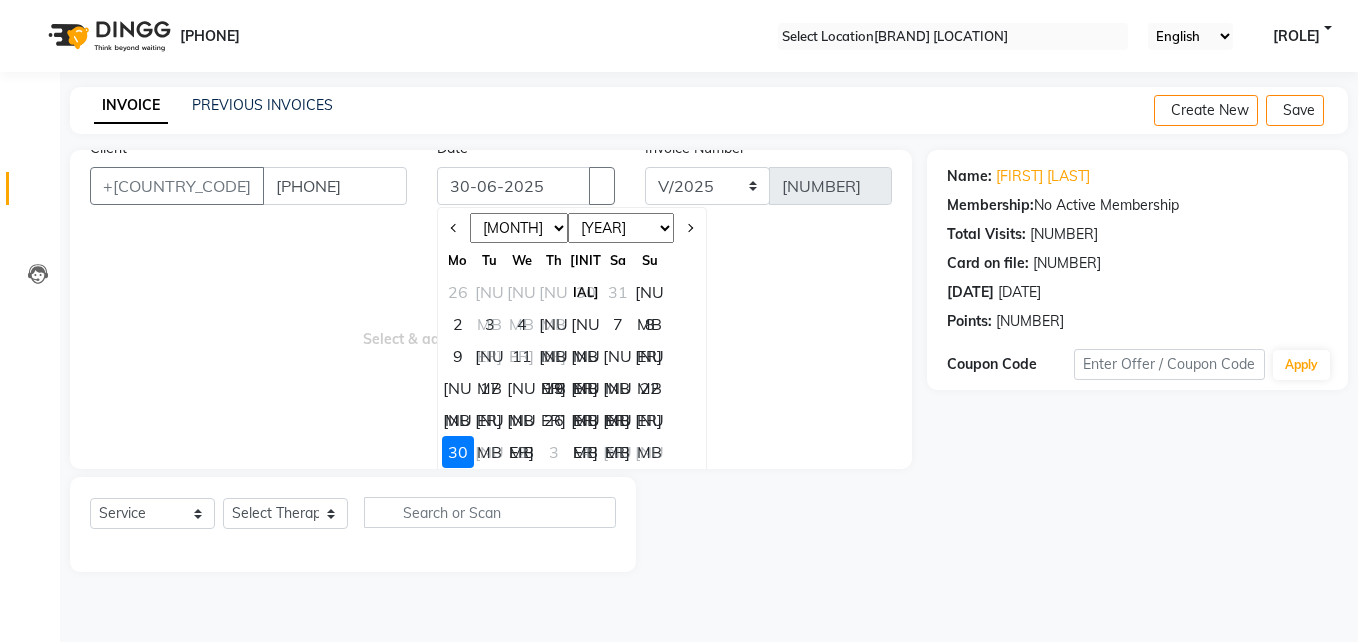 click on "[NUMBER]" at bounding box center [650, 420] 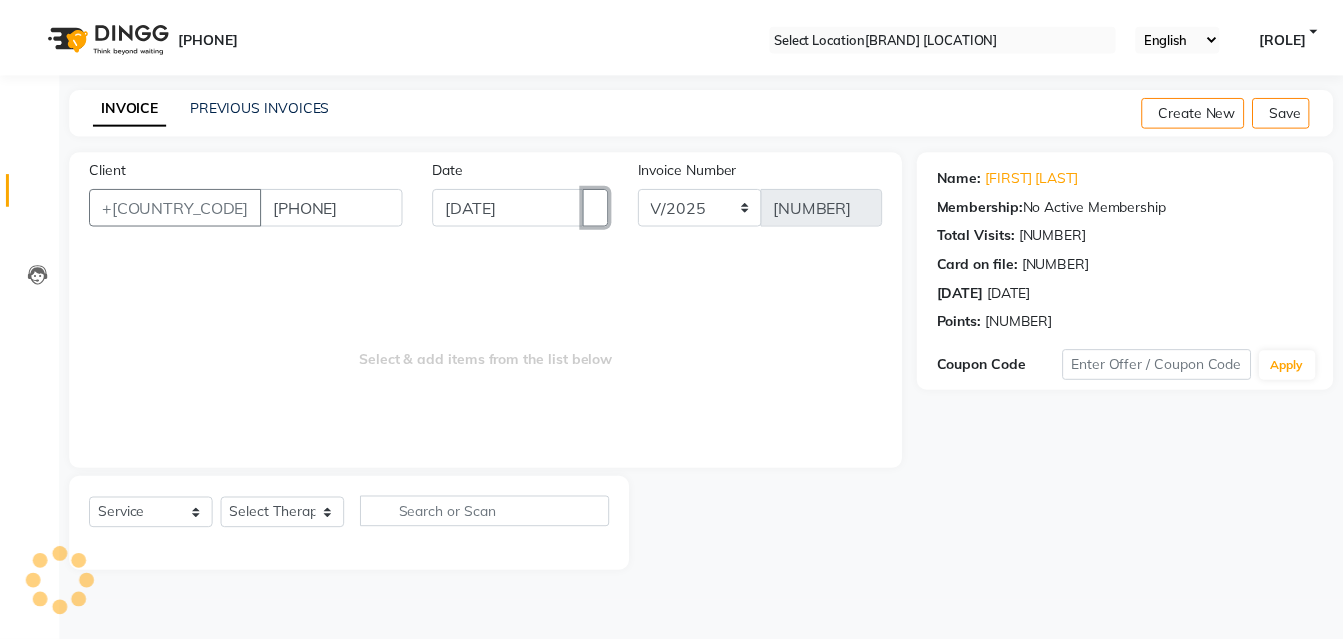 scroll, scrollTop: 0, scrollLeft: 0, axis: both 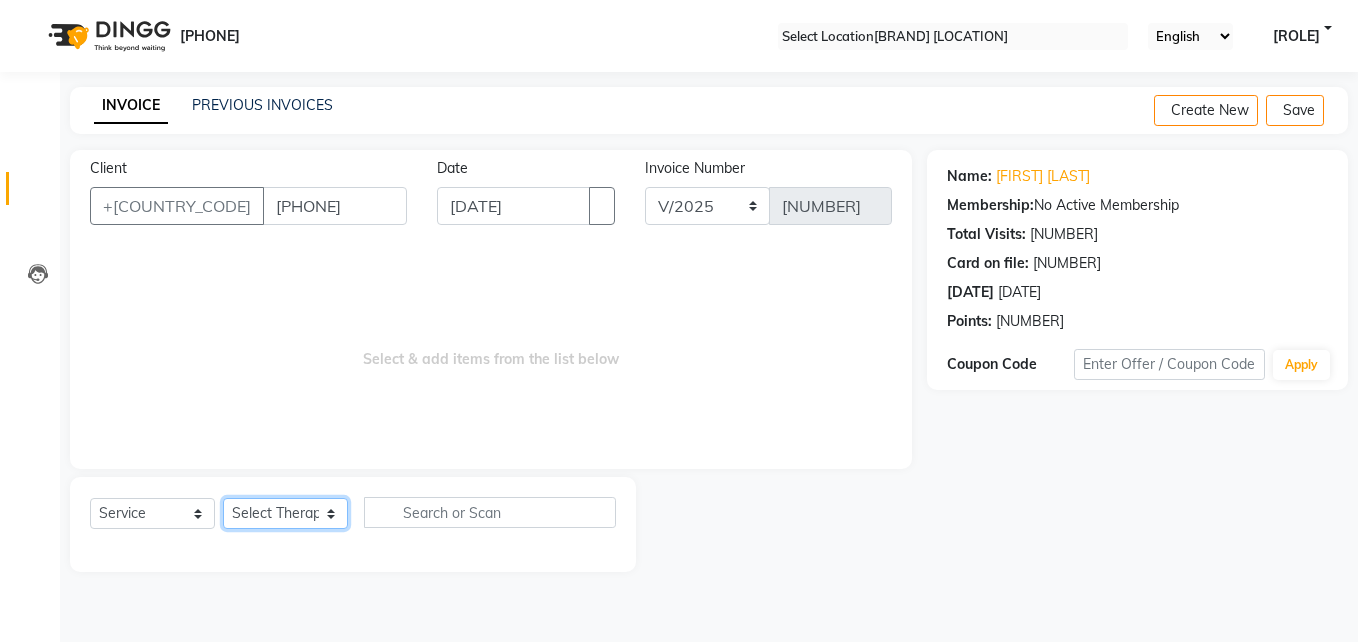 click on "Select Therapist Dr.[FIRST] [LAST] Dr.[FIRST] [LAST] [FIRST] [LAST] [FIRST] [LAST]" at bounding box center (285, 513) 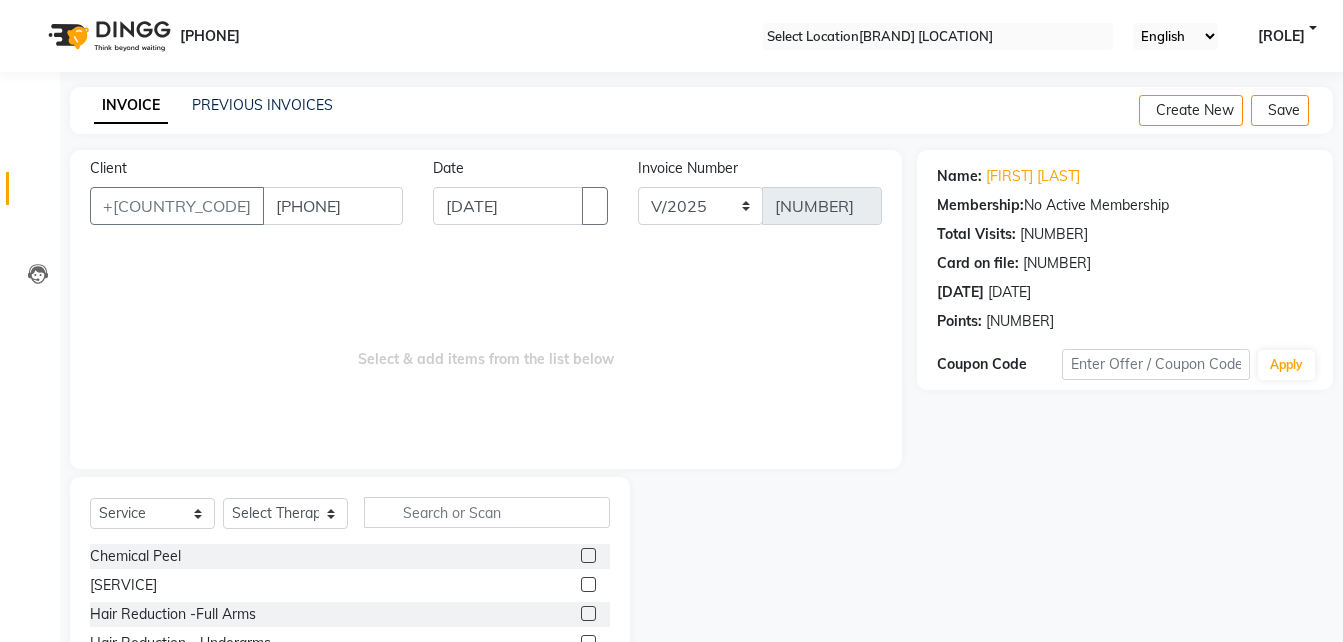 click at bounding box center [588, 555] 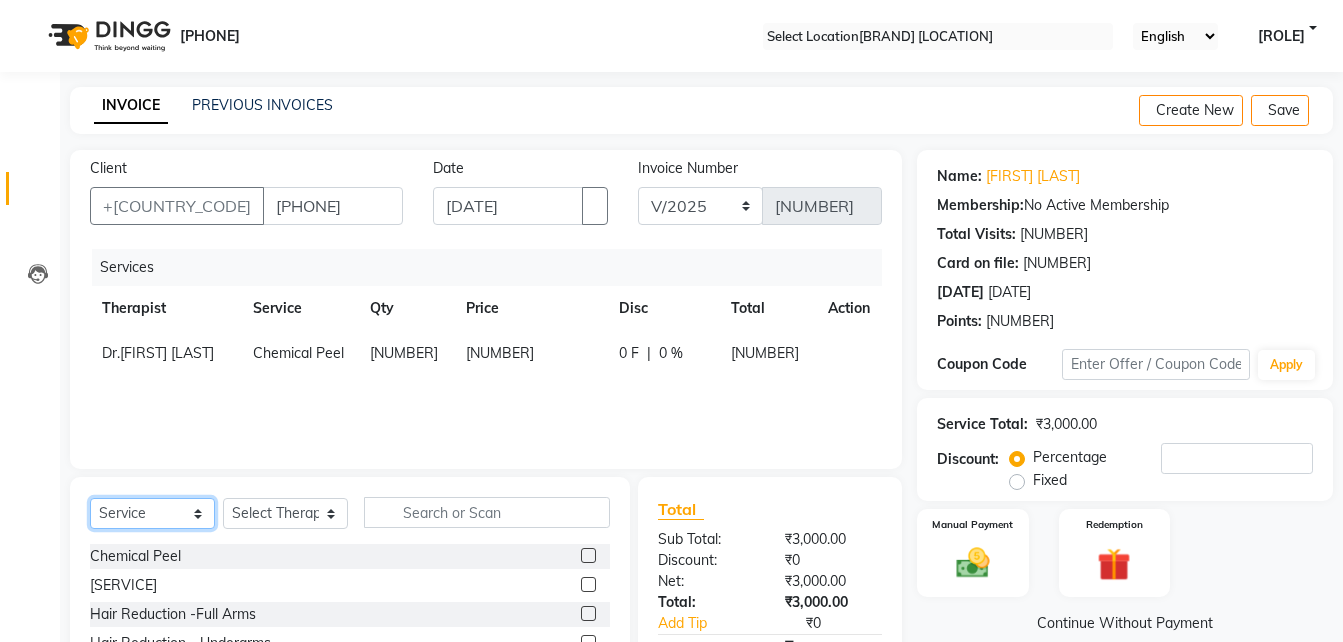 click on "Select  Service  Product  Membership  Package Voucher Prepaid Gift Card" at bounding box center [152, 513] 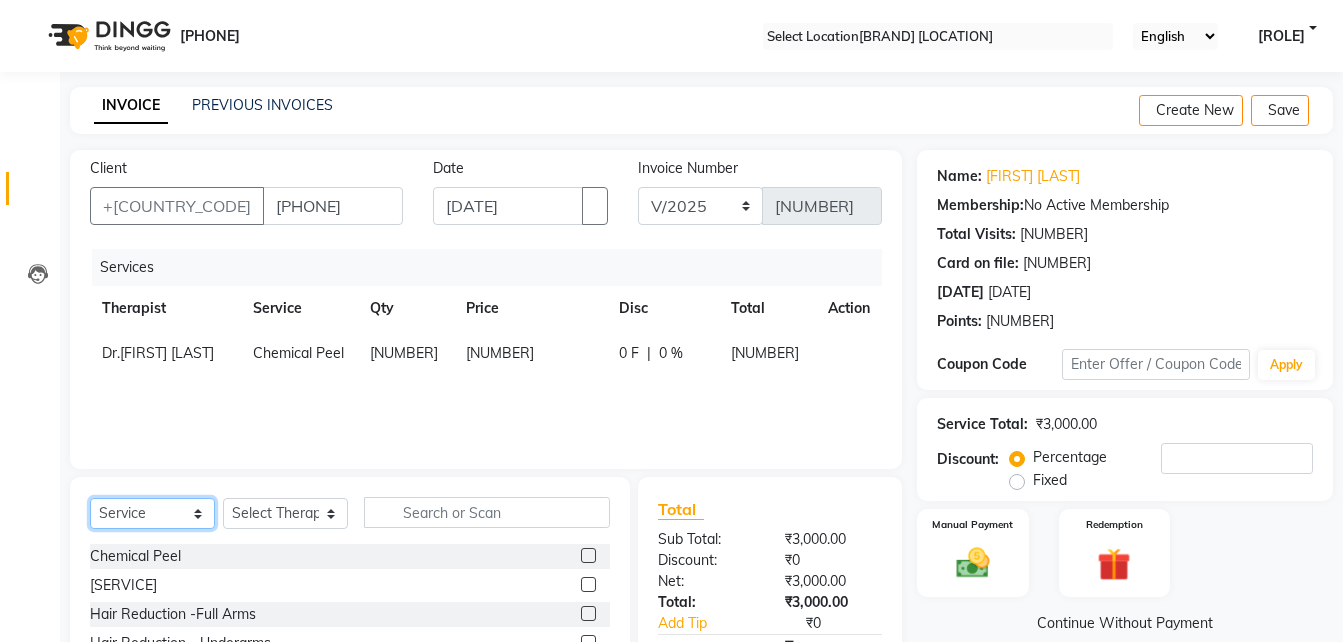 select on "product" 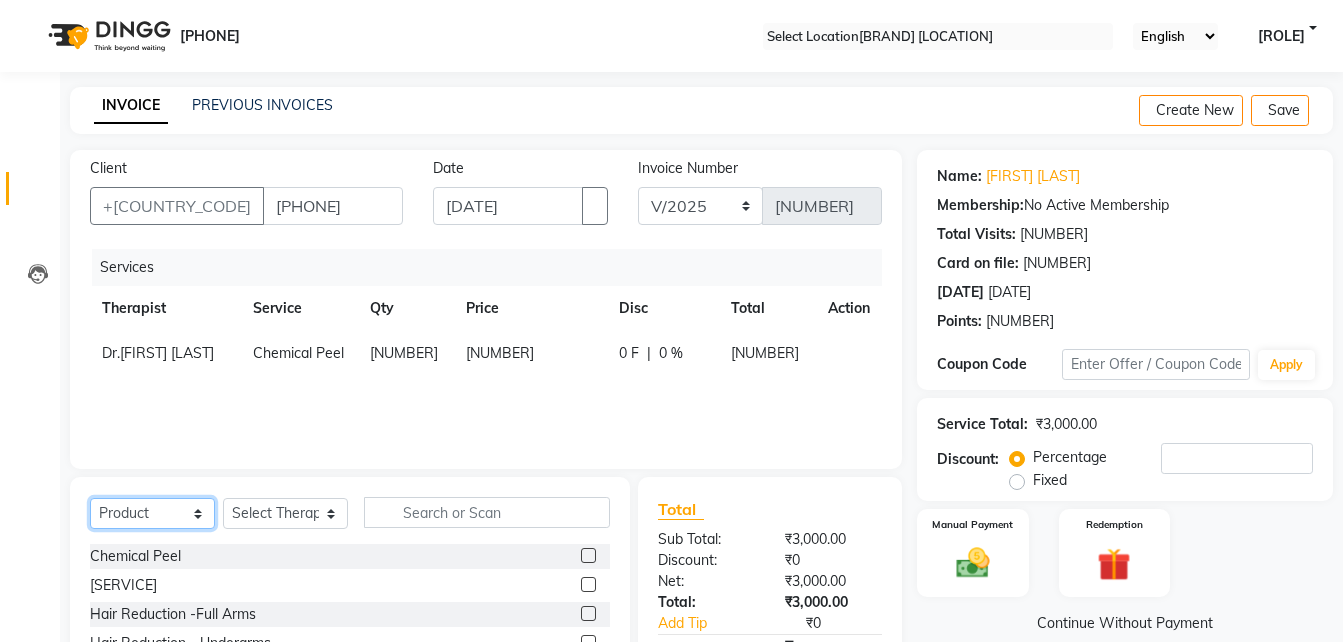 click on "Select  Service  Product  Membership  Package Voucher Prepaid Gift Card" at bounding box center [152, 513] 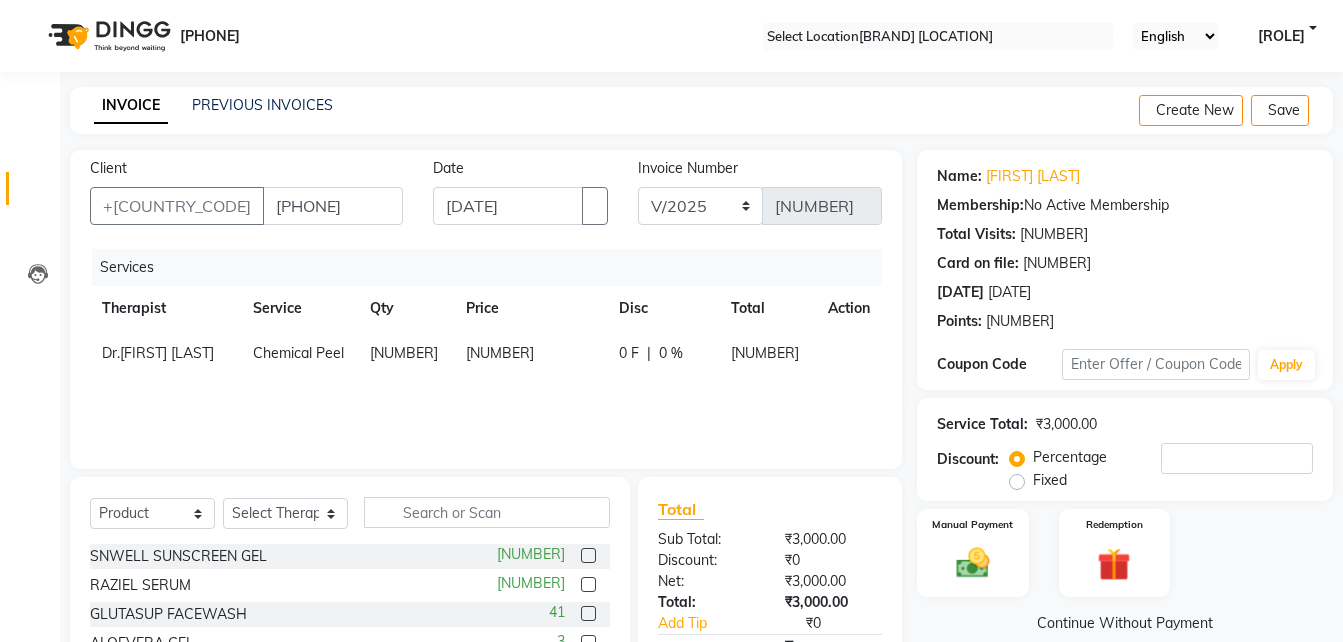 click at bounding box center [588, 584] 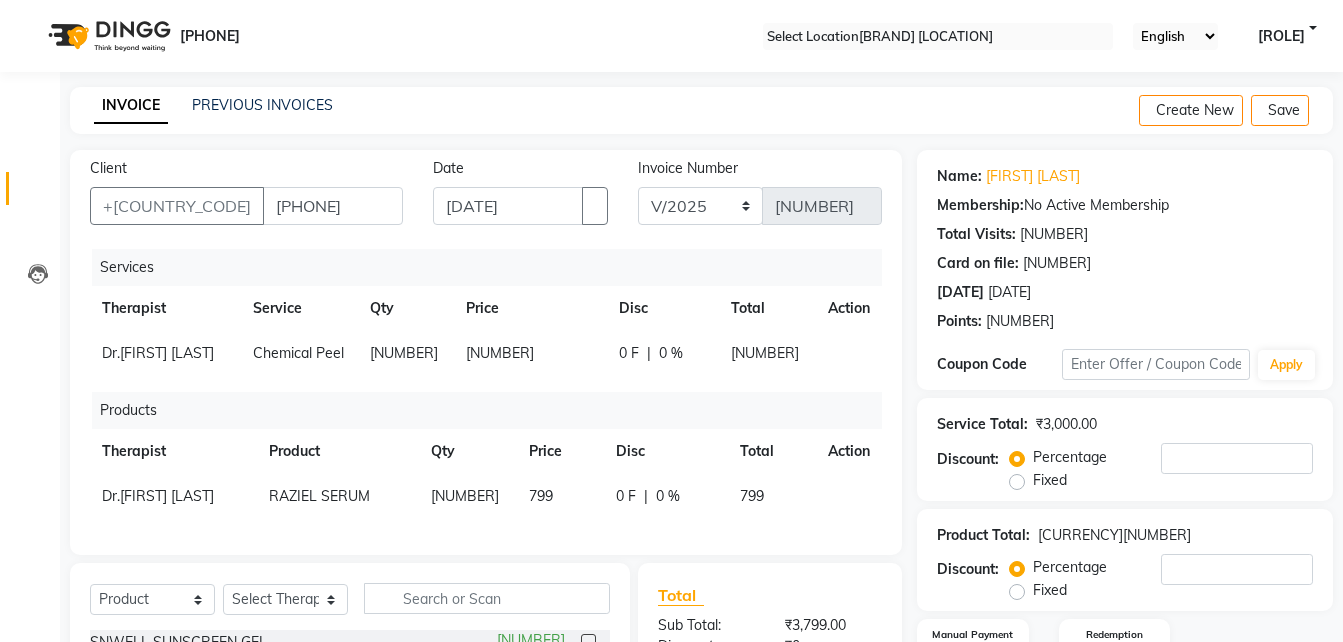 click on "Fixed" at bounding box center (1050, 590) 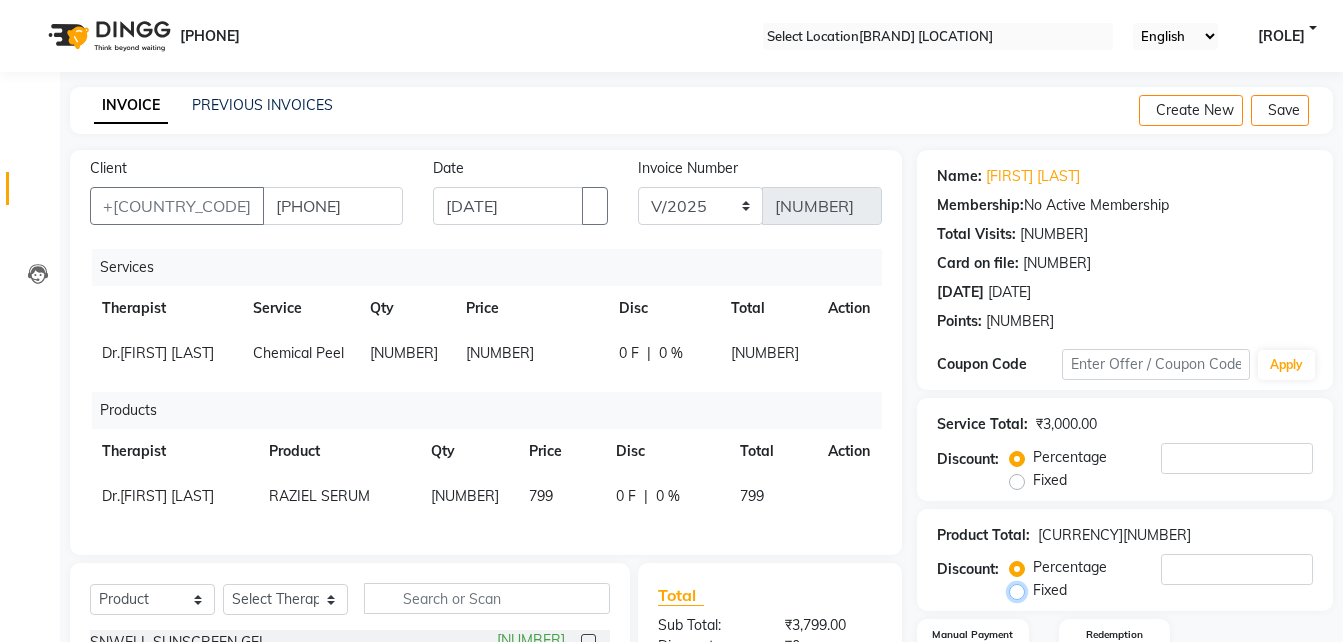 click on "Fixed" at bounding box center (1021, 590) 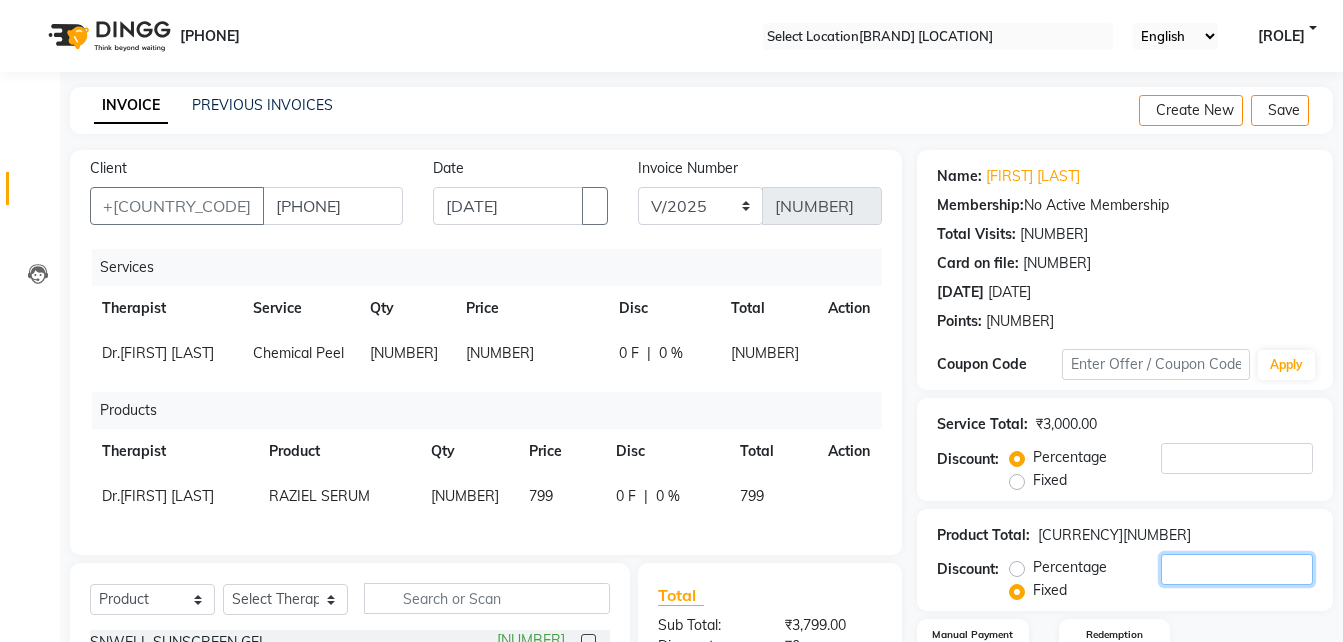 click on "[NUMBER]" at bounding box center (1237, 569) 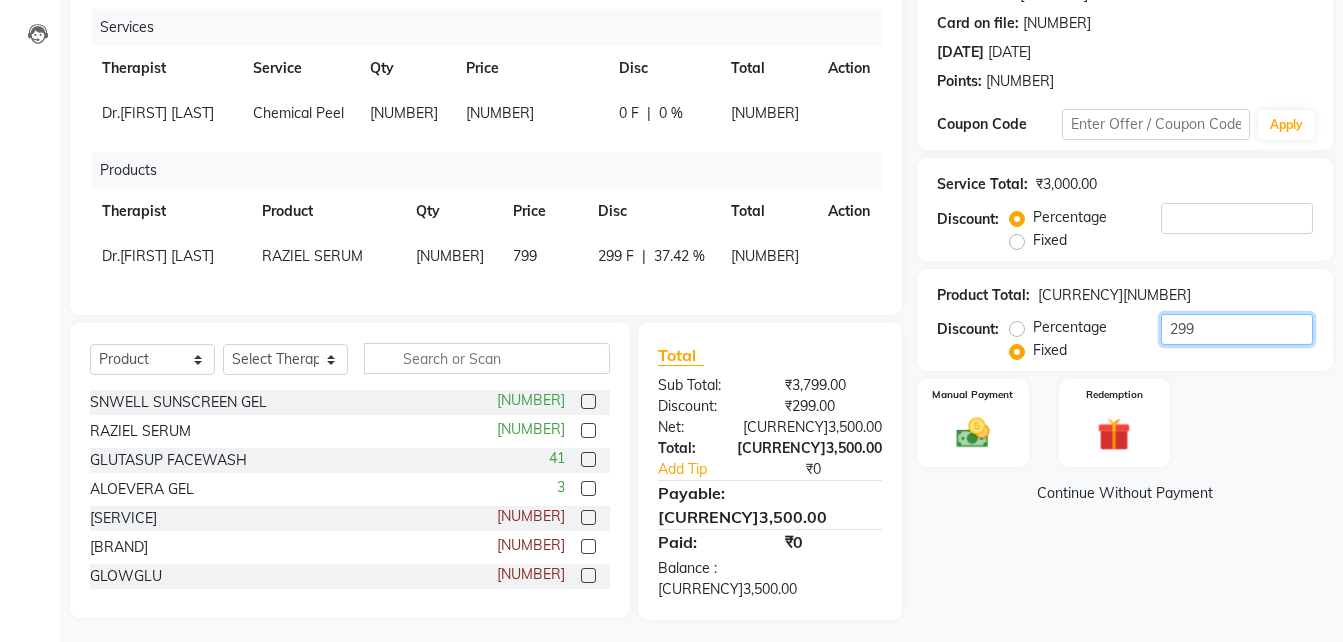 scroll, scrollTop: 260, scrollLeft: 0, axis: vertical 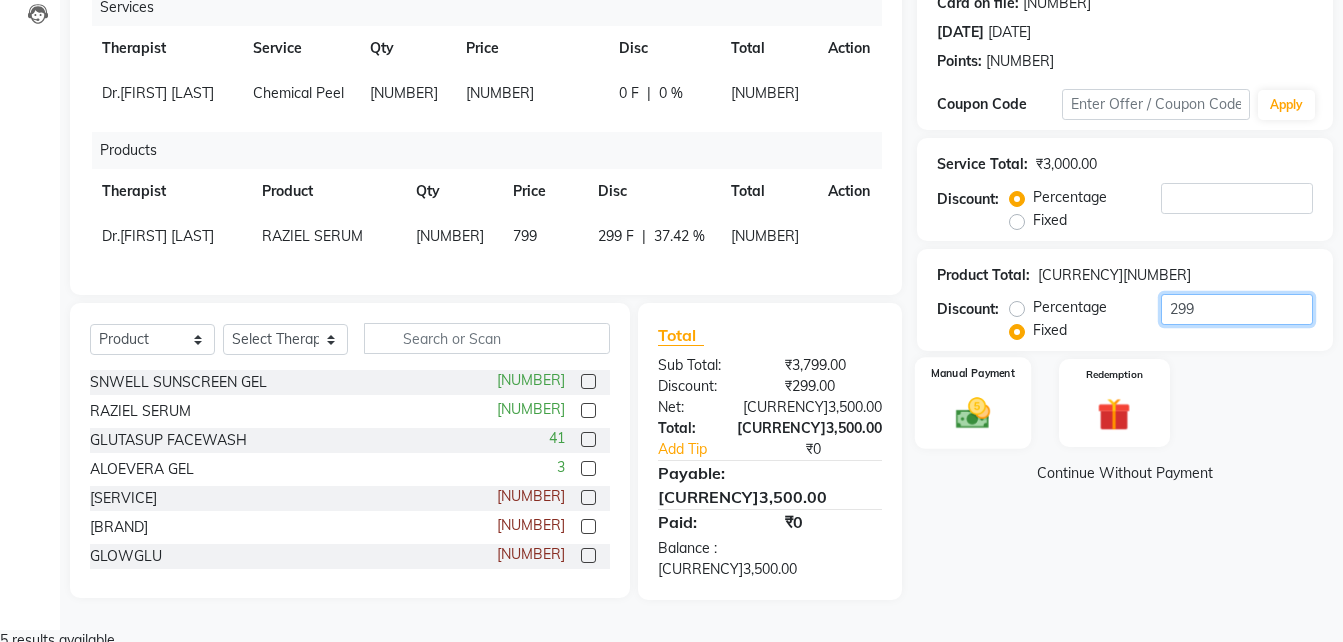 type on "299" 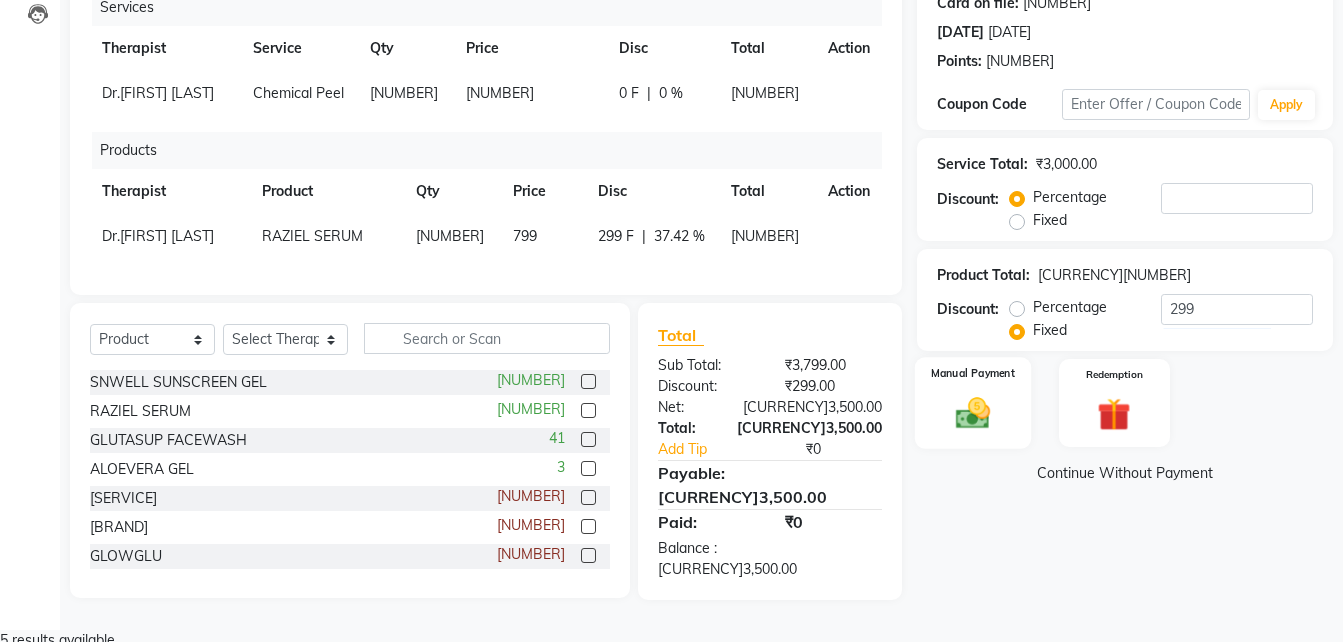 click at bounding box center (973, 414) 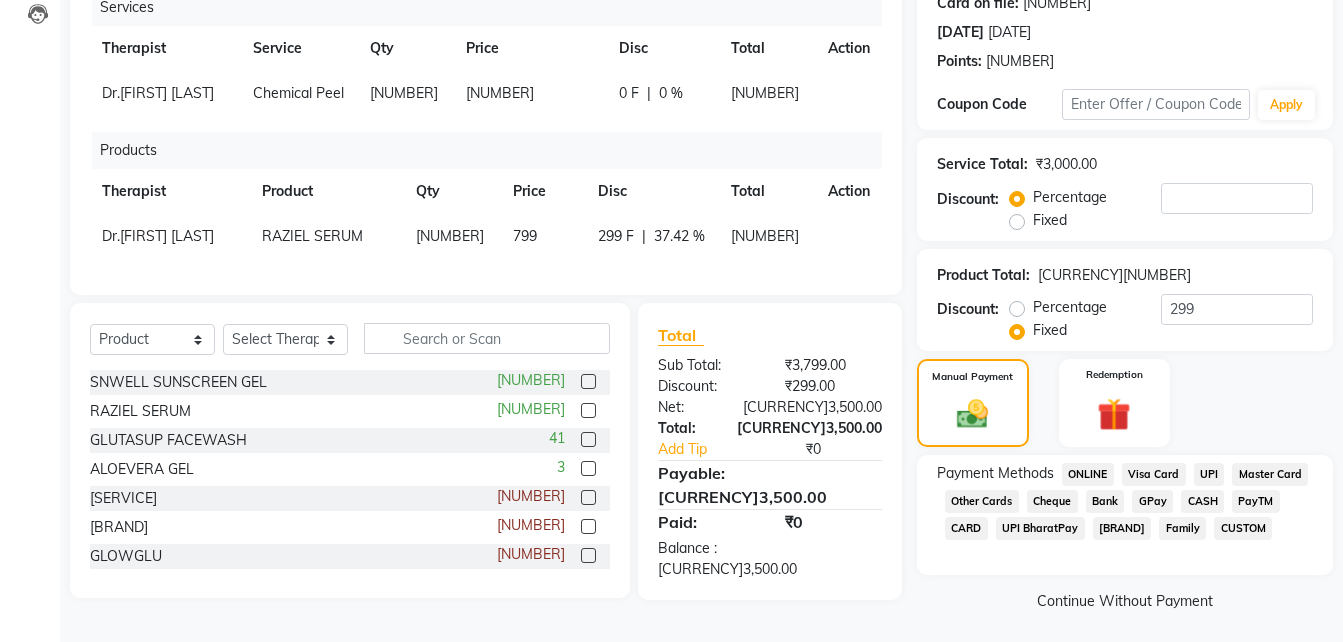 click on "UPI" at bounding box center [1088, 474] 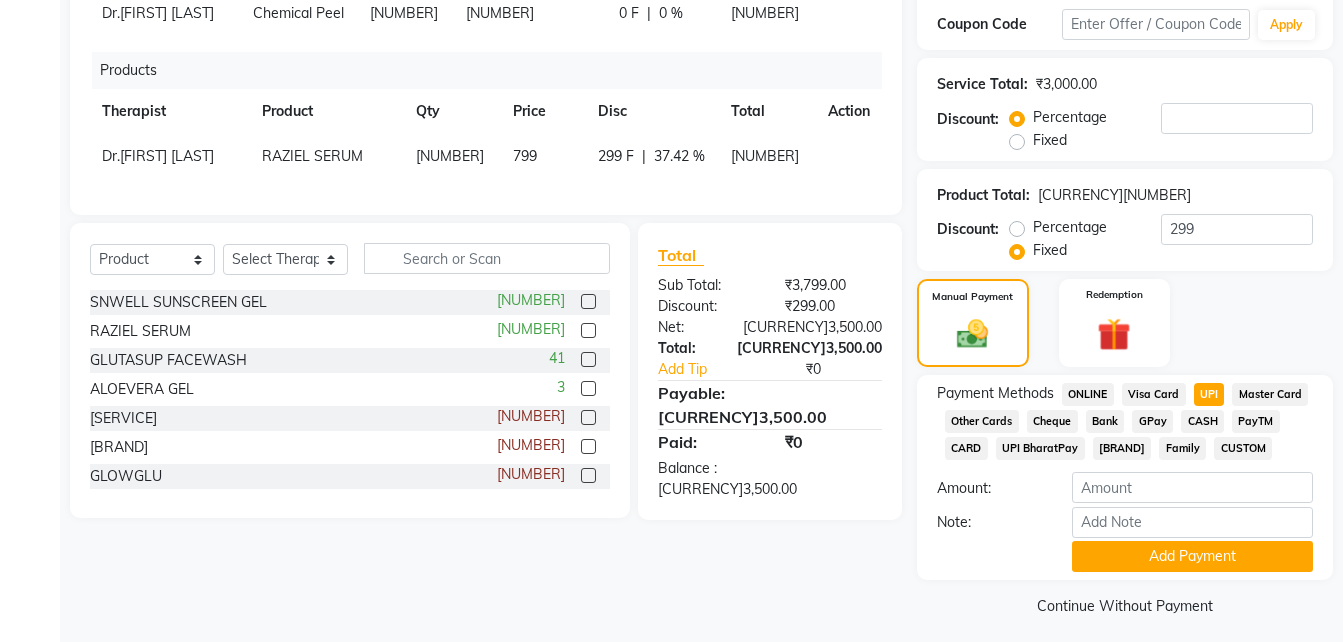 scroll, scrollTop: 358, scrollLeft: 0, axis: vertical 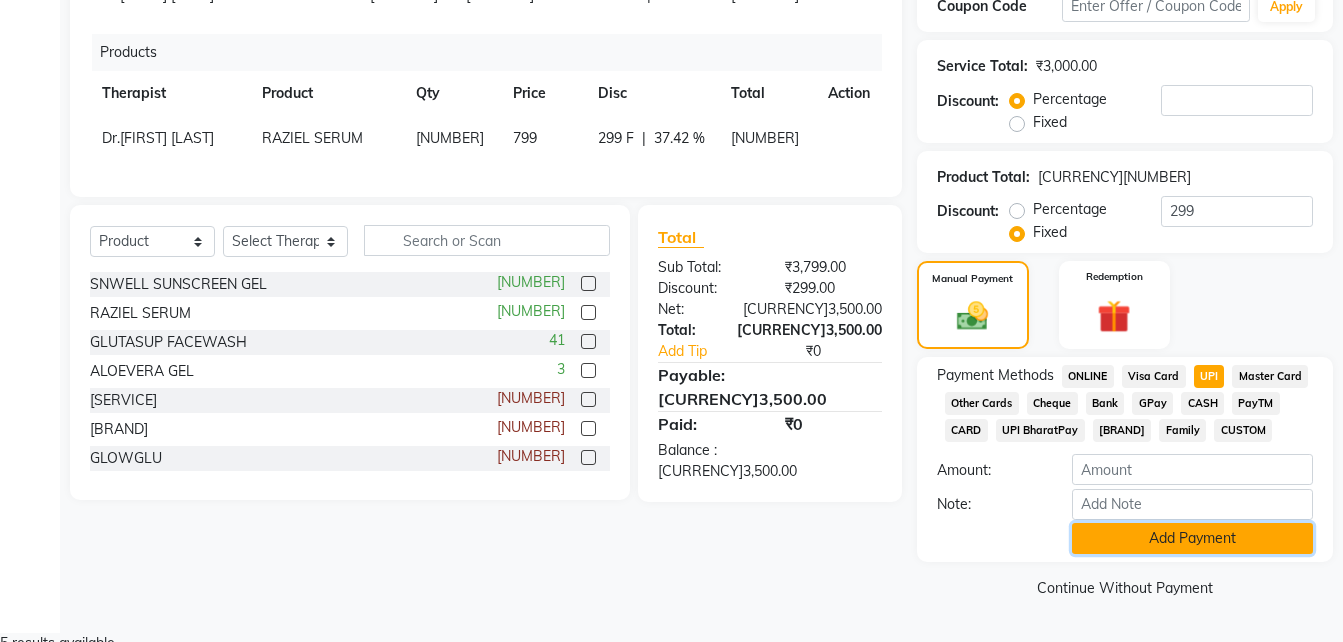 click on "Add Payment" at bounding box center [1192, 538] 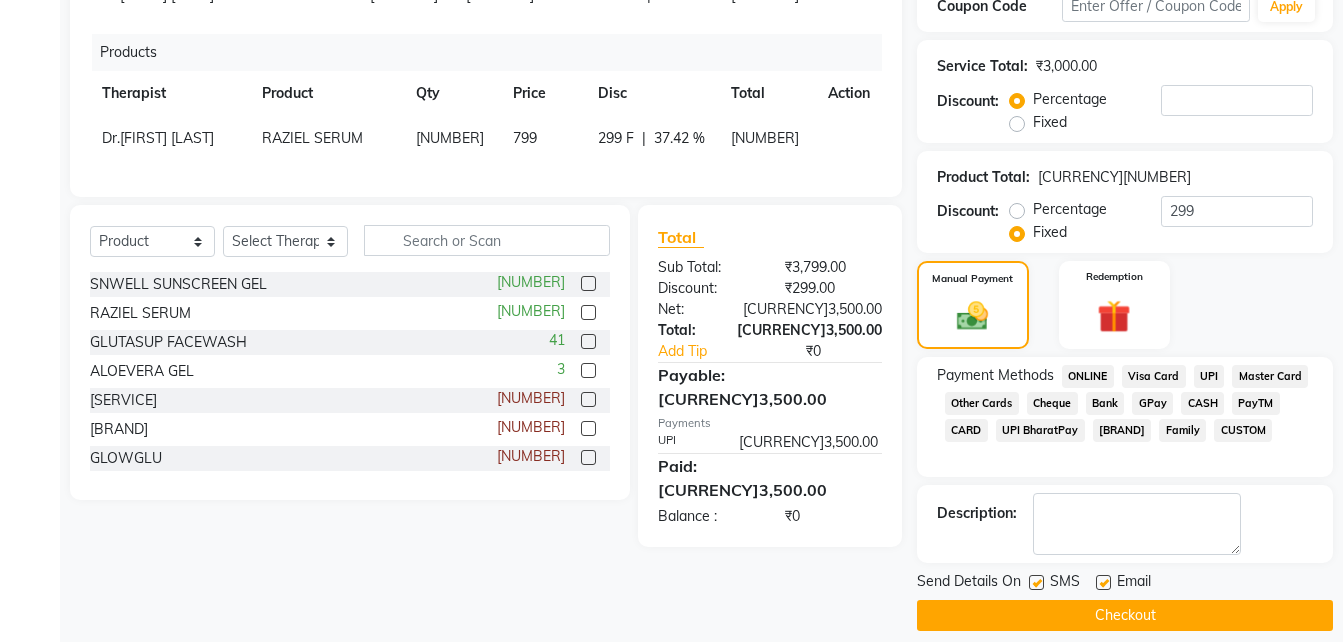 click at bounding box center [1036, 582] 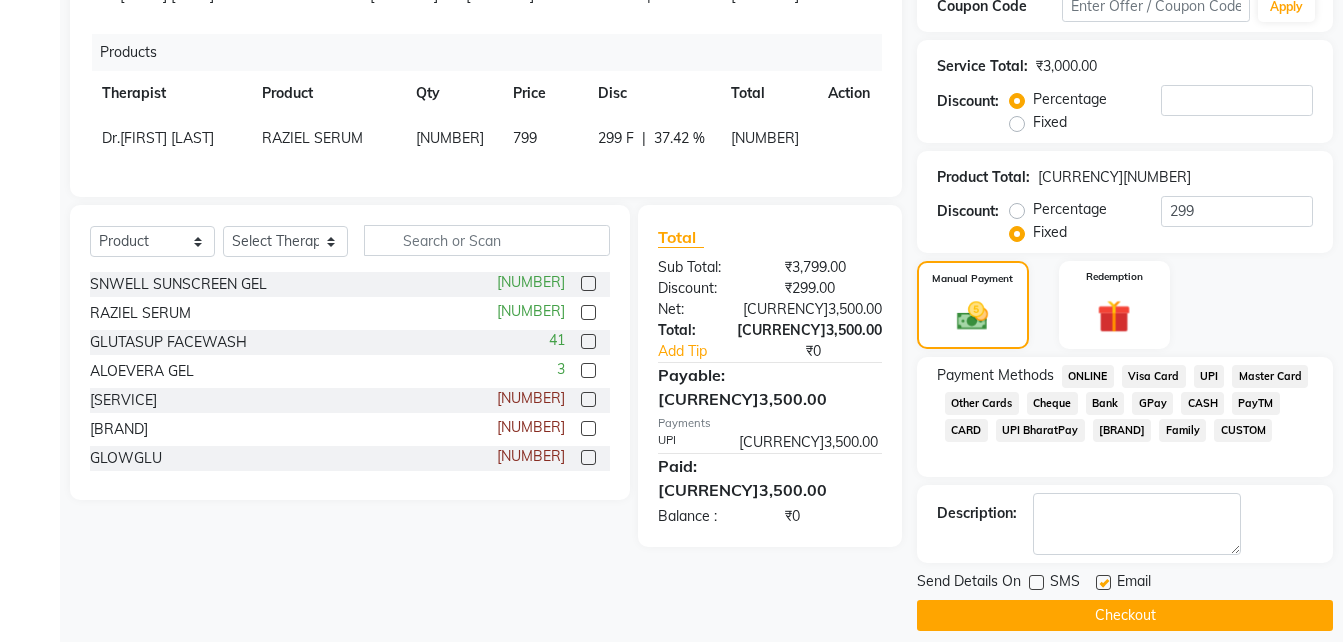 click at bounding box center [1103, 582] 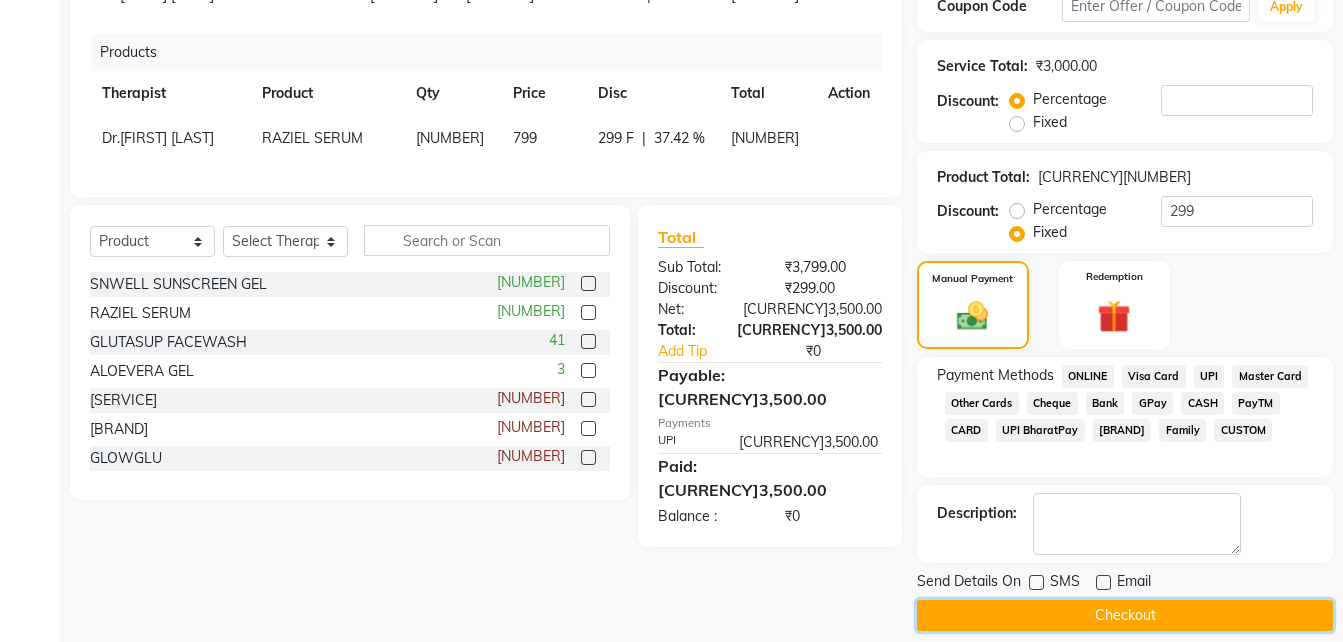 click on "Checkout" at bounding box center (1125, 615) 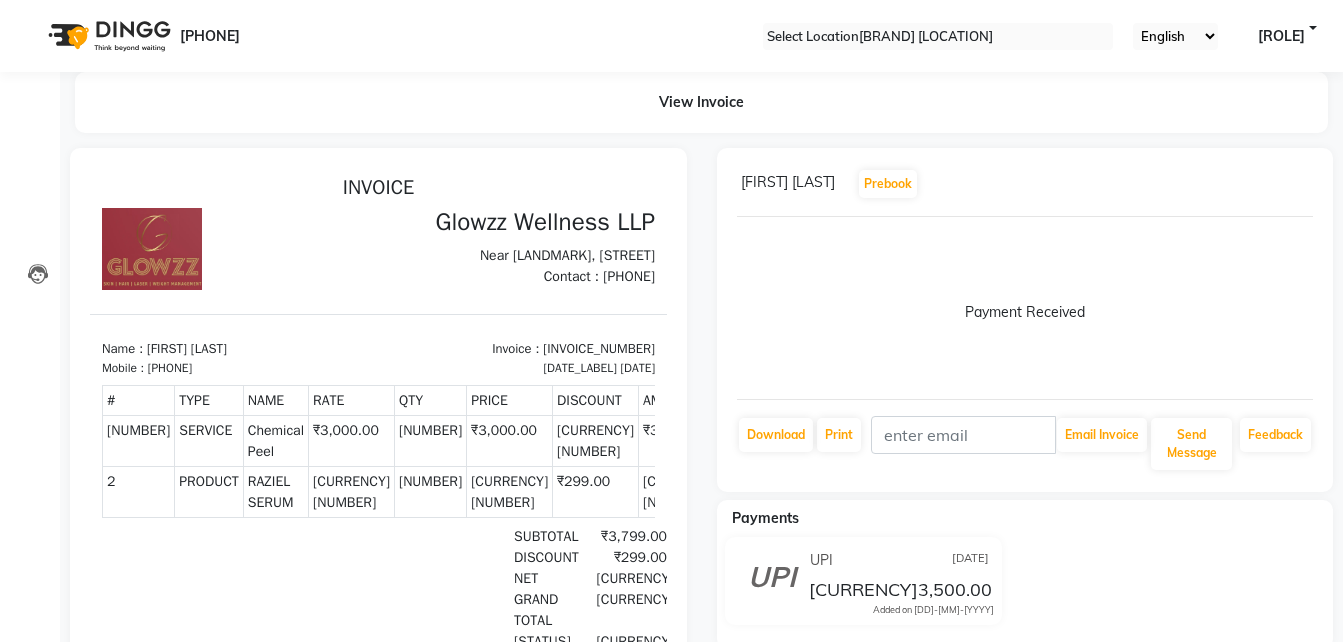 scroll, scrollTop: 0, scrollLeft: 0, axis: both 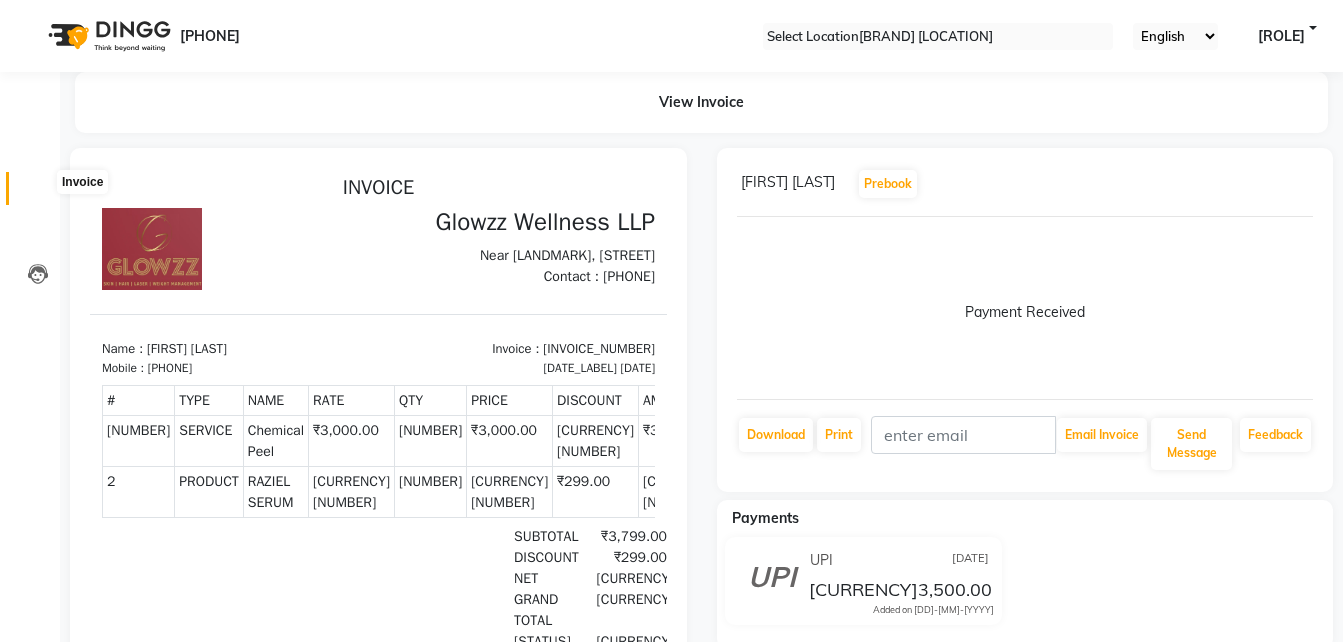 click at bounding box center [38, 193] 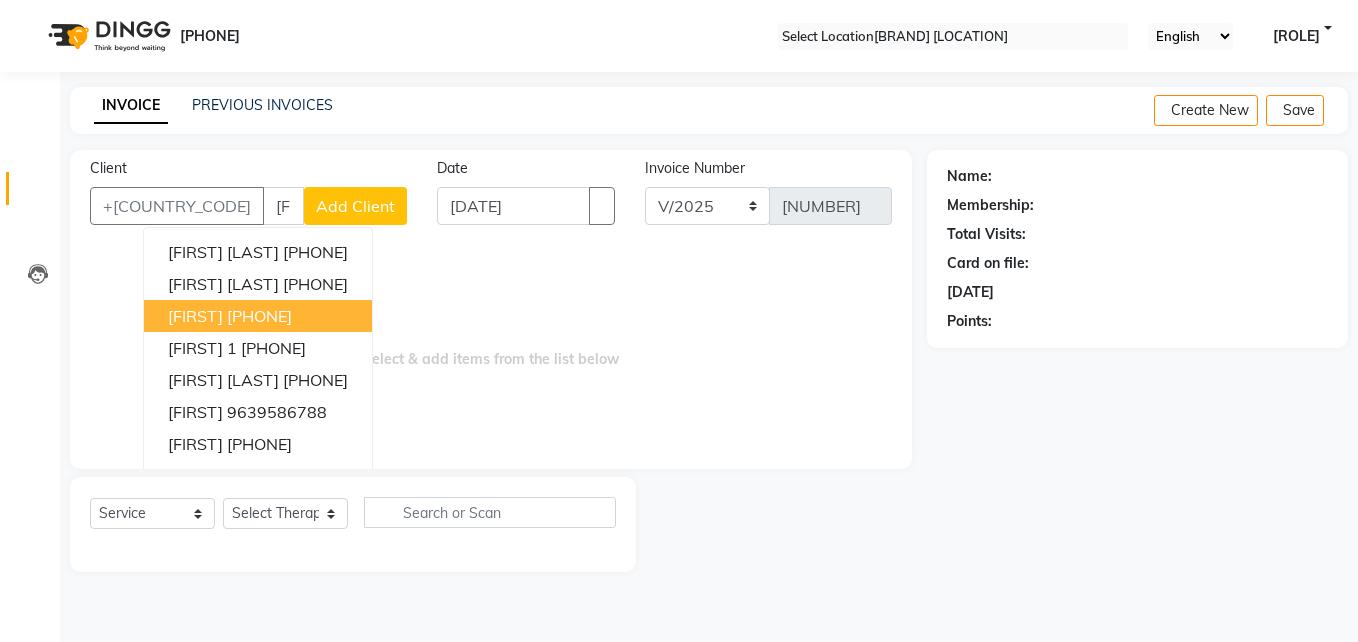 click on "[PHONE]" at bounding box center (259, 316) 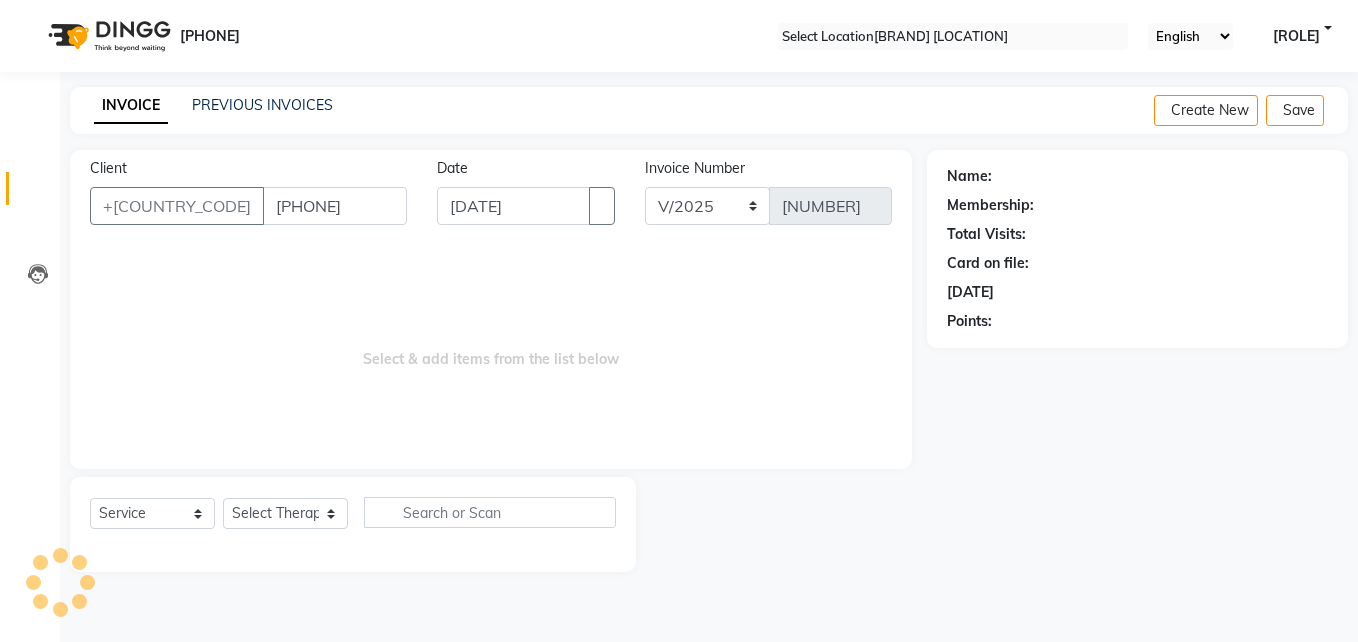 type on "[PHONE]" 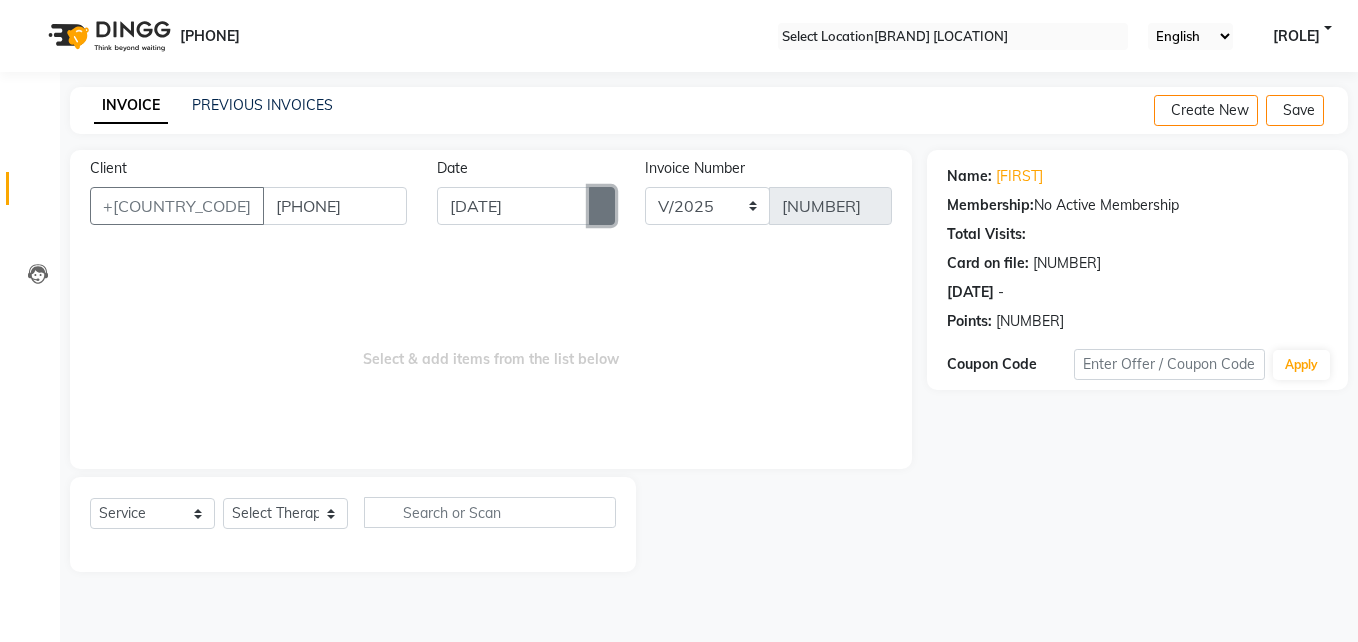 click at bounding box center [602, 206] 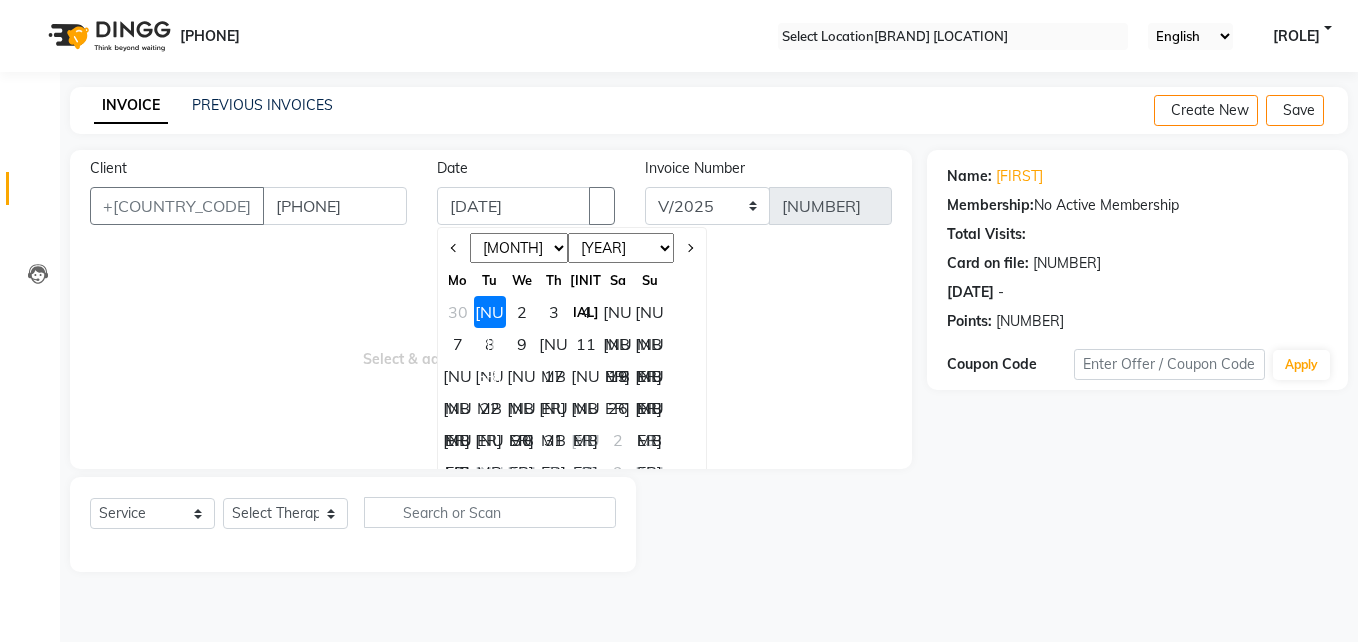 click on "Jan Feb Mar Apr May Jun Jul Aug Sep Oct Nov Dec" at bounding box center (519, 248) 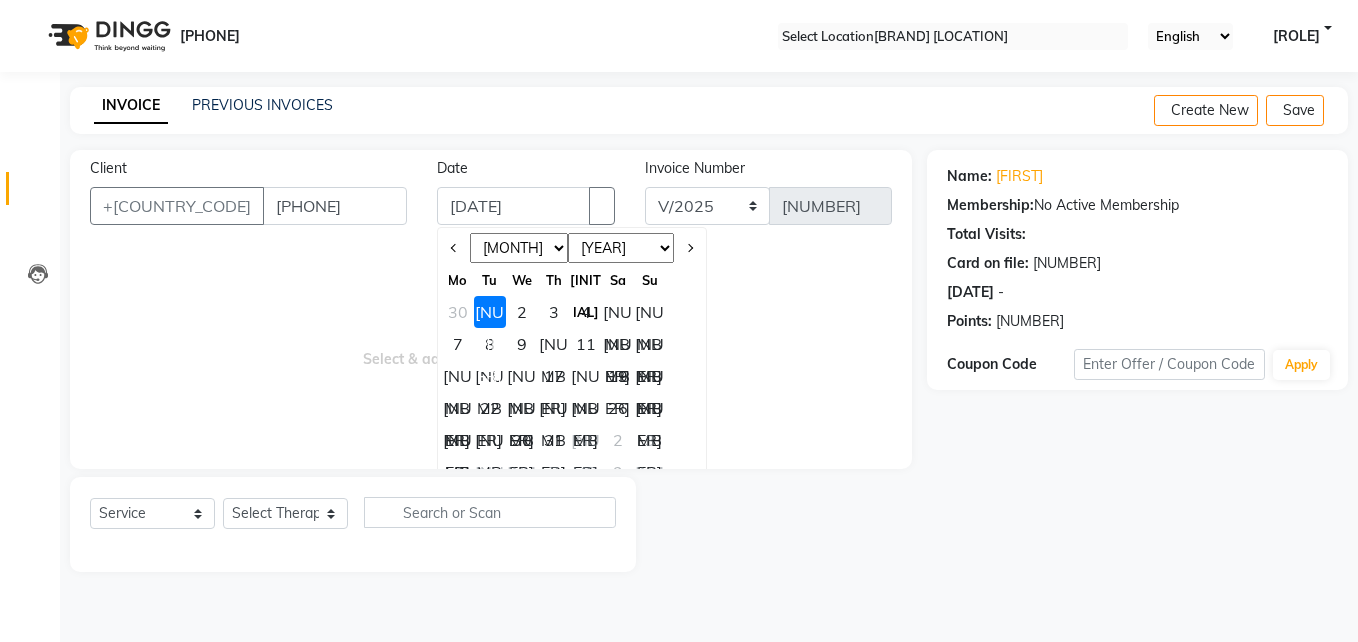 select on "[NUMBER]" 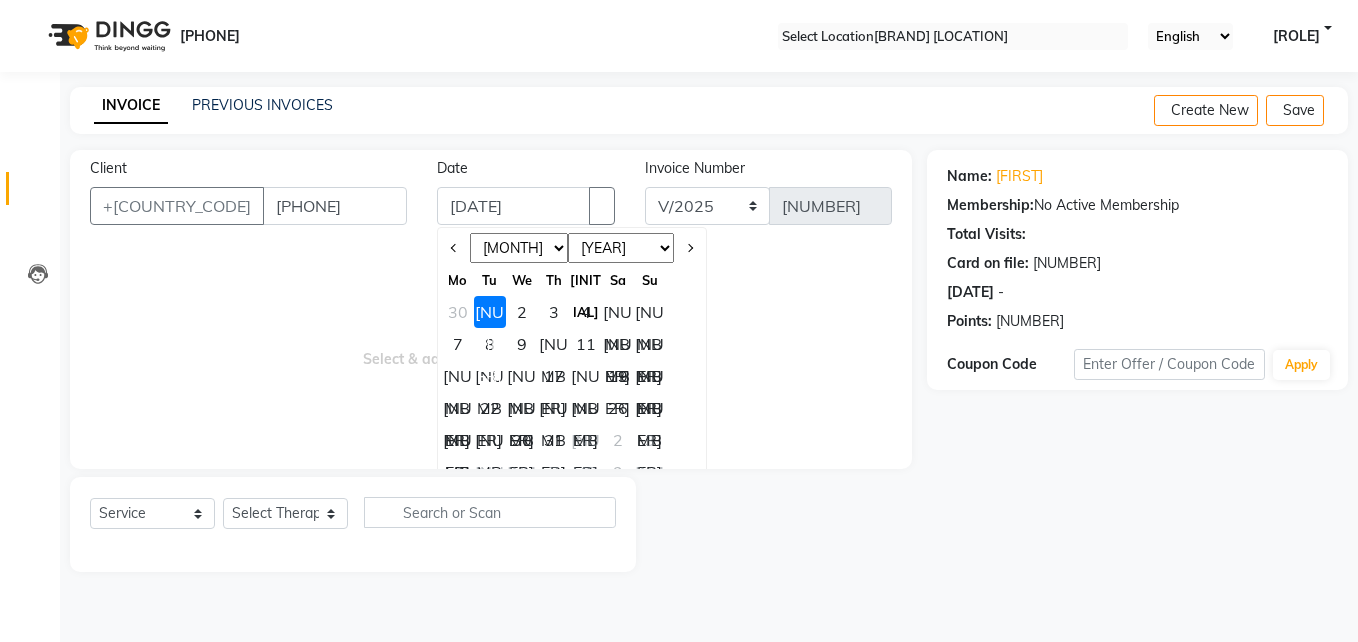 click on "Jan Feb Mar Apr May Jun Jul Aug Sep Oct Nov Dec" at bounding box center [519, 248] 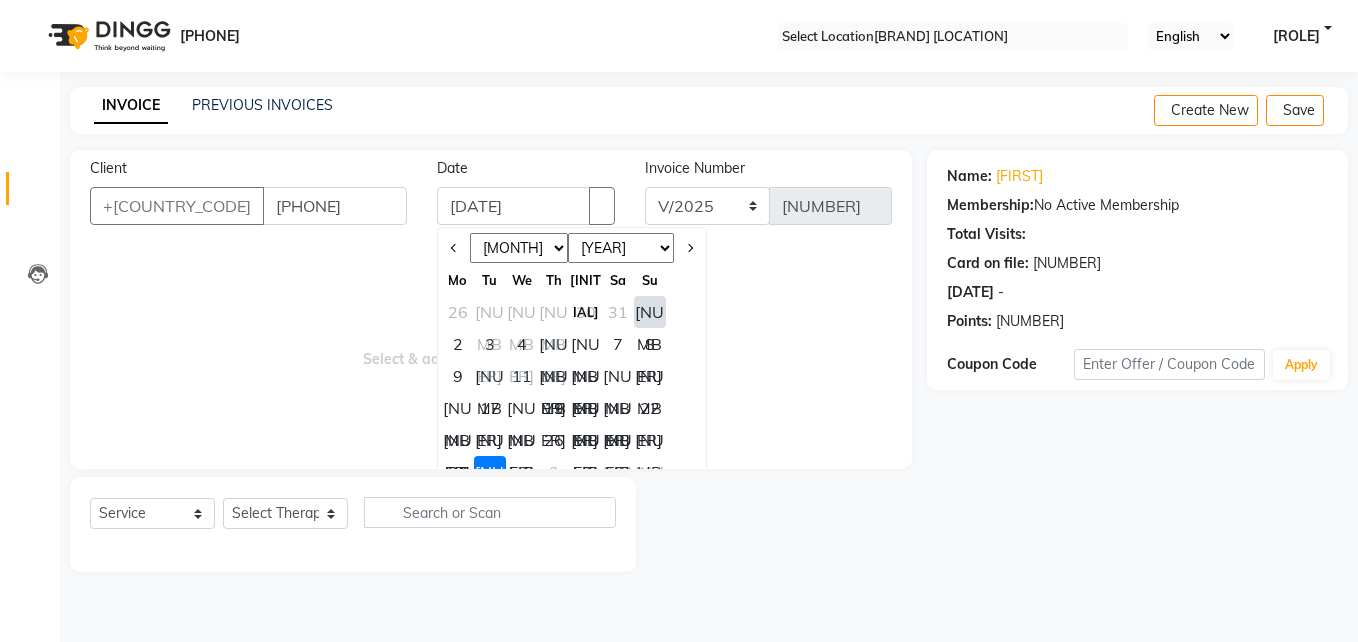 click on "[NUMBER]" at bounding box center [490, 472] 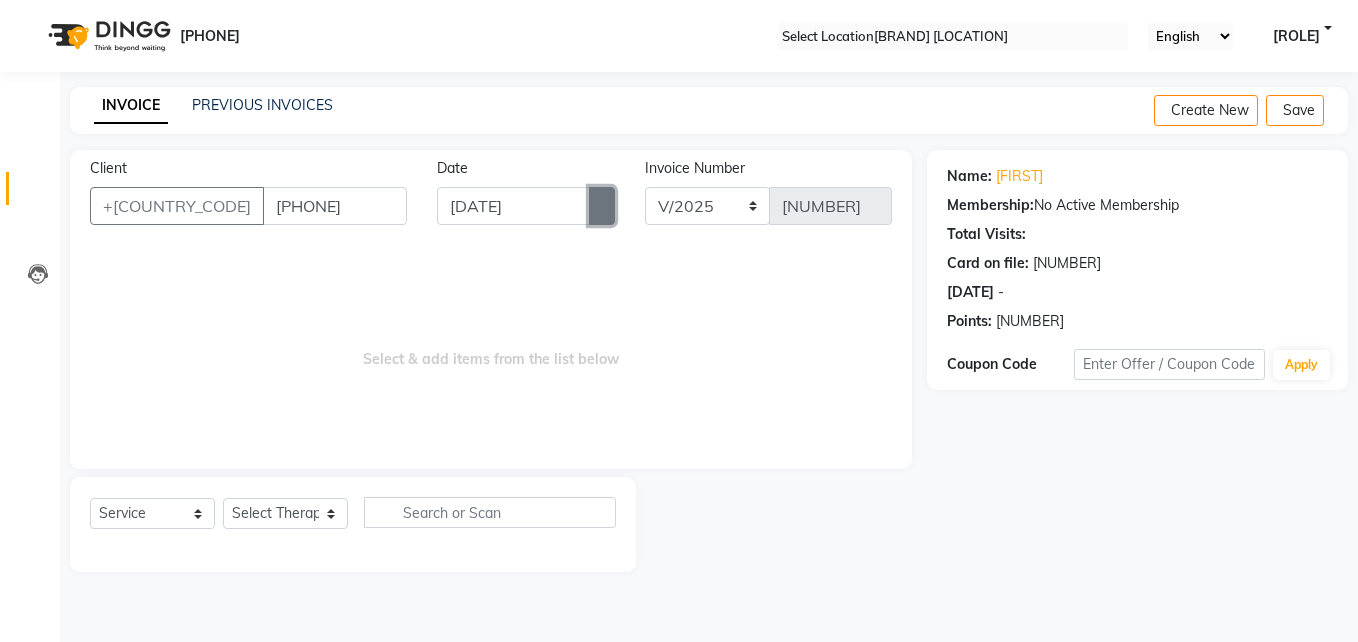 click at bounding box center [602, 206] 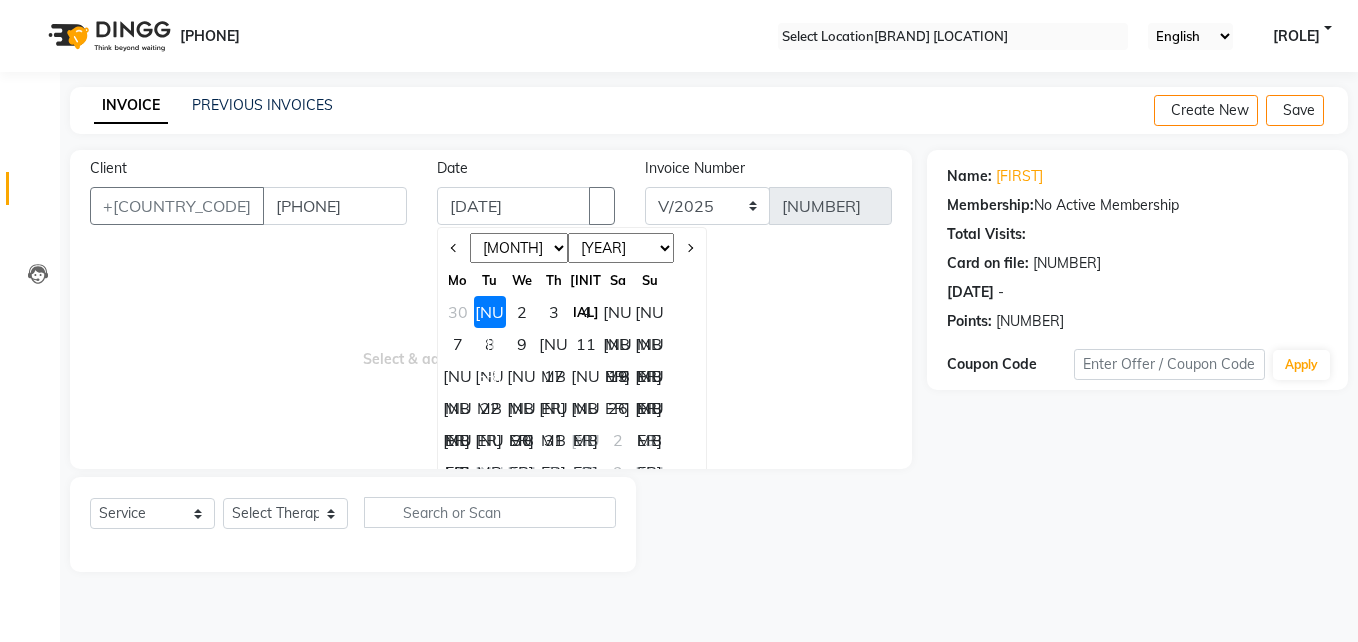 click on "Jan Feb Mar Apr May Jun Jul Aug Sep Oct Nov Dec" at bounding box center (519, 248) 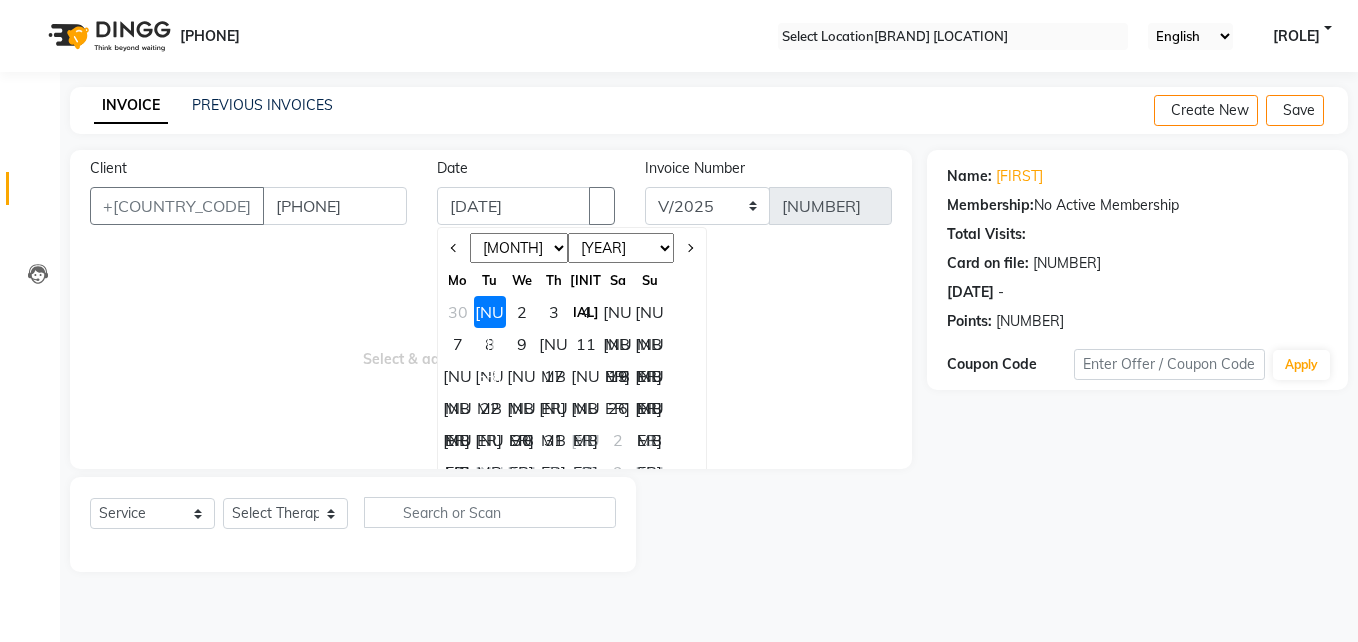 select on "[NUMBER]" 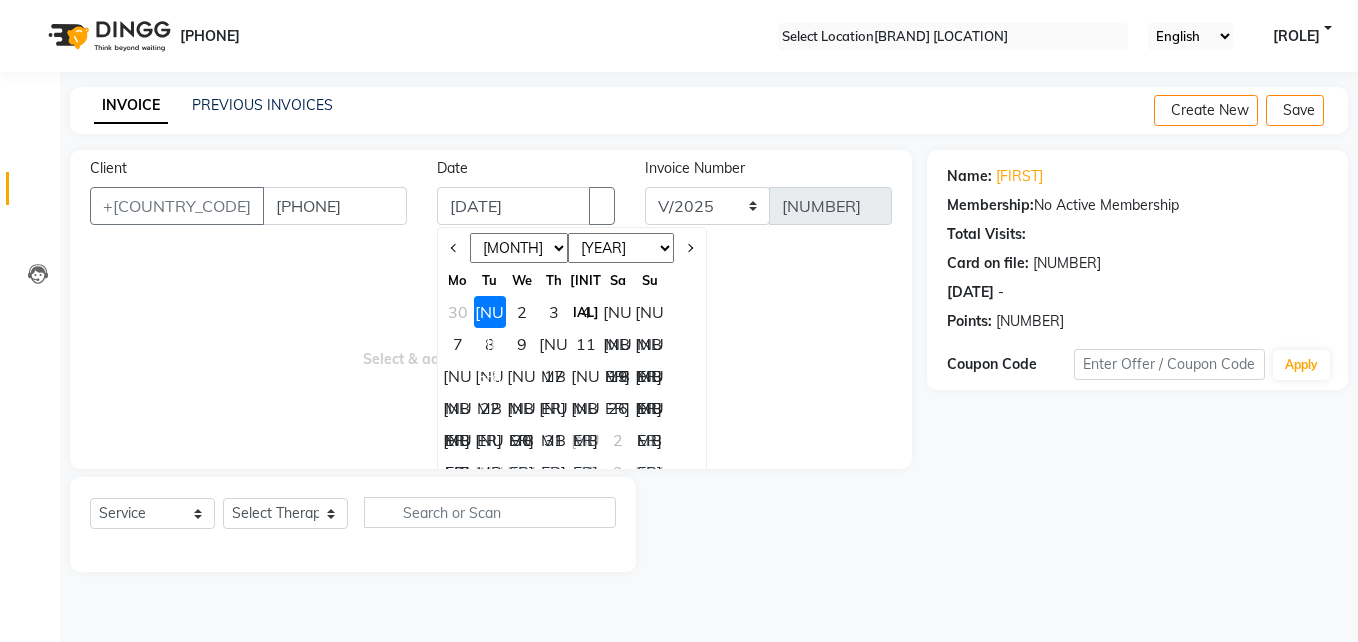 click on "Jan Feb Mar Apr May Jun Jul Aug Sep Oct Nov Dec" at bounding box center (519, 248) 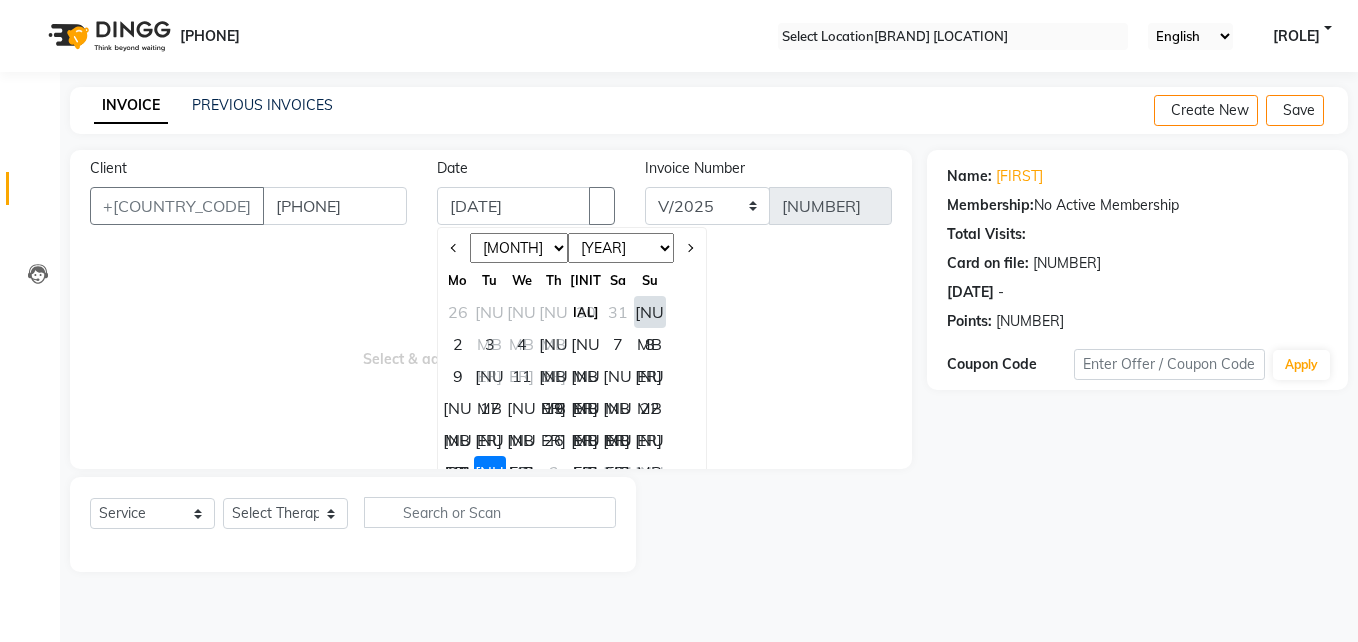 click on "30" at bounding box center [458, 472] 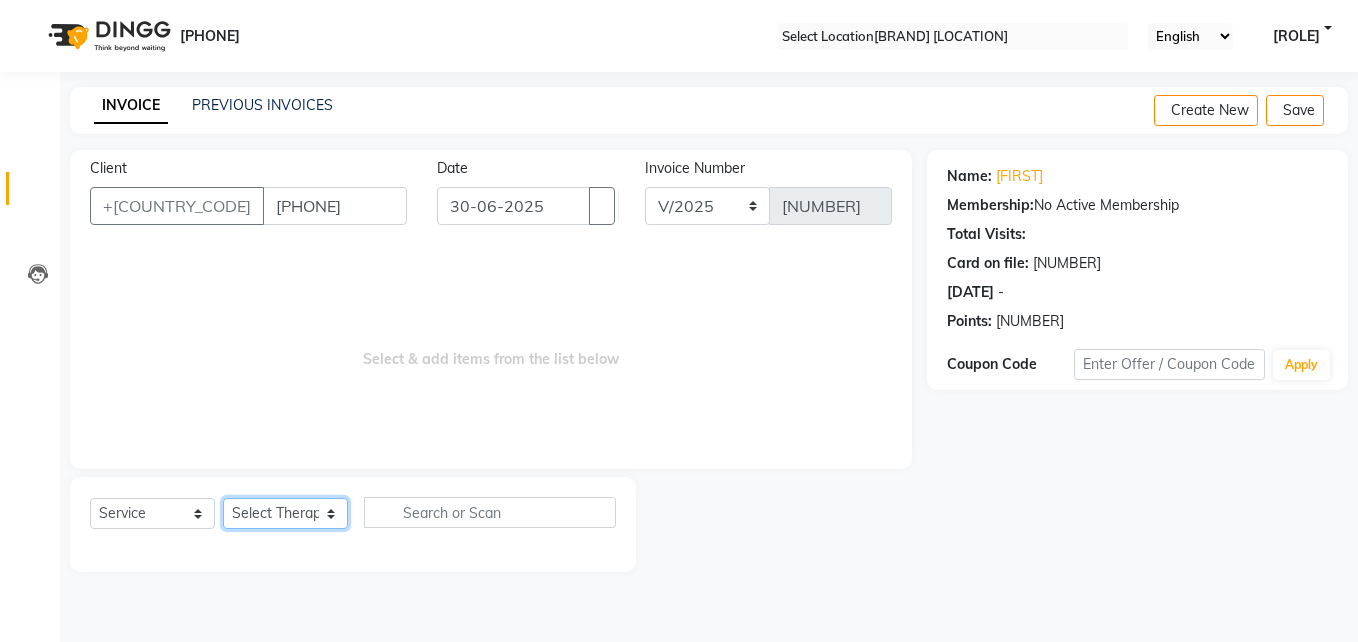 click on "Select Therapist Dr.[FIRST] [LAST] Dr.[FIRST] [LAST] [FIRST] [LAST] [FIRST] [LAST]" at bounding box center (285, 513) 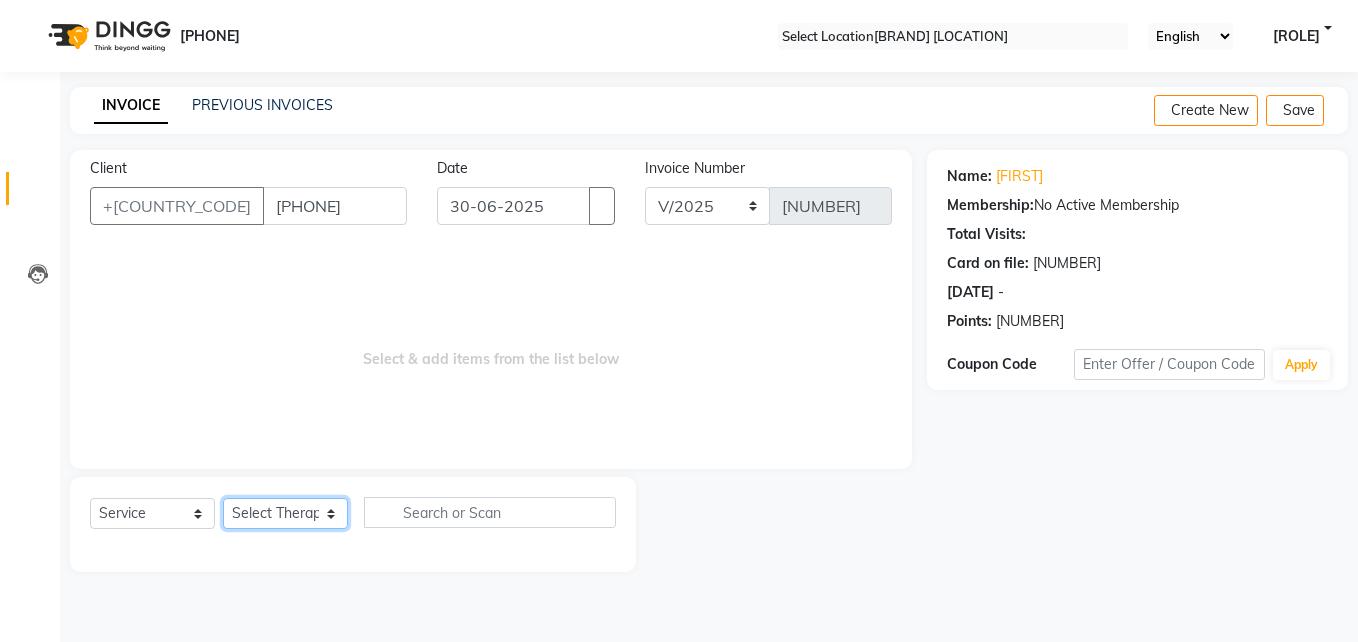 click on "Select Therapist Dr.[FIRST] [LAST] Dr.[FIRST] [LAST] [FIRST] [LAST] [FIRST] [LAST]" at bounding box center (285, 513) 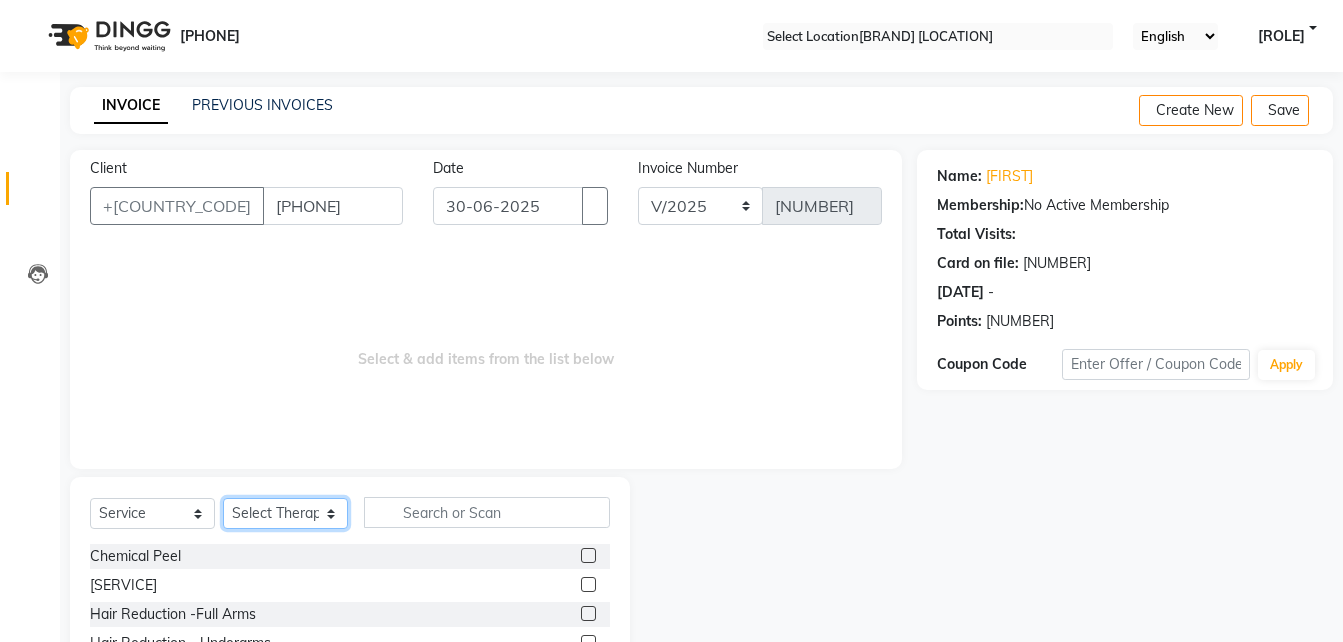 click on "Select Therapist Dr.[FIRST] [LAST] Dr.[FIRST] [LAST] [FIRST] [LAST] [FIRST] [LAST]" at bounding box center (285, 513) 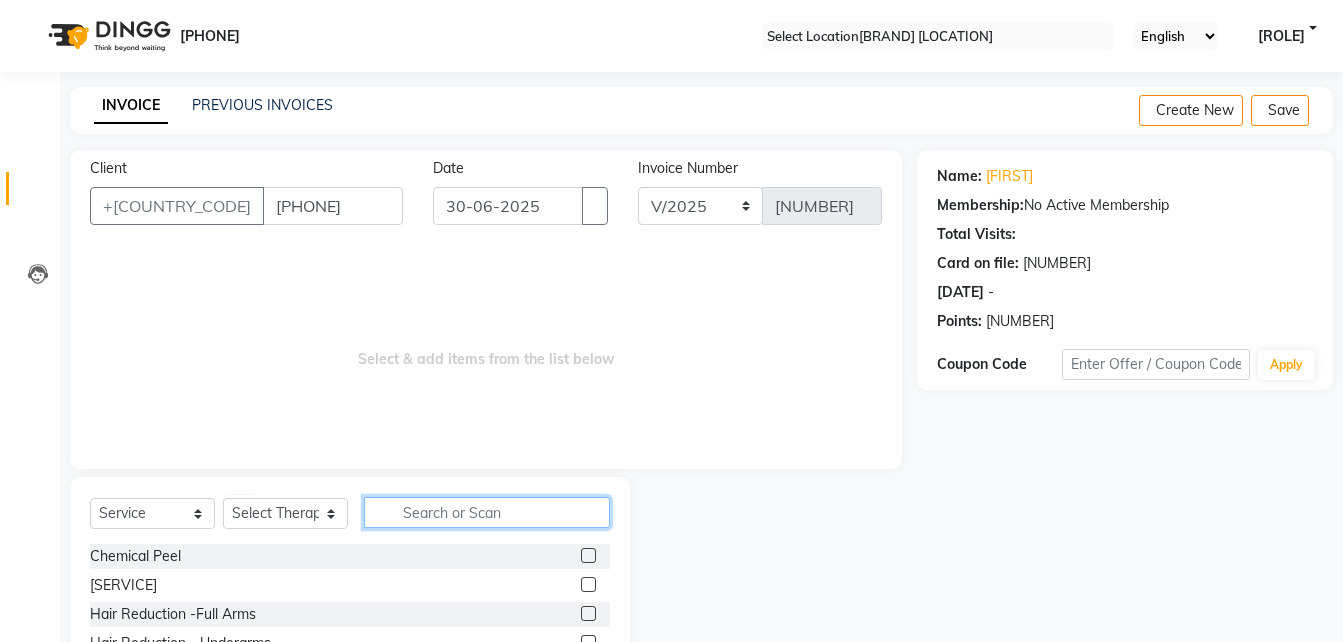 click at bounding box center [487, 512] 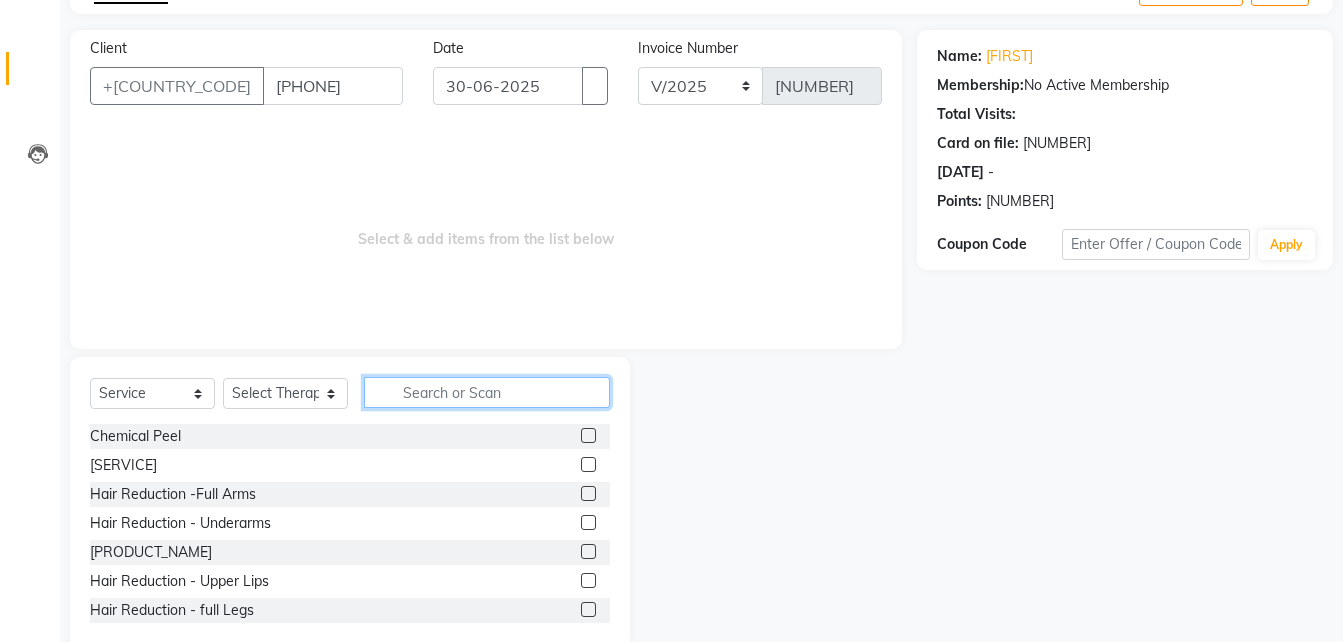scroll, scrollTop: 159, scrollLeft: 0, axis: vertical 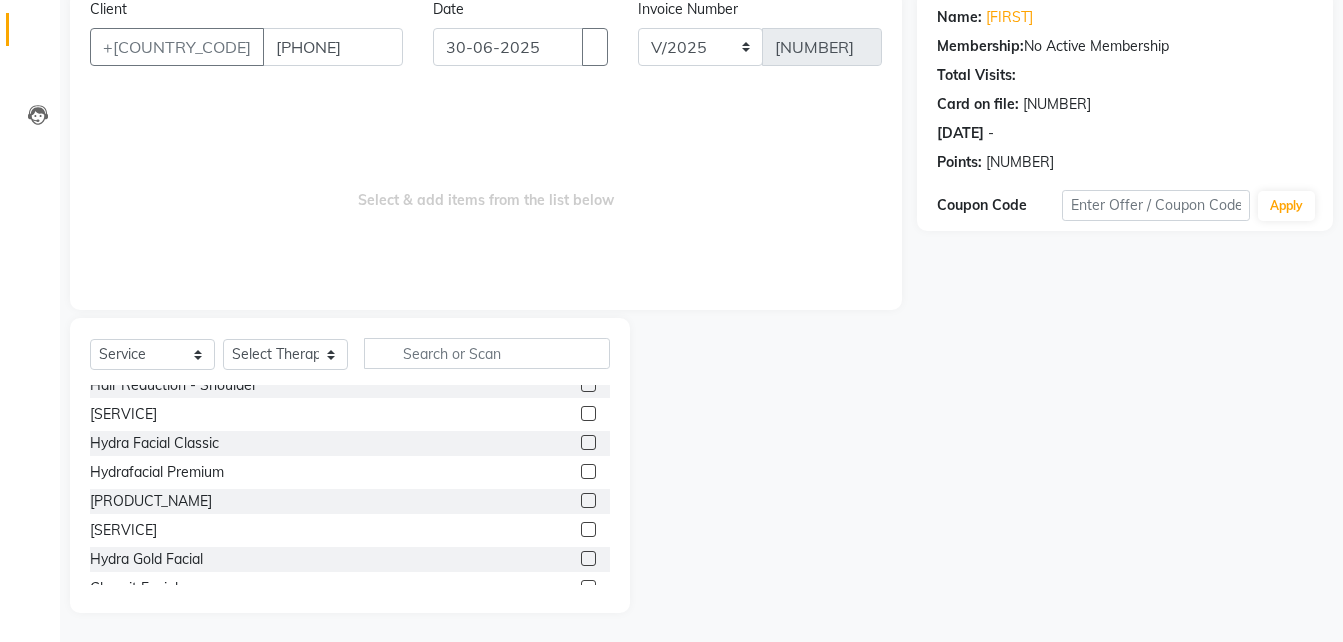 click at bounding box center [588, 413] 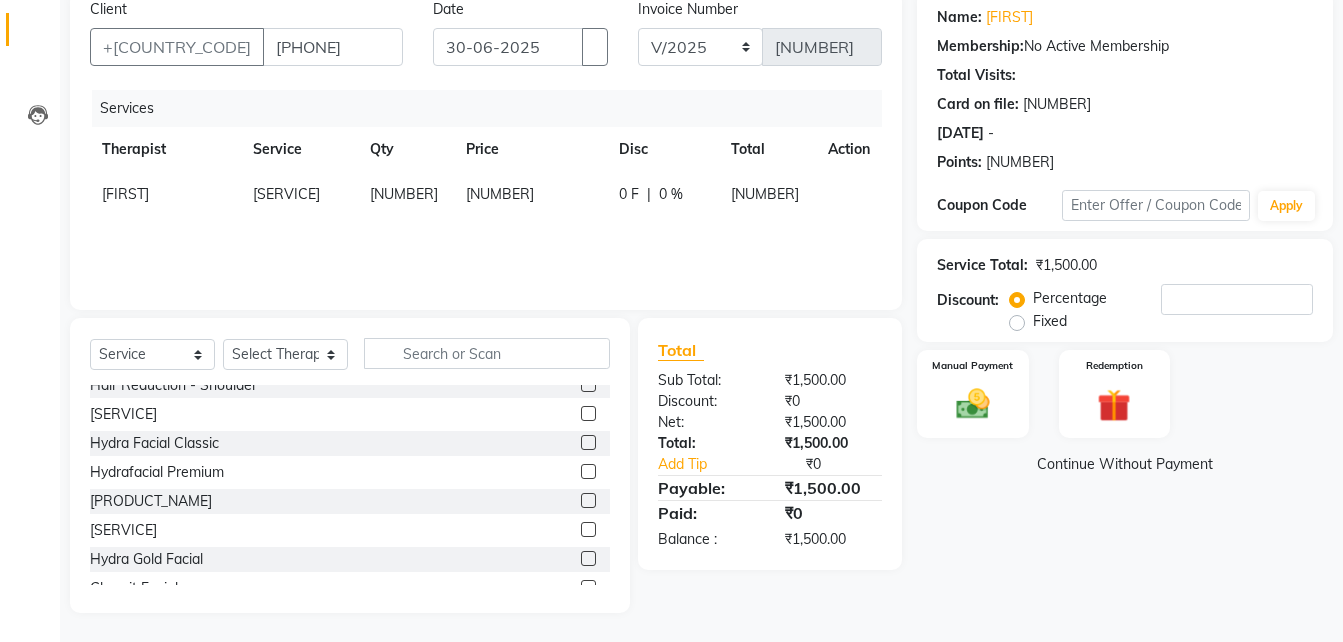 click on "Fixed" at bounding box center (1050, 321) 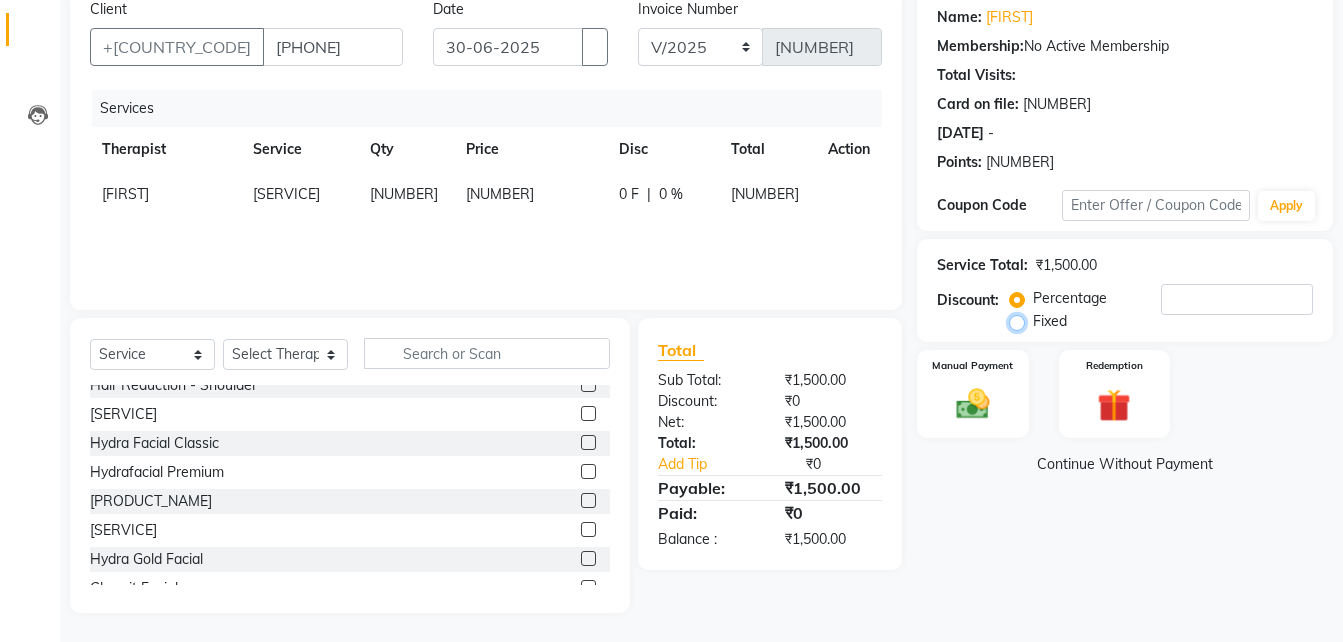 click on "Fixed" at bounding box center (1021, 321) 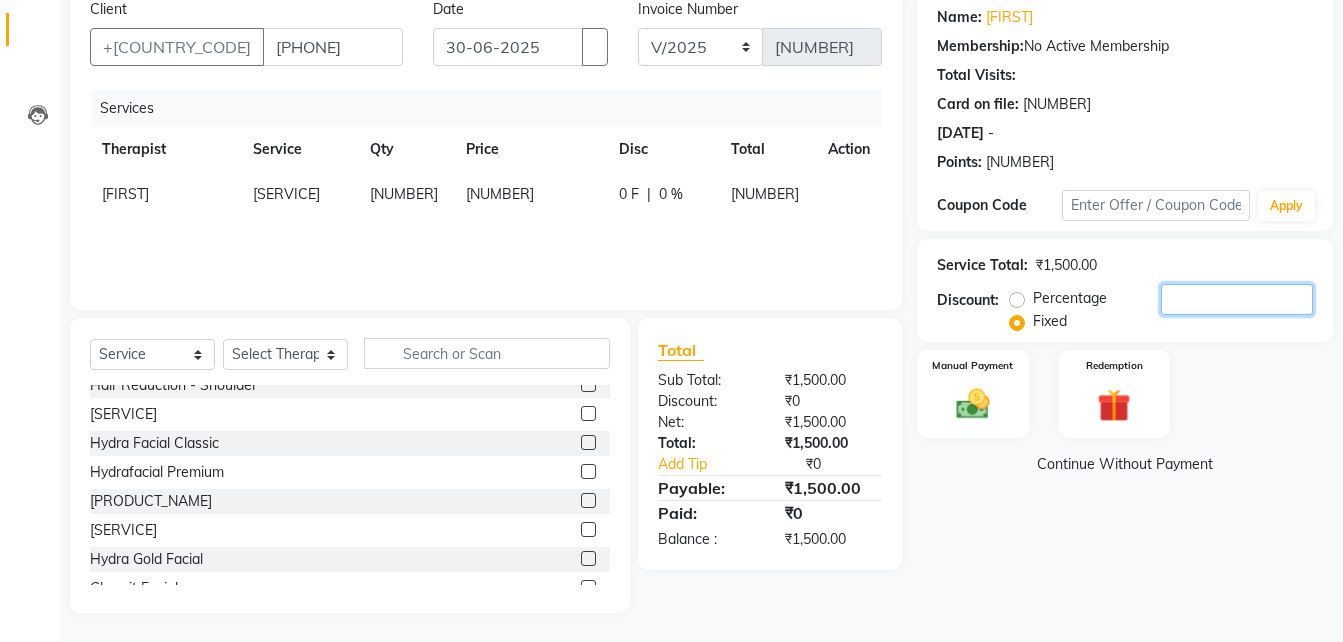 click on "[NUMBER]" at bounding box center (1237, 299) 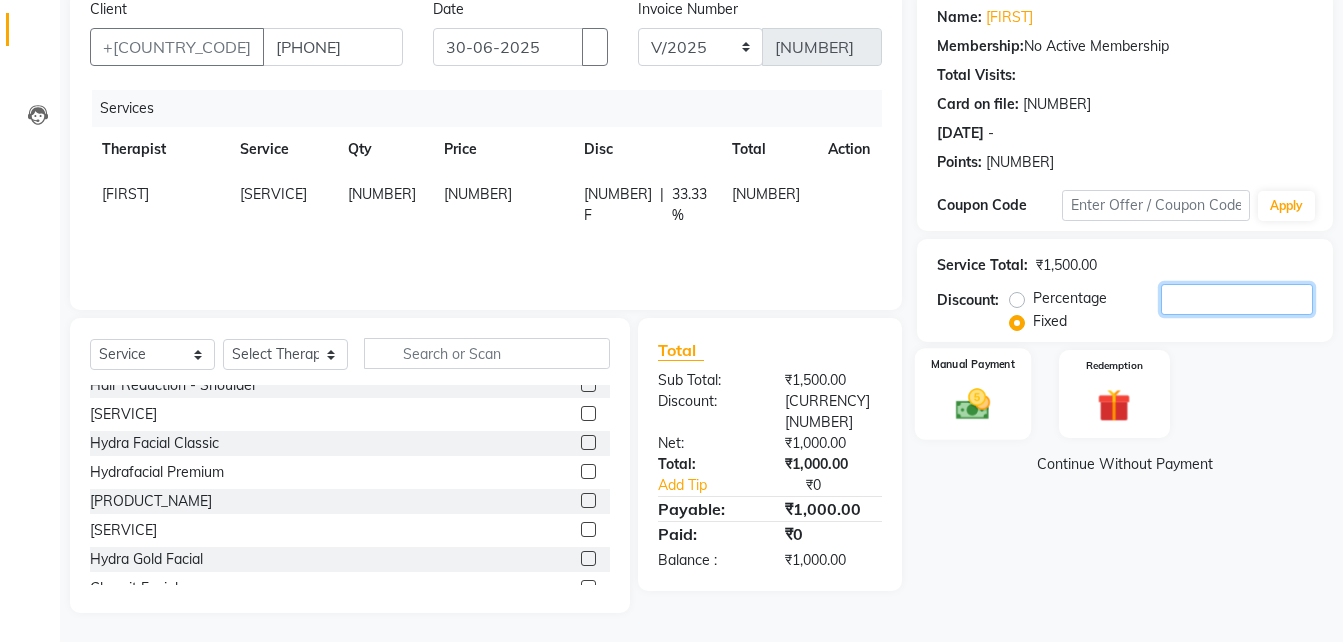 type on "[NUMBER]" 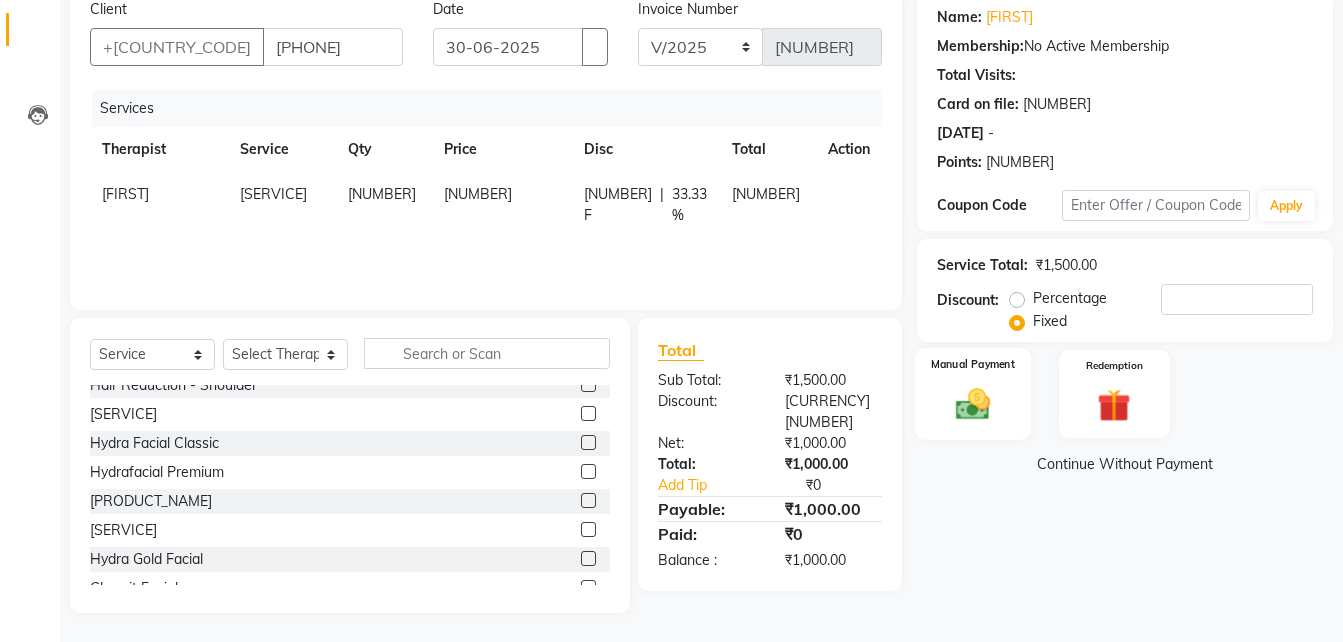 click at bounding box center (973, 404) 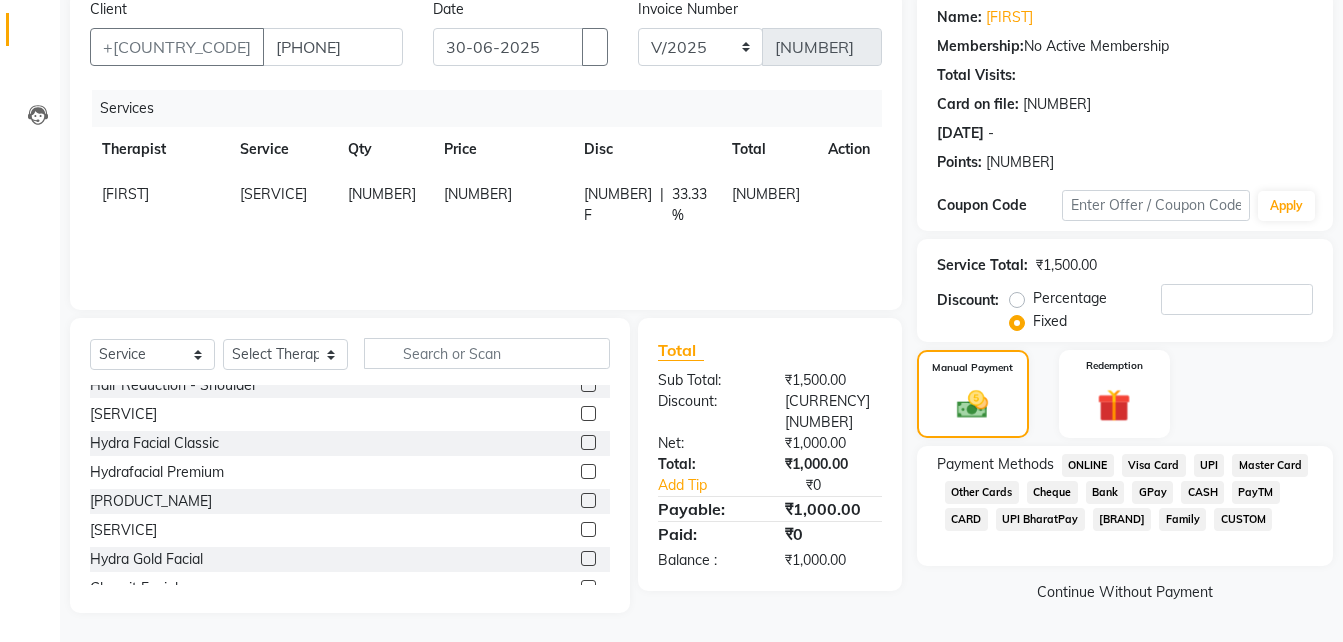 click on "UPI" at bounding box center [1088, 465] 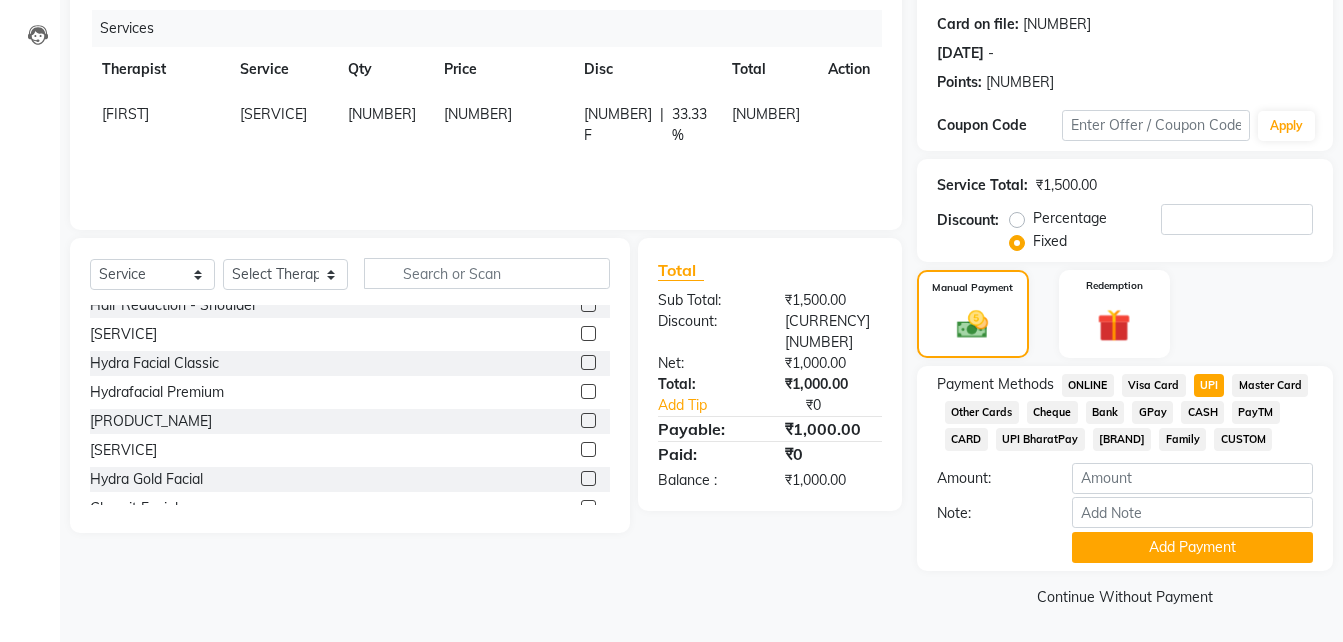 scroll, scrollTop: 244, scrollLeft: 0, axis: vertical 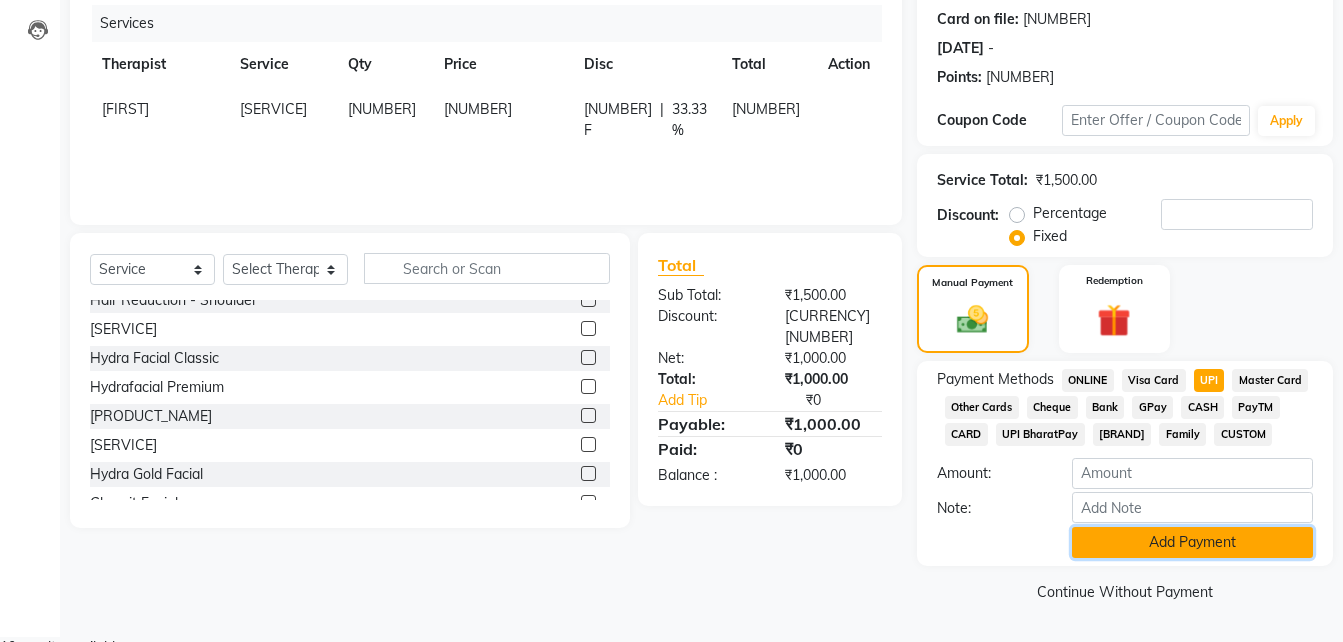 click on "Add Payment" at bounding box center [1192, 542] 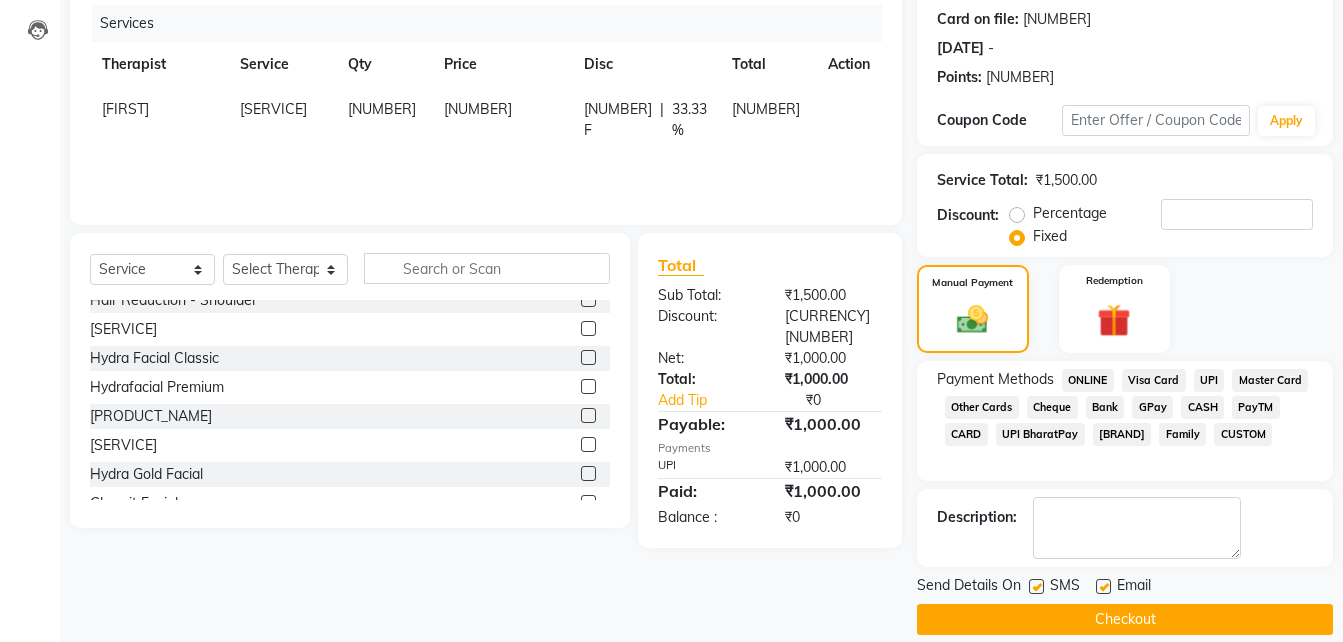 click at bounding box center [1036, 586] 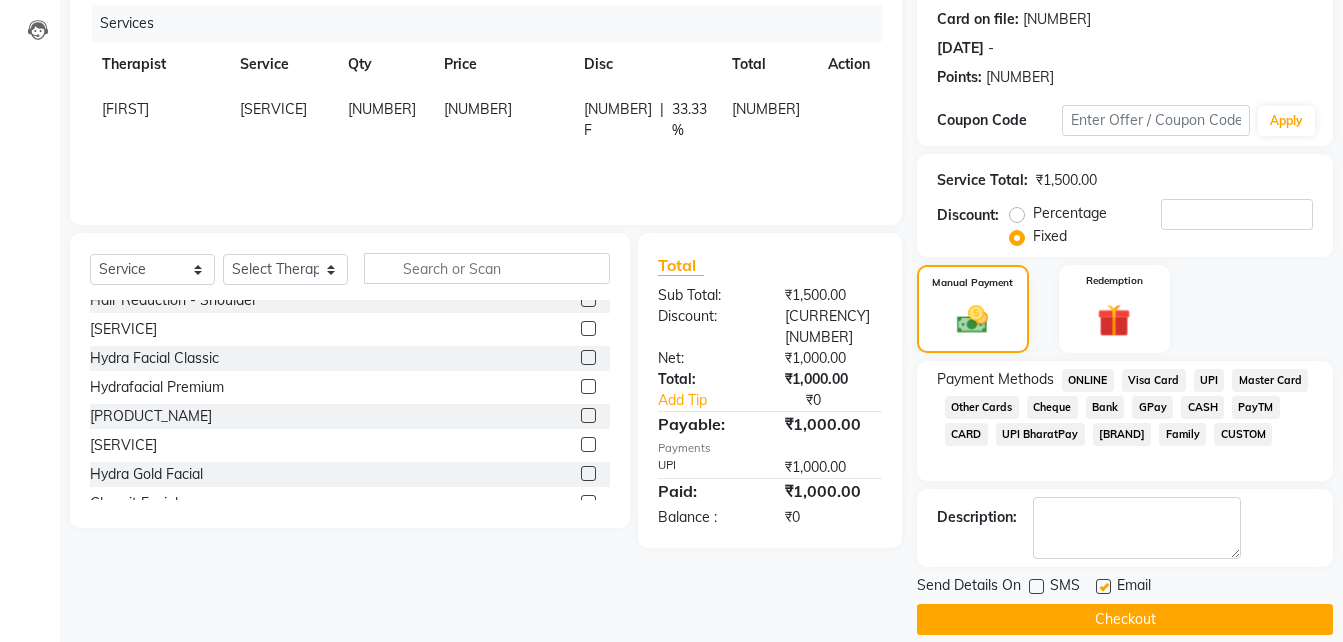 click at bounding box center (1103, 586) 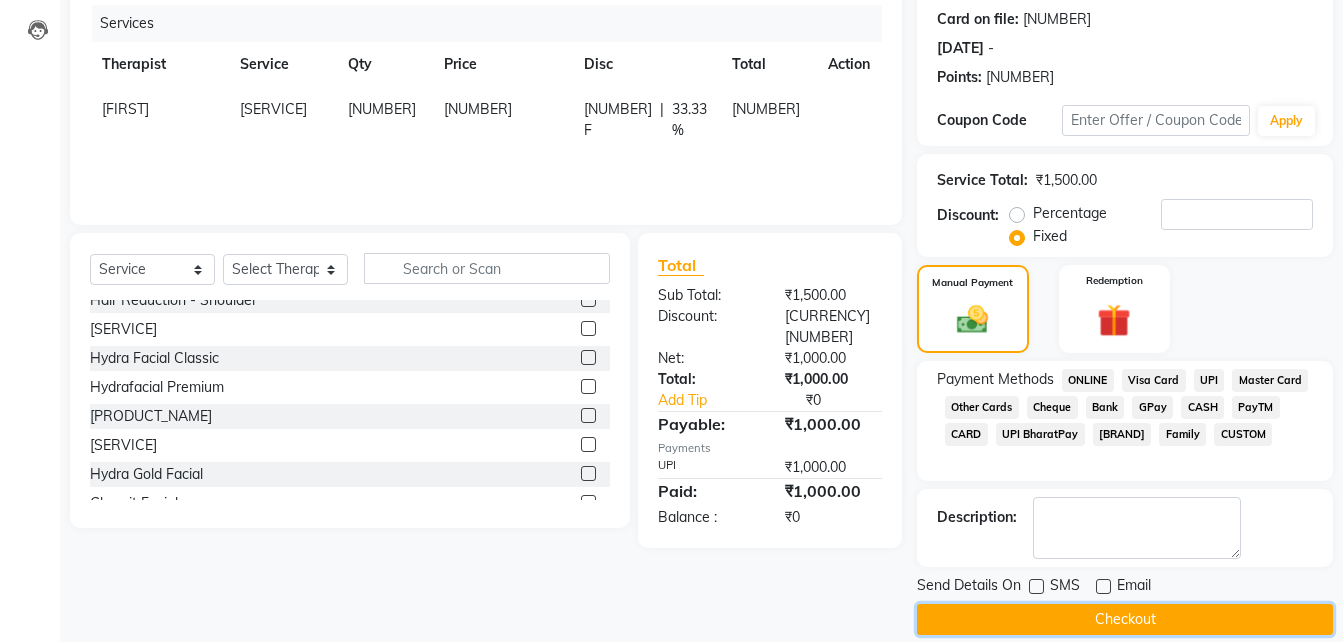 click on "Checkout" at bounding box center [1125, 619] 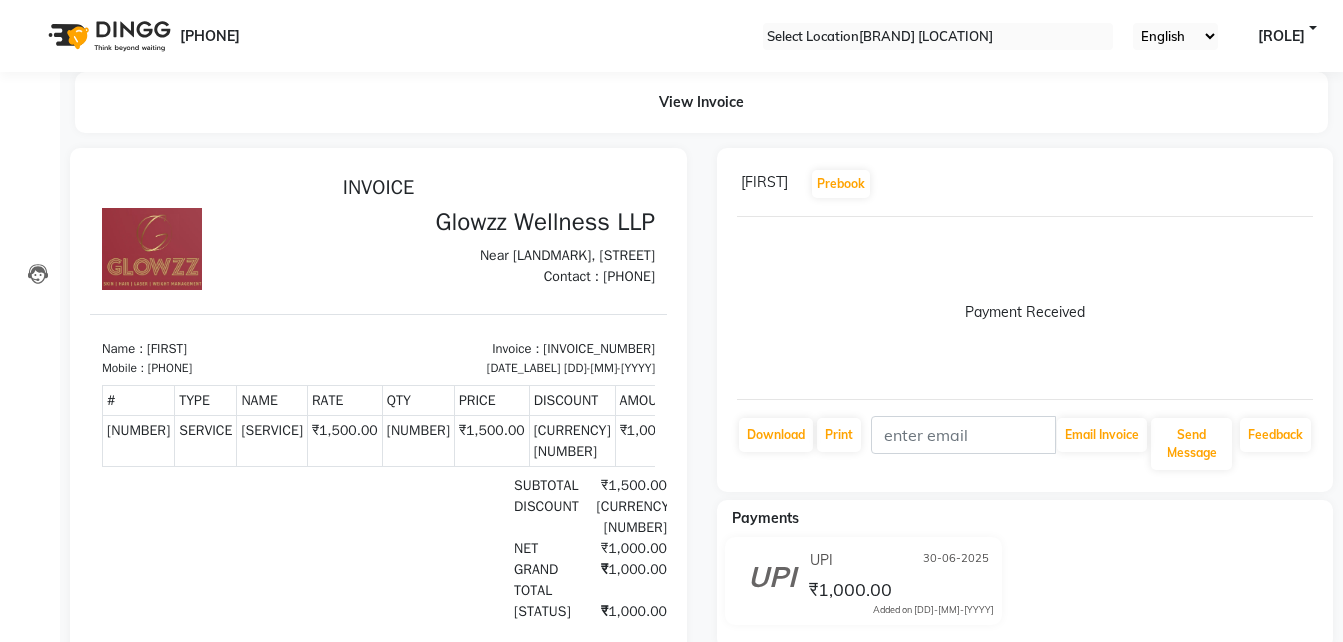 scroll, scrollTop: 0, scrollLeft: 0, axis: both 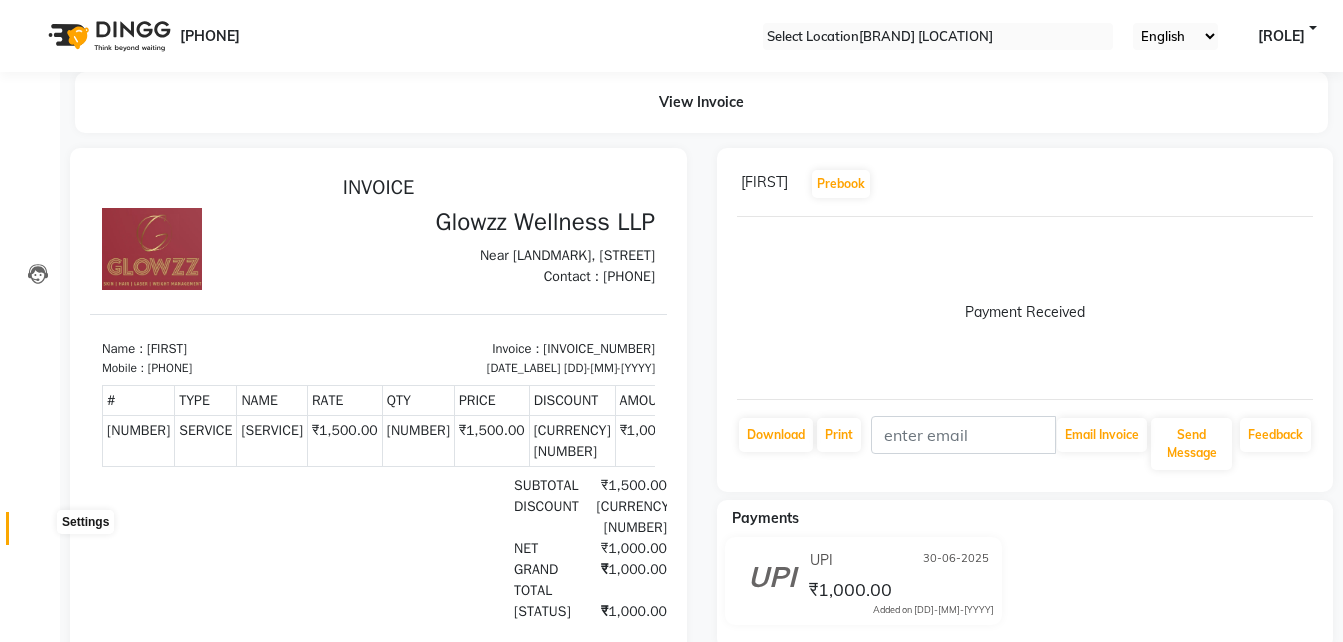 click at bounding box center [38, 533] 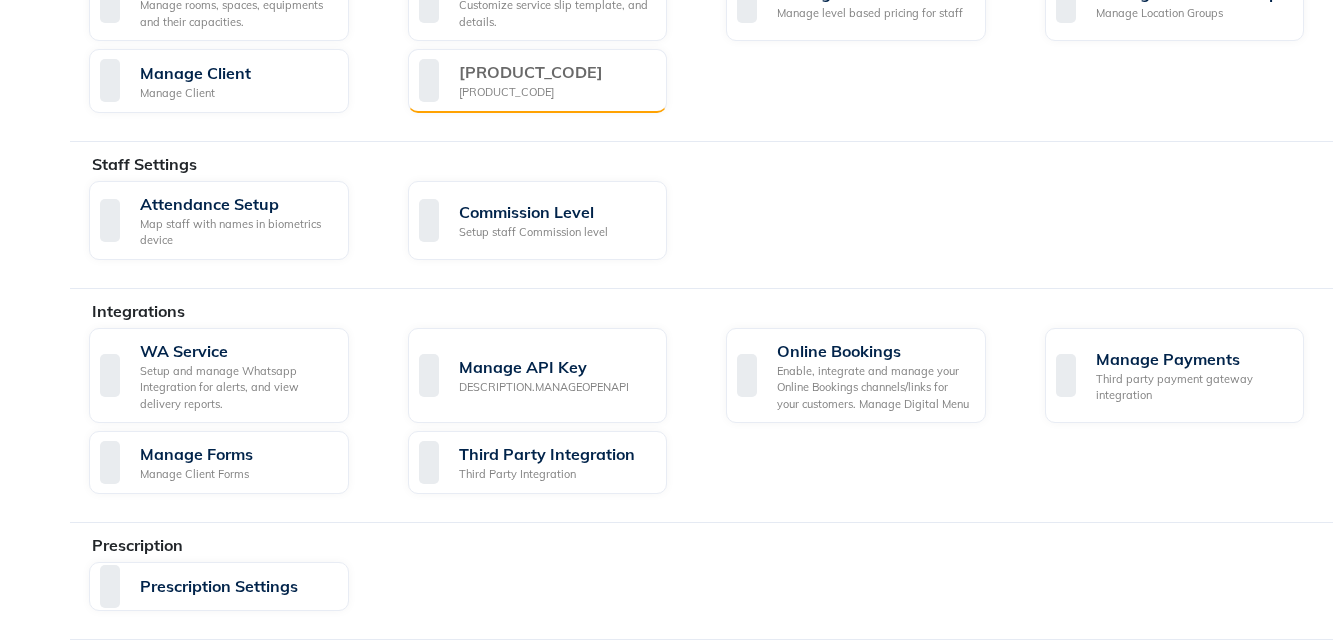 scroll, scrollTop: 0, scrollLeft: 0, axis: both 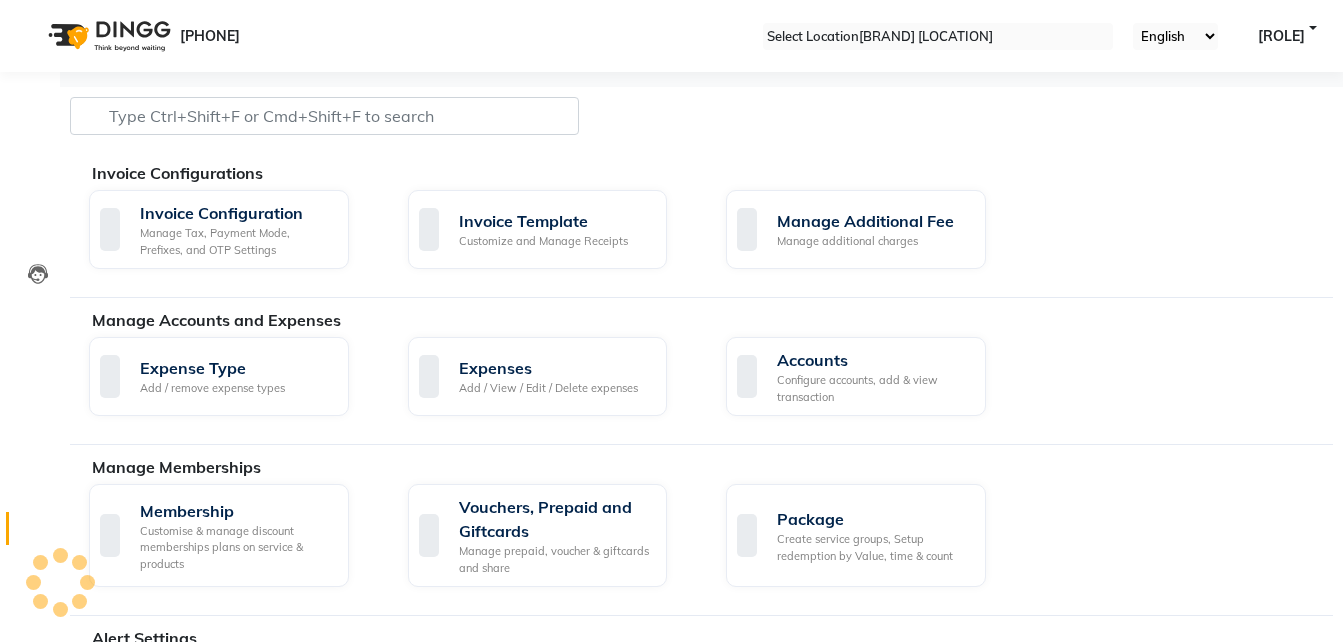 click on "[COMPANY_NAME], [ADDRESS]" at bounding box center (671, 880) 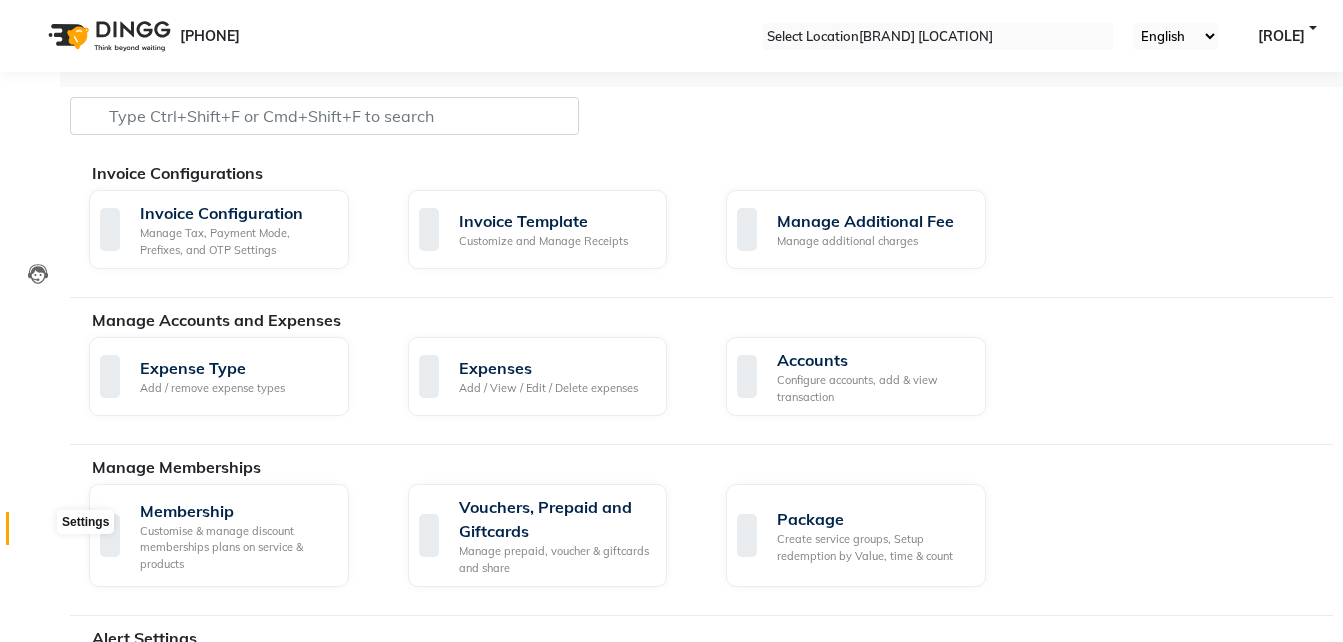 click at bounding box center (38, 533) 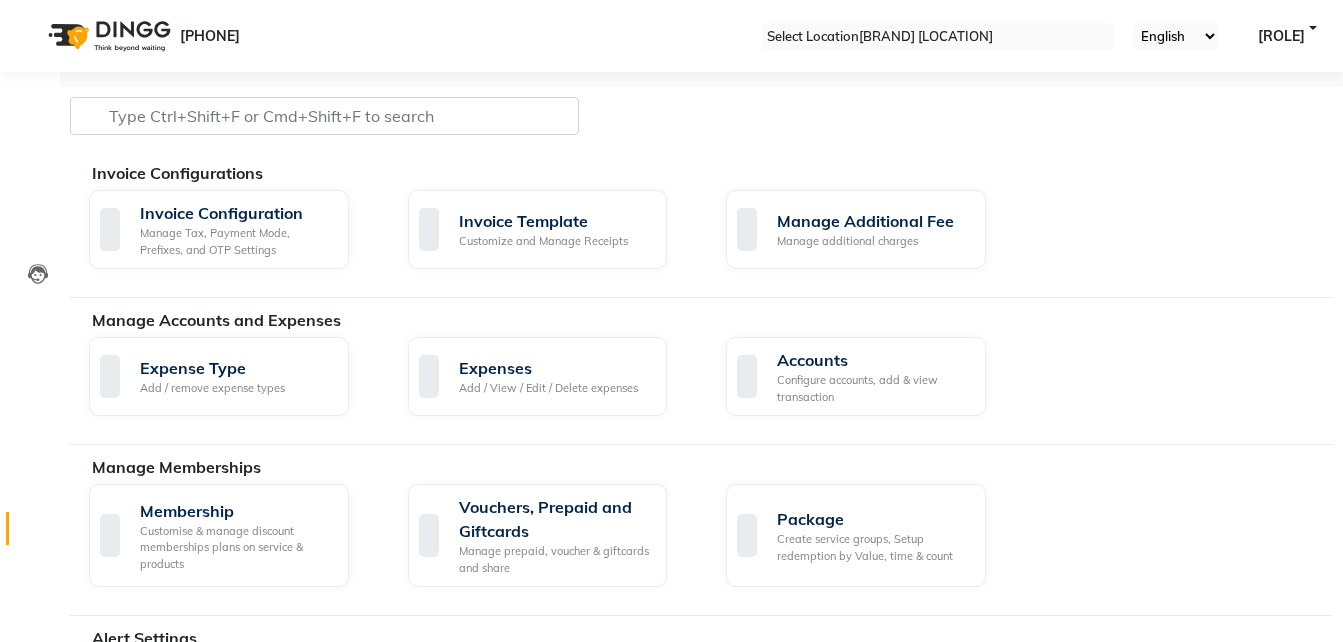 click at bounding box center (31, 8) 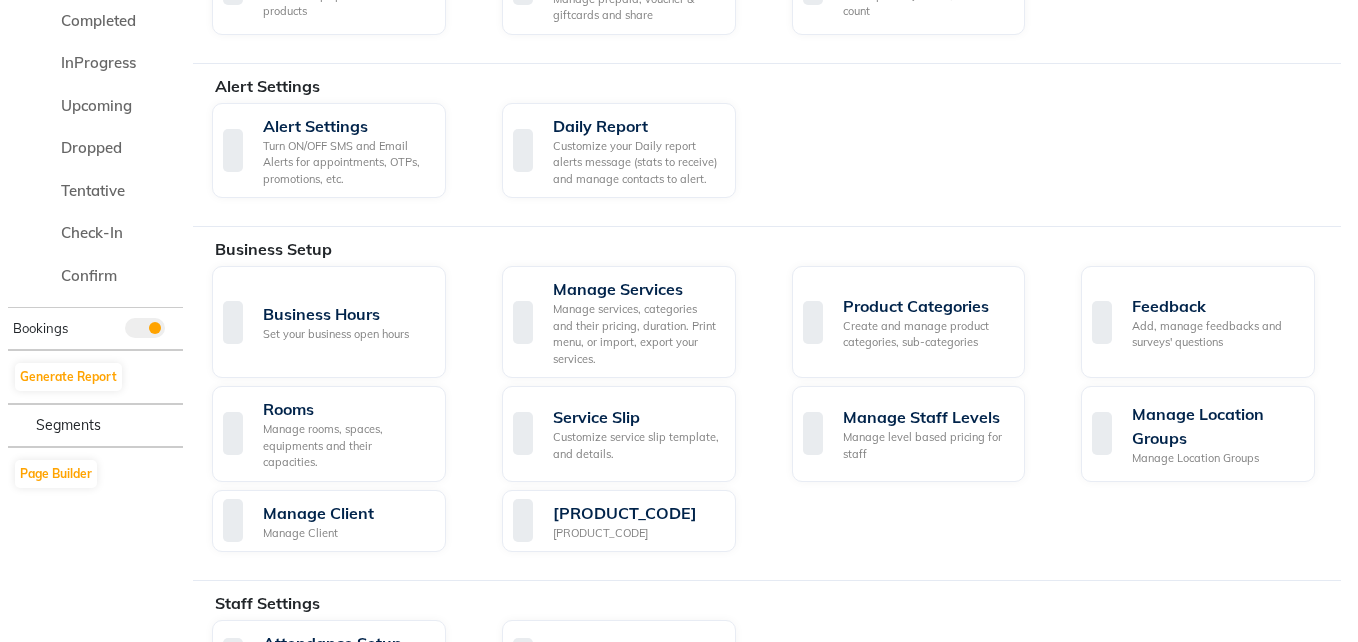 scroll, scrollTop: 0, scrollLeft: 0, axis: both 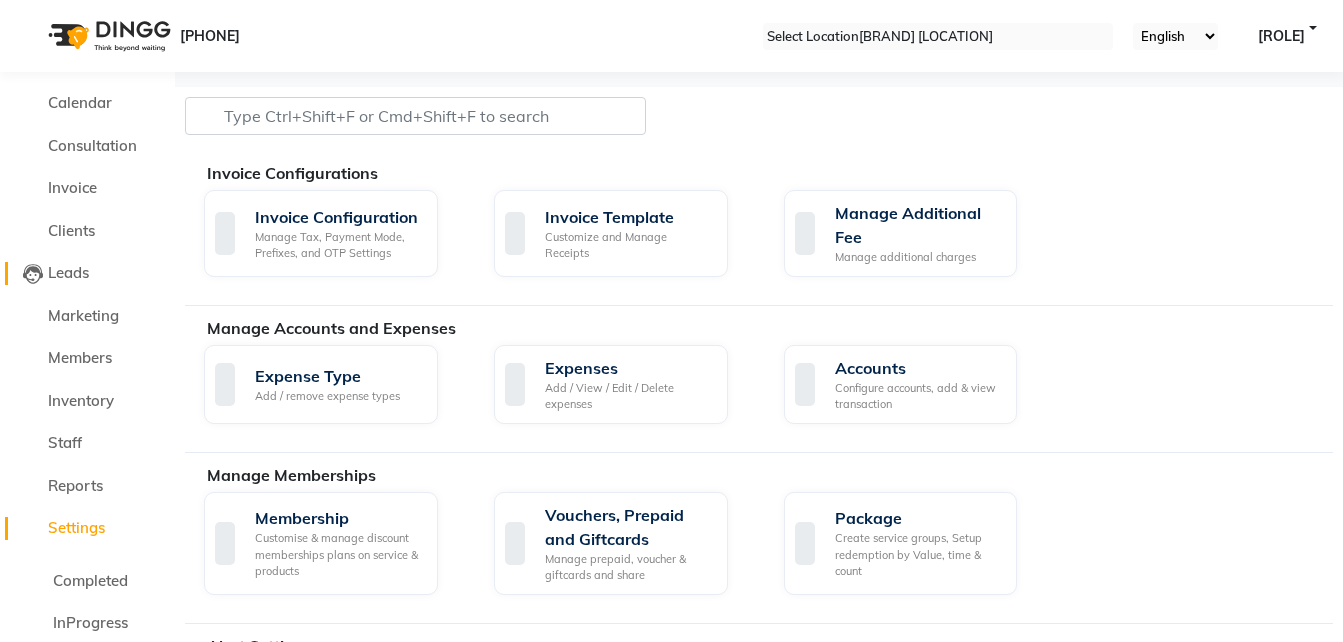 click on "Leads" at bounding box center [68, 272] 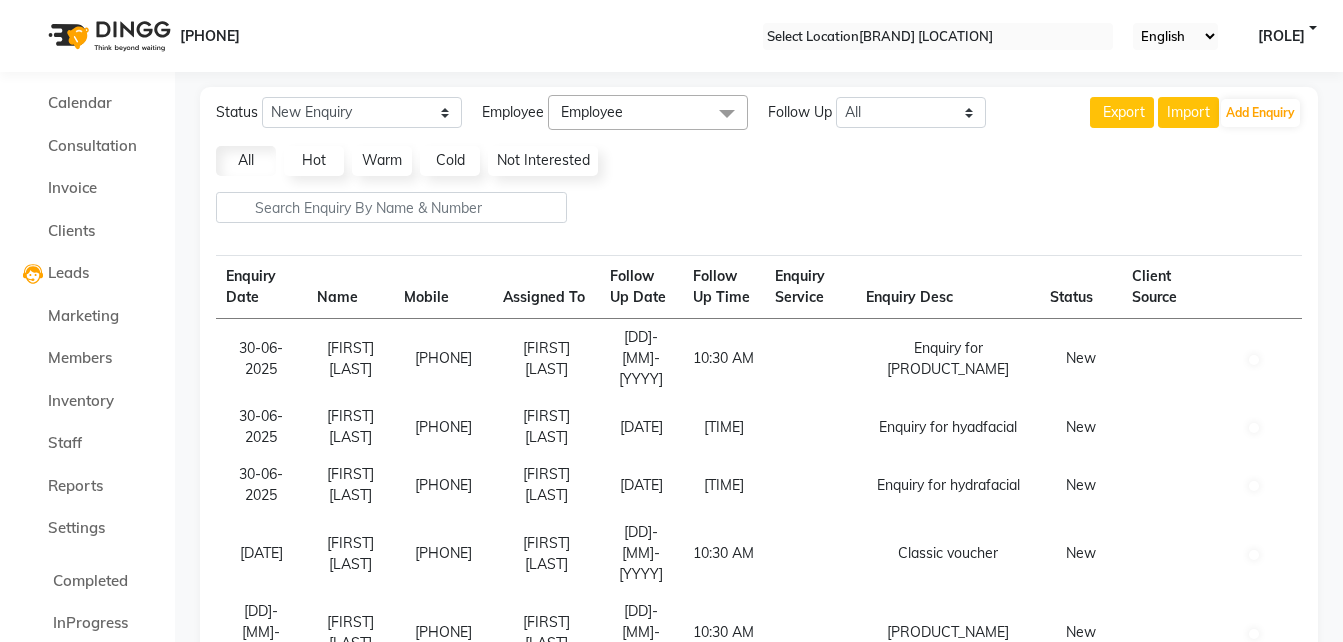 click on "[ROLE]" at bounding box center [1287, 36] 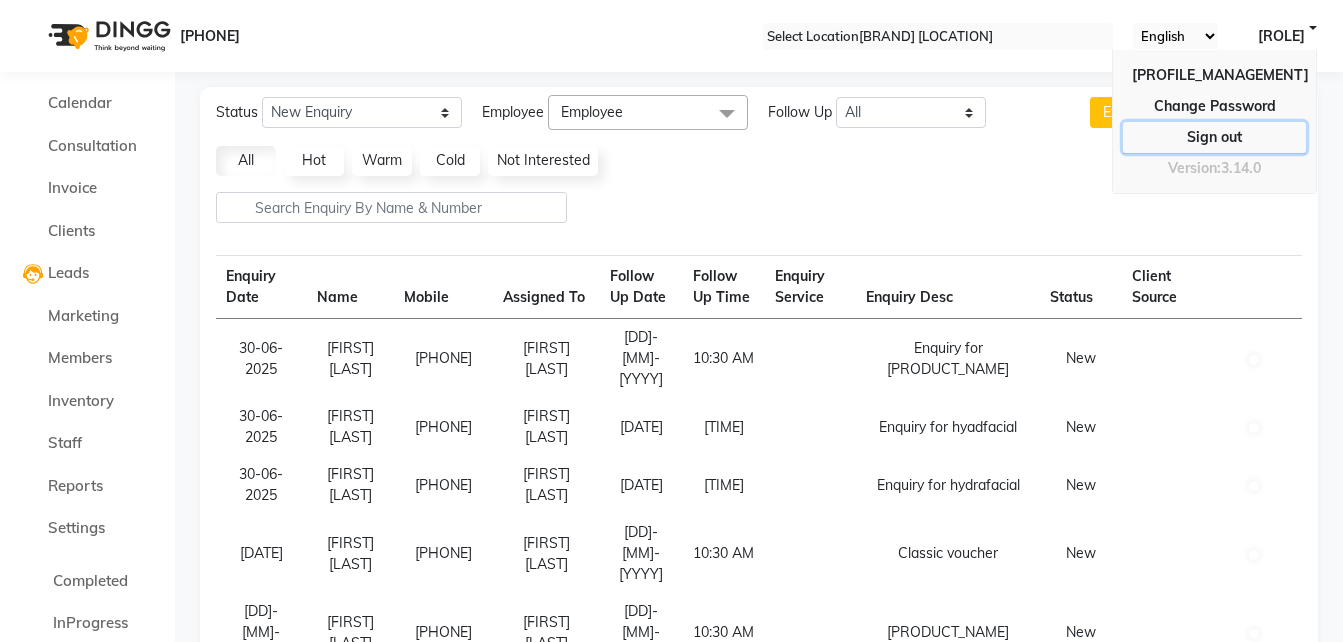 click on "Sign out" at bounding box center (1214, 106) 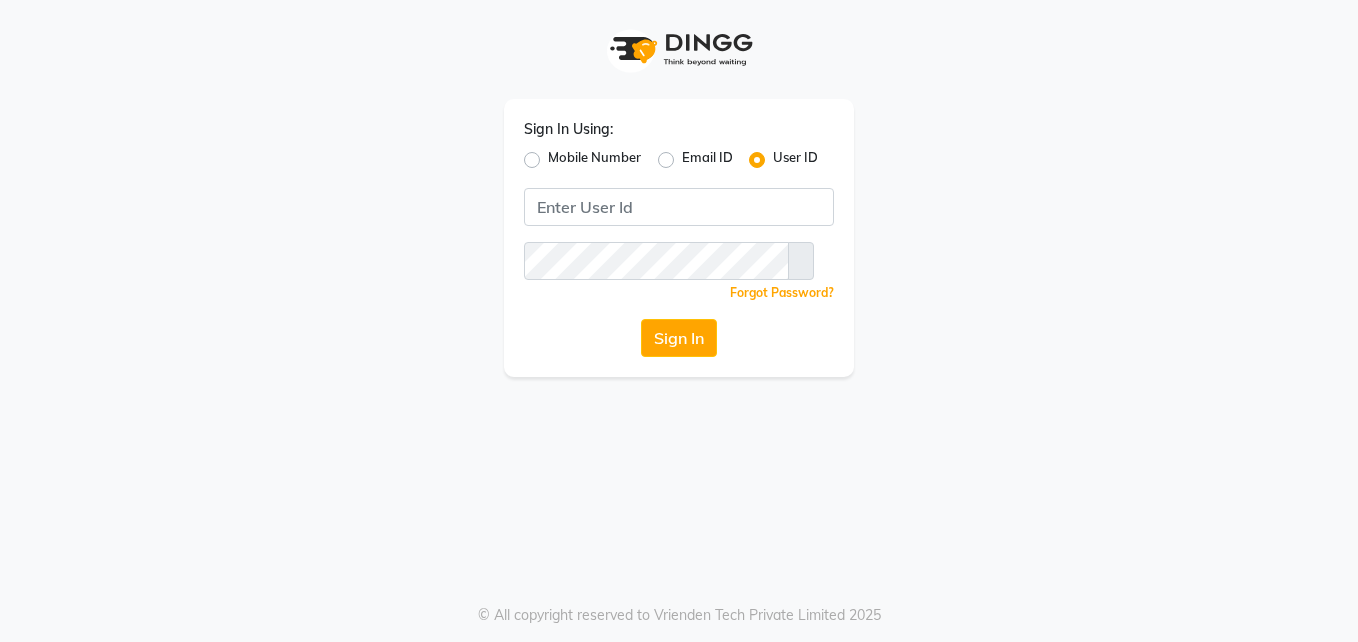 click on "Mobile Number" at bounding box center [594, 160] 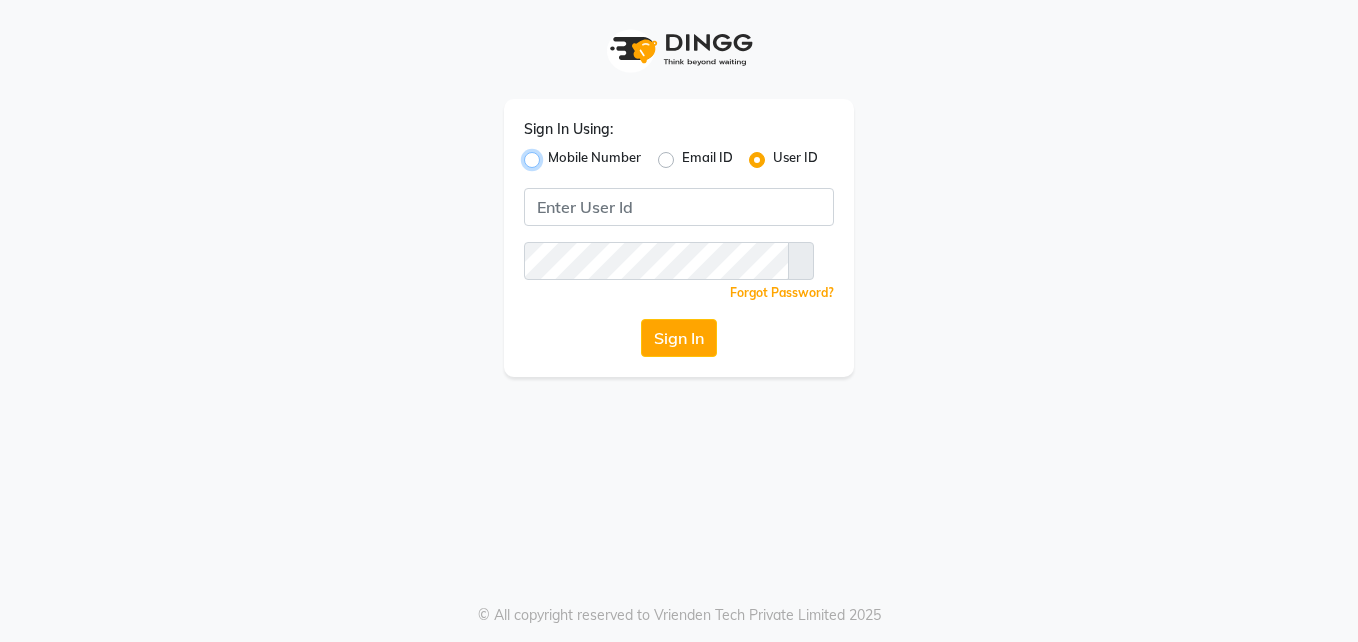 click on "Mobile Number" at bounding box center [554, 154] 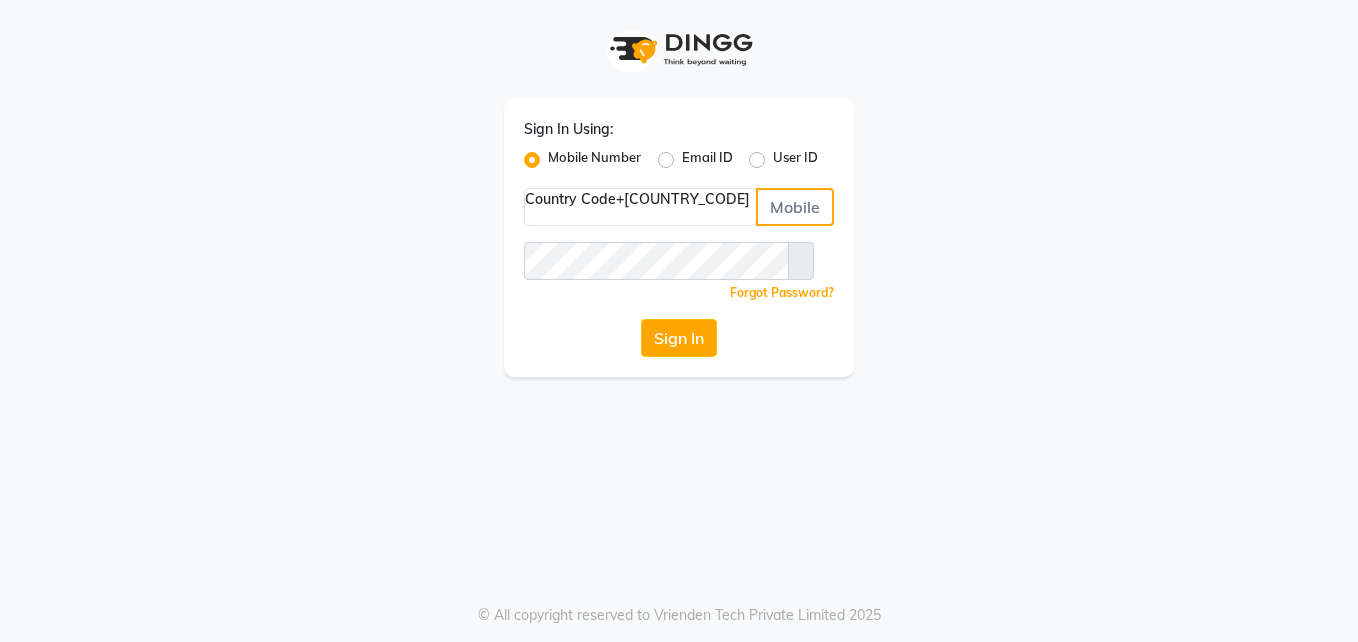 click at bounding box center [795, 207] 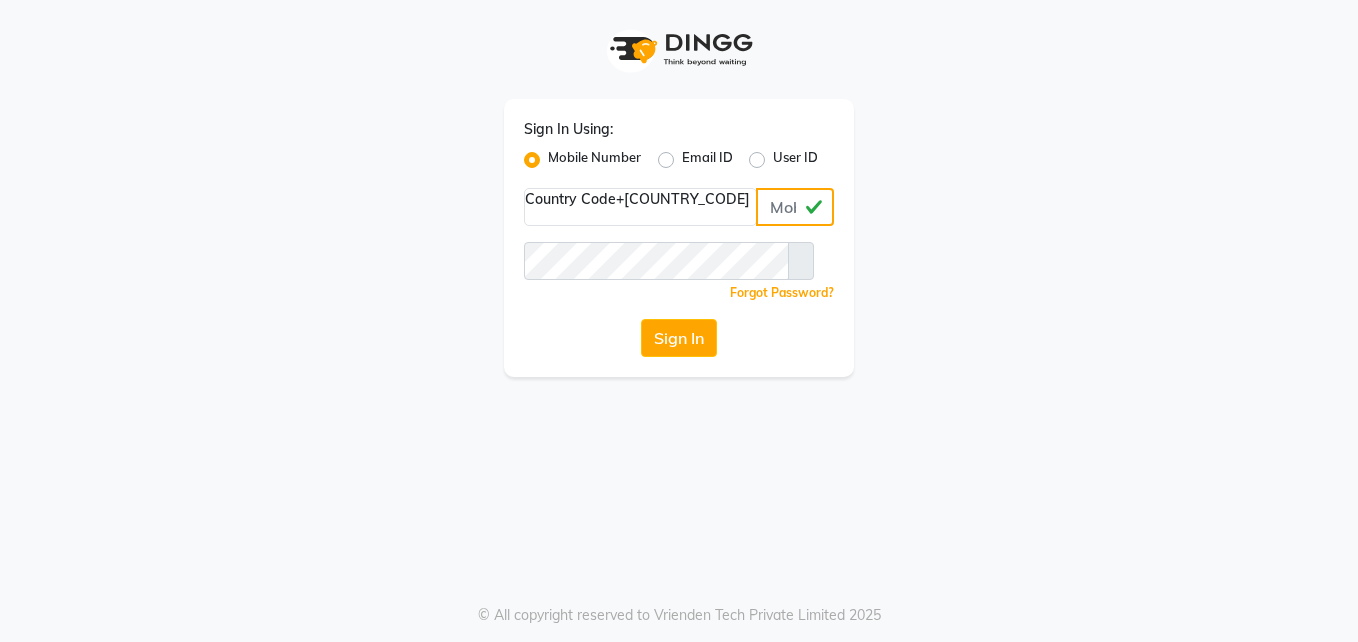 type on "[PHONE]" 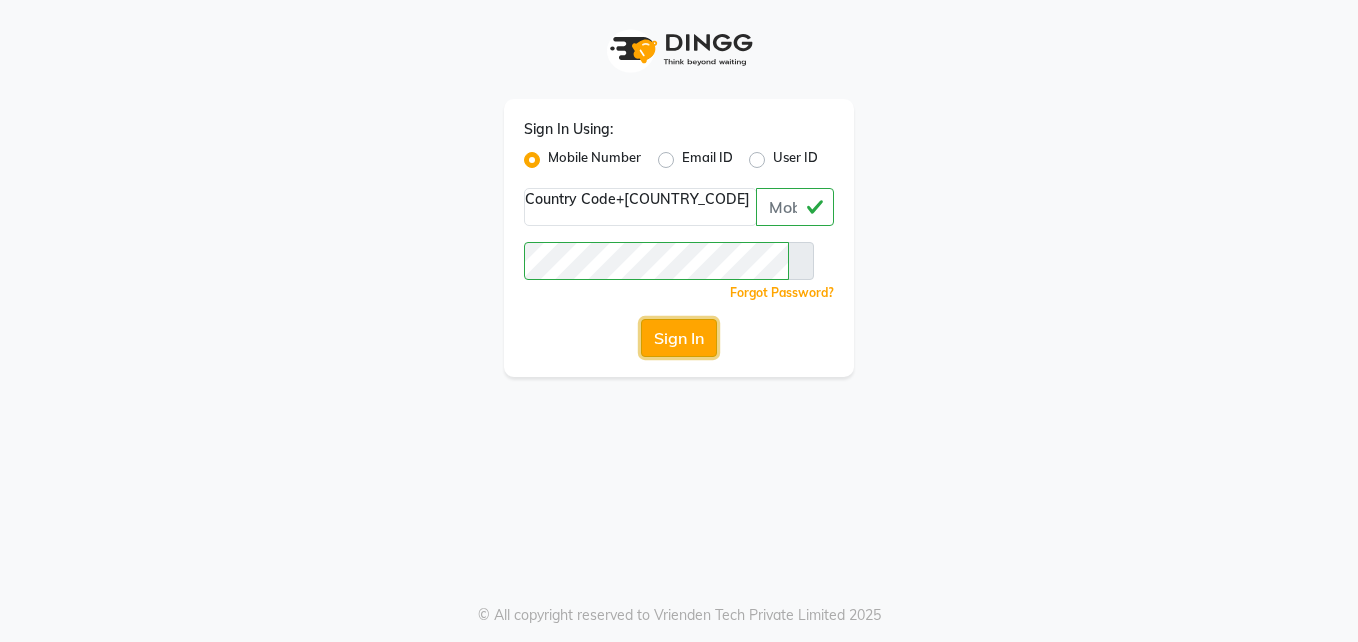 click on "Sign In" at bounding box center (679, 338) 